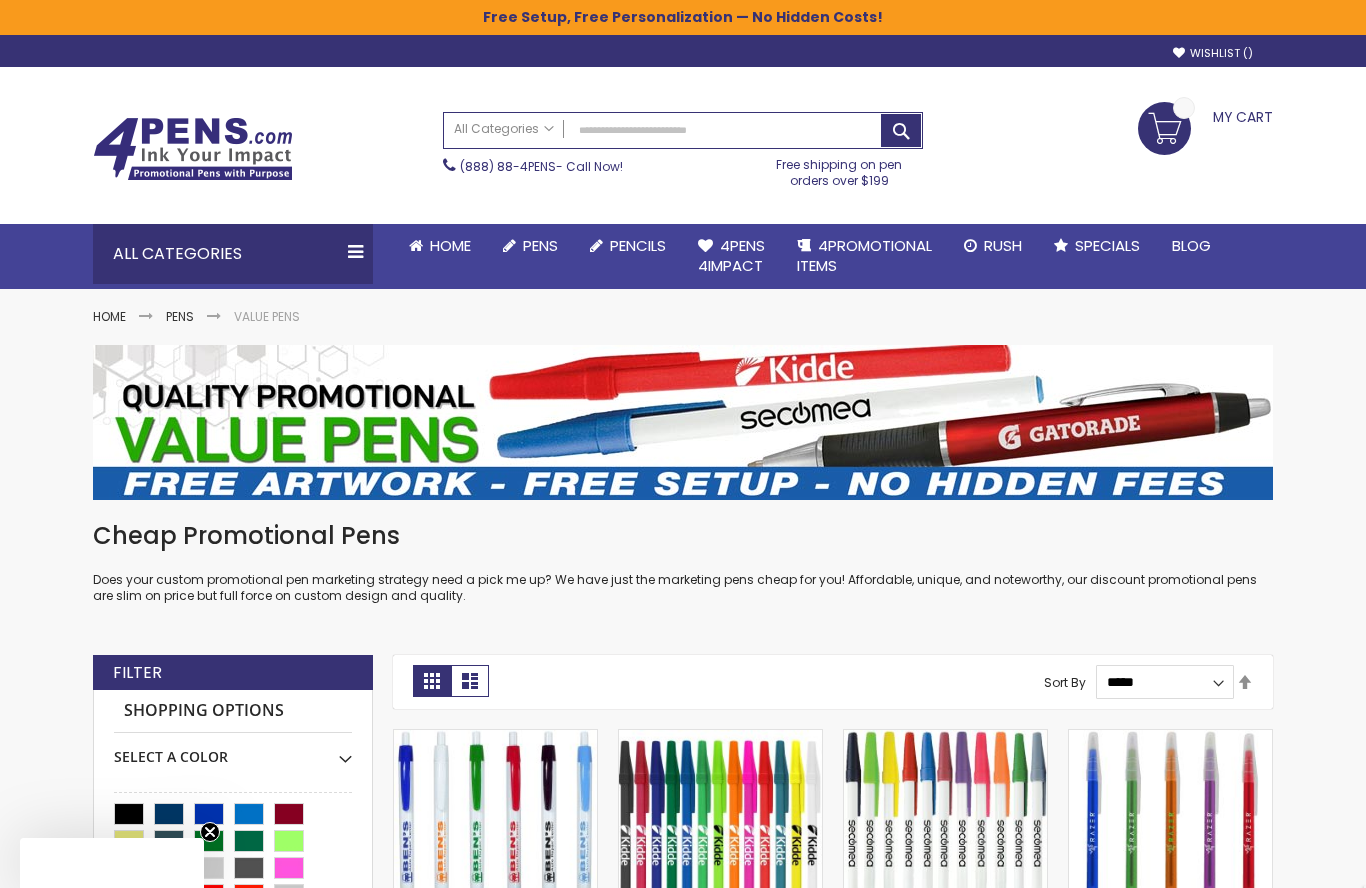 scroll, scrollTop: 306, scrollLeft: 0, axis: vertical 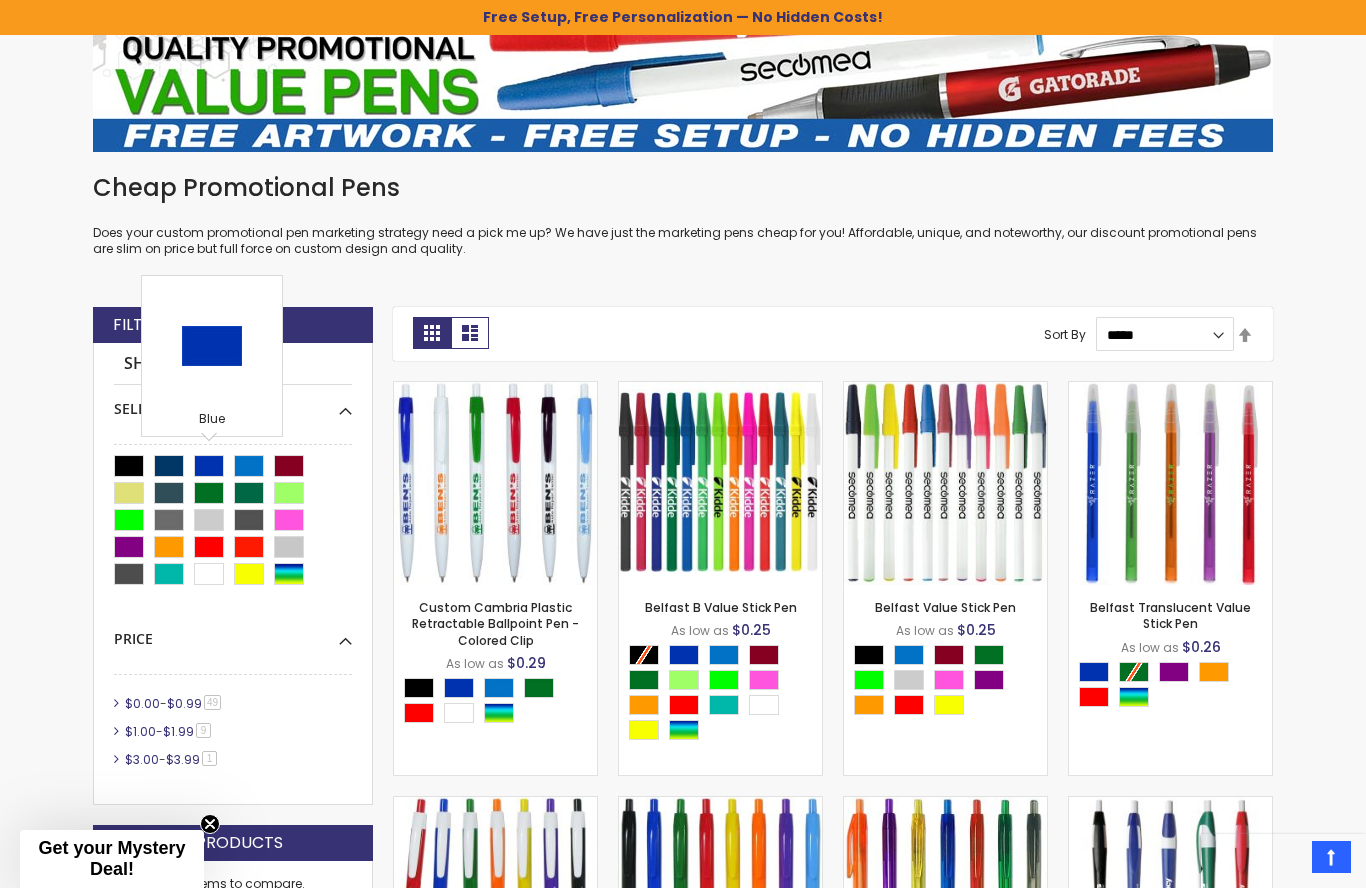 click on "Shopping Options" at bounding box center (233, 364) 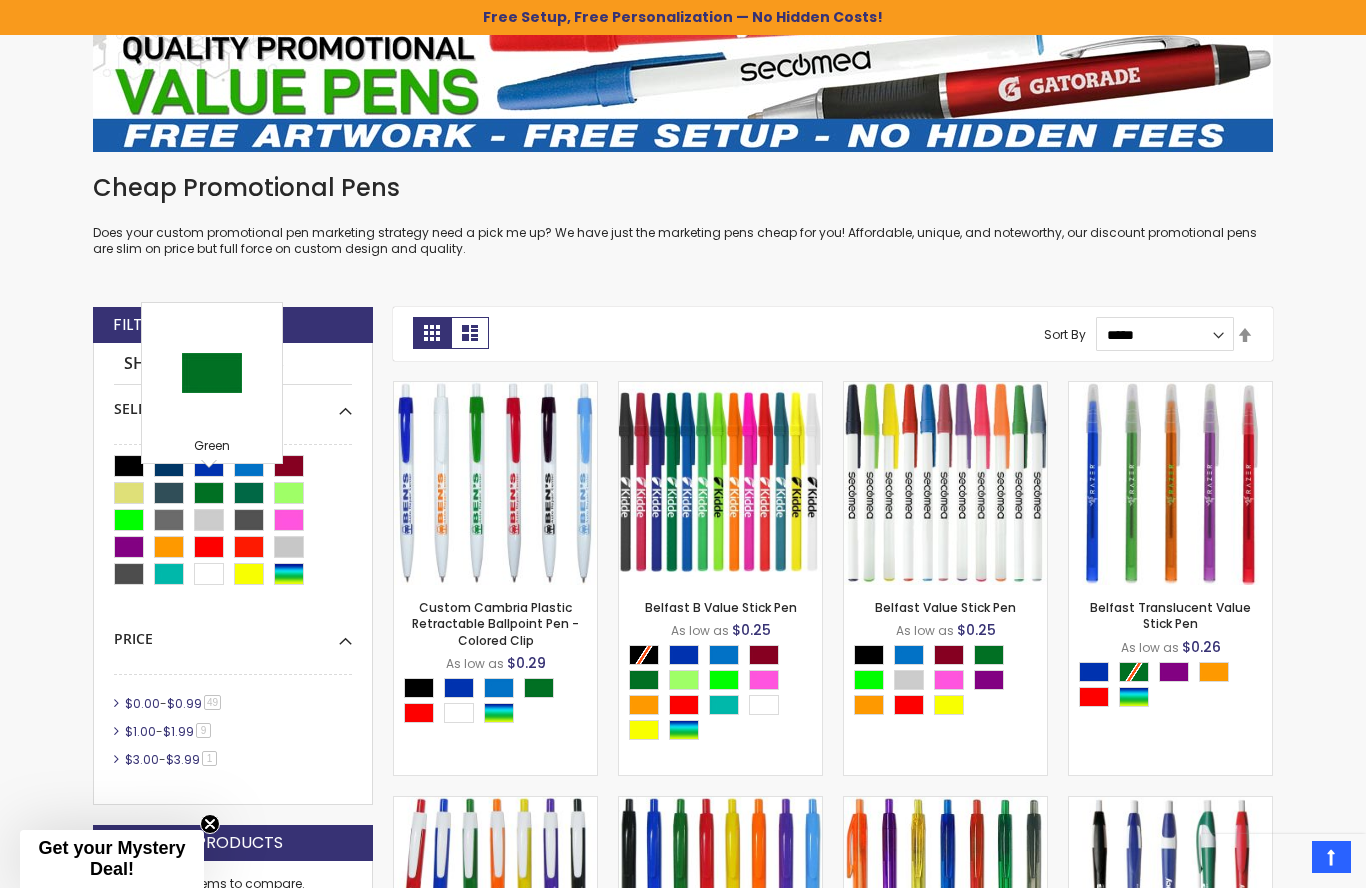 click on "Skip to Content
sample
Wishlist
Sign Out
Sign In
Sign In
Login
Forgot Your Password?
Create an Account
My Account
Toggle Nav
Search
All Categories
Pens" at bounding box center [683, 1895] 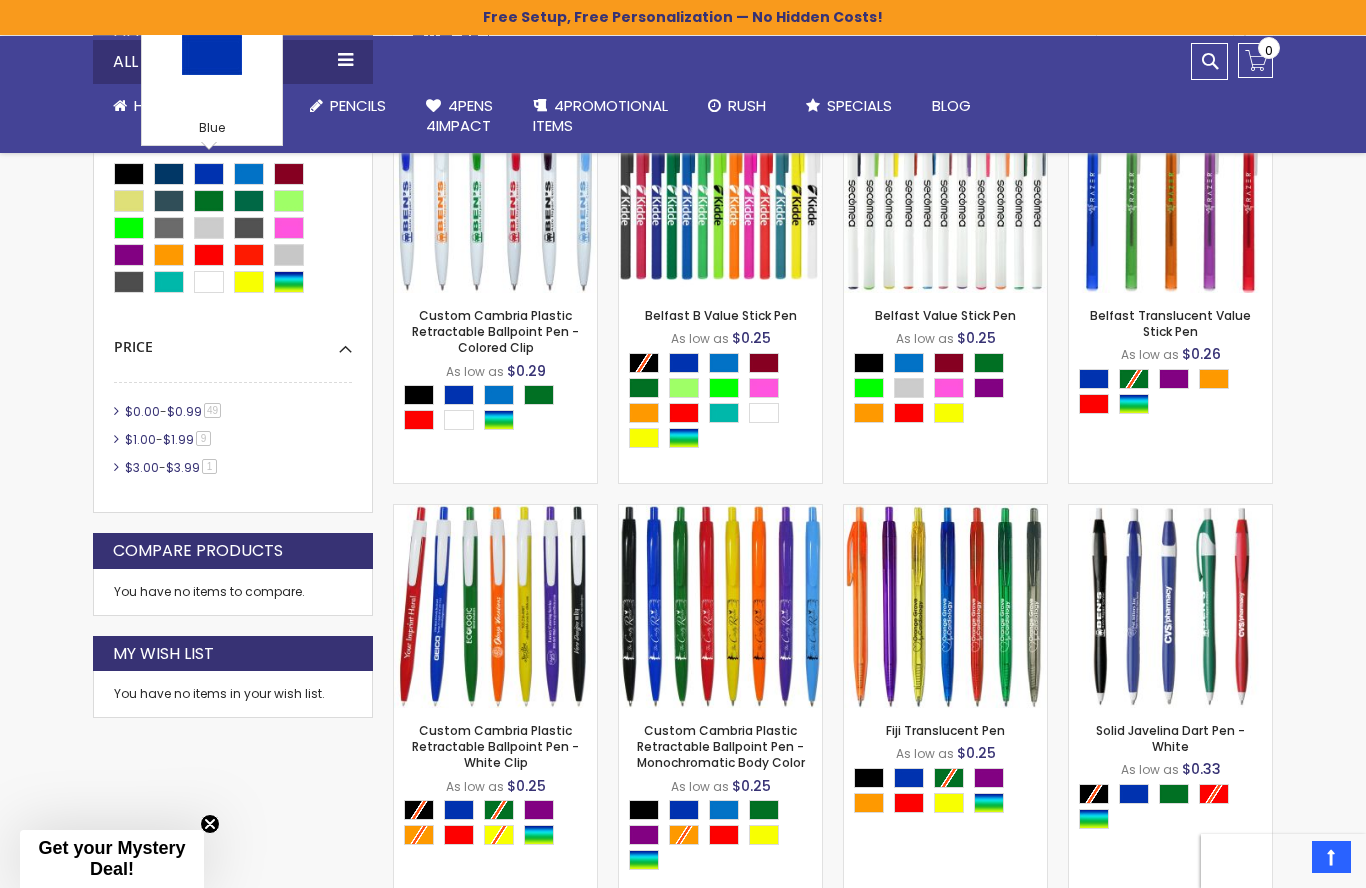 scroll, scrollTop: 643, scrollLeft: 0, axis: vertical 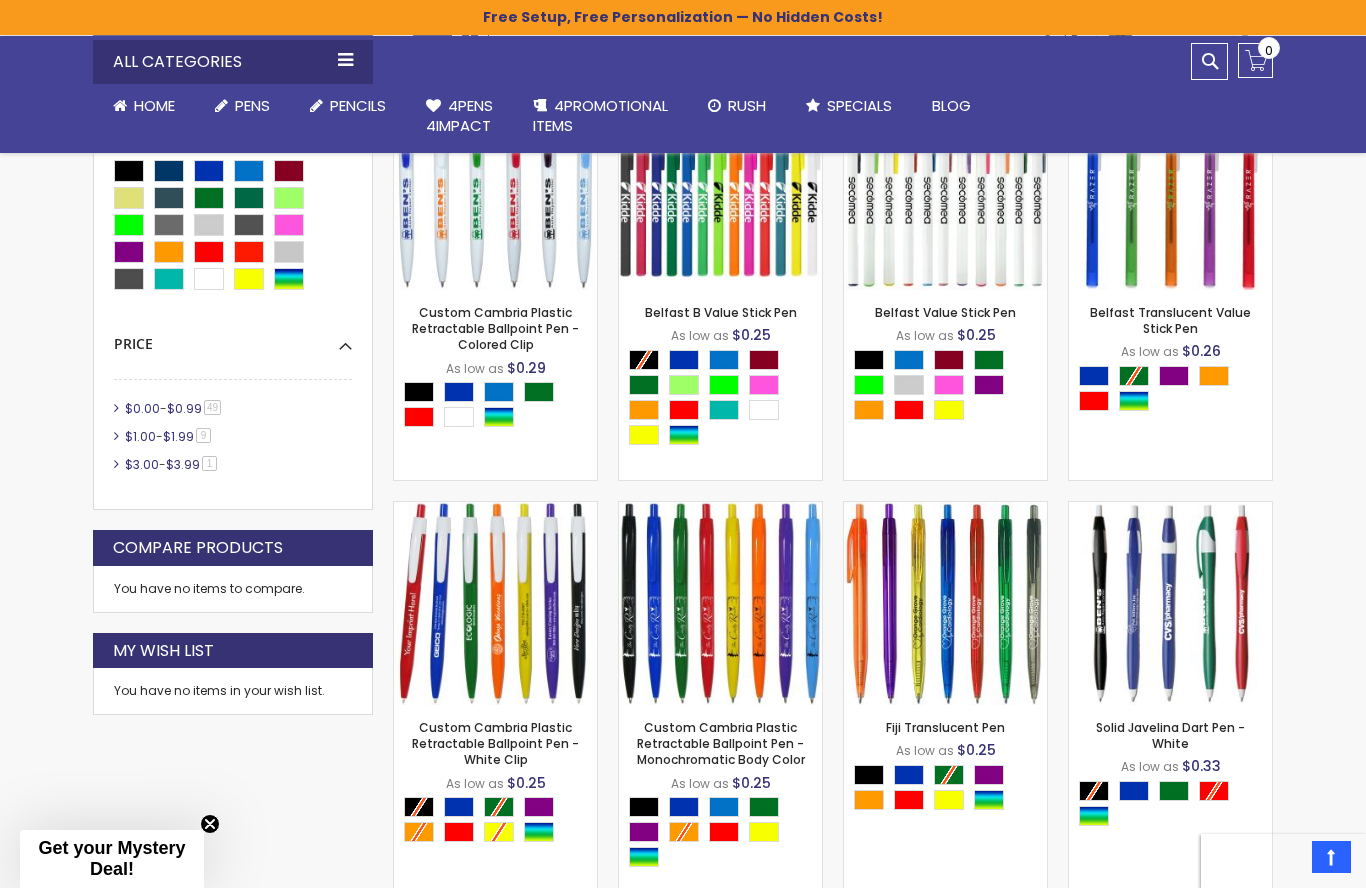 click on "$0.00" at bounding box center (142, 408) 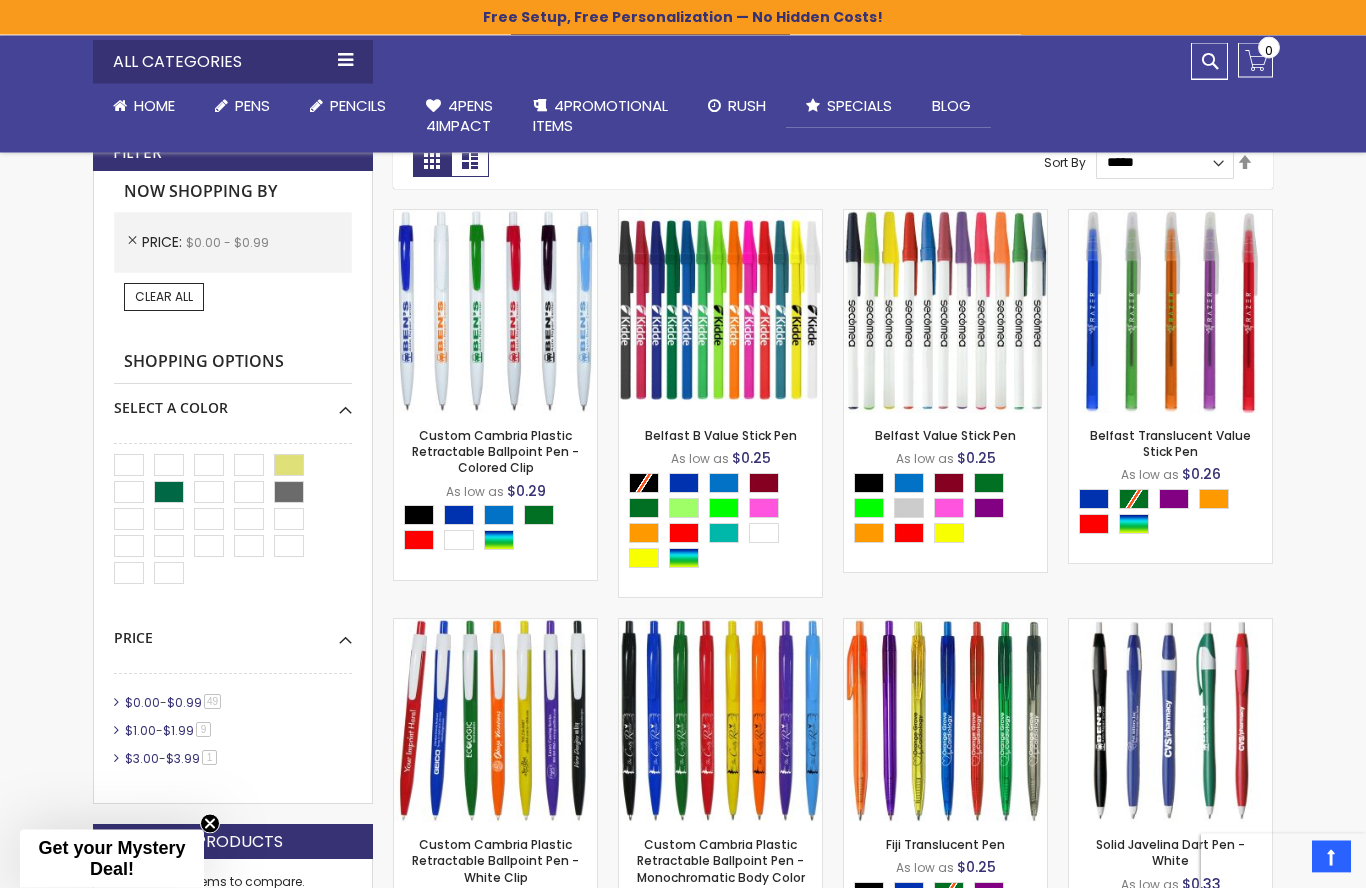 scroll, scrollTop: 521, scrollLeft: 0, axis: vertical 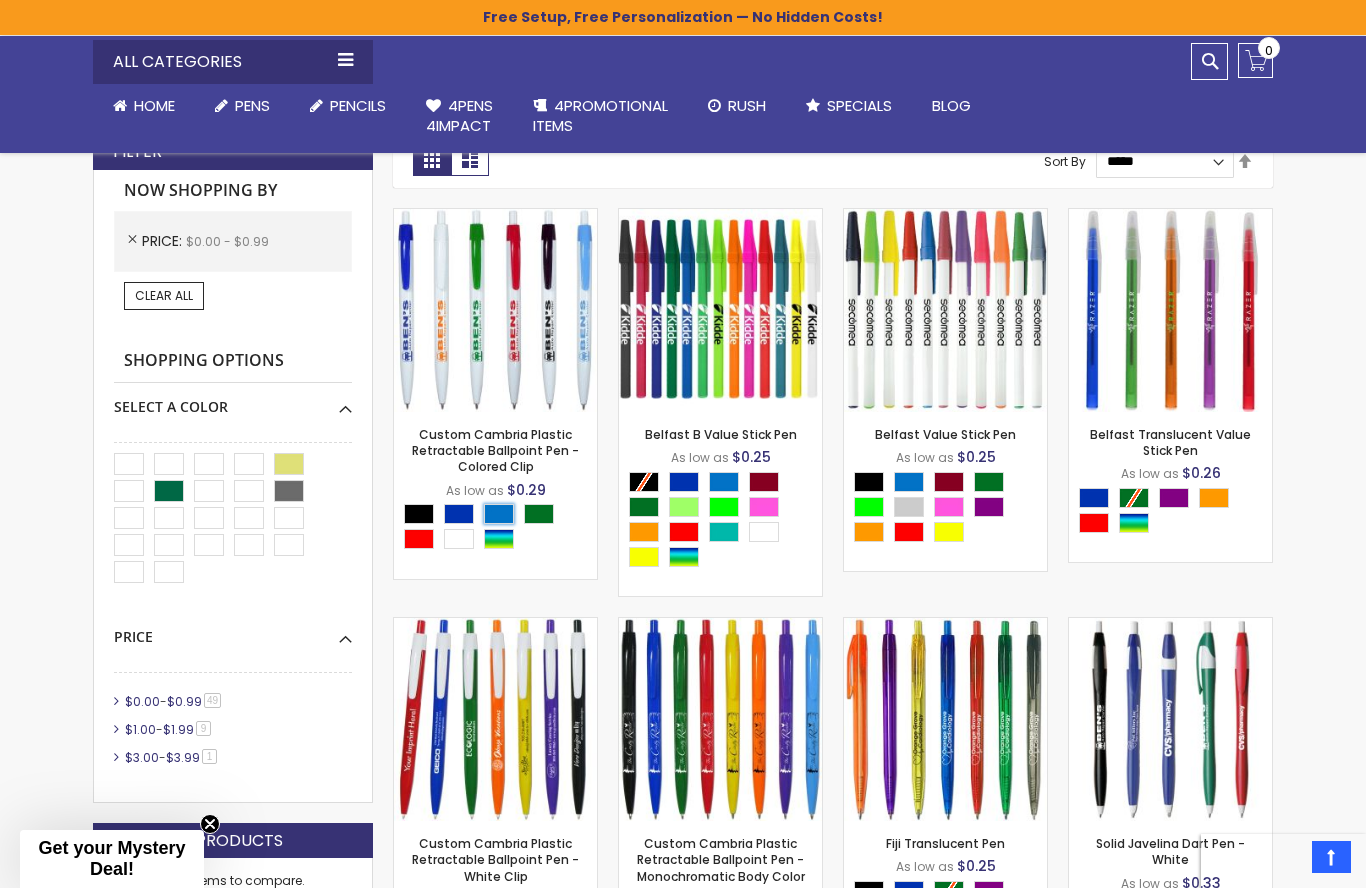 click at bounding box center [499, 514] 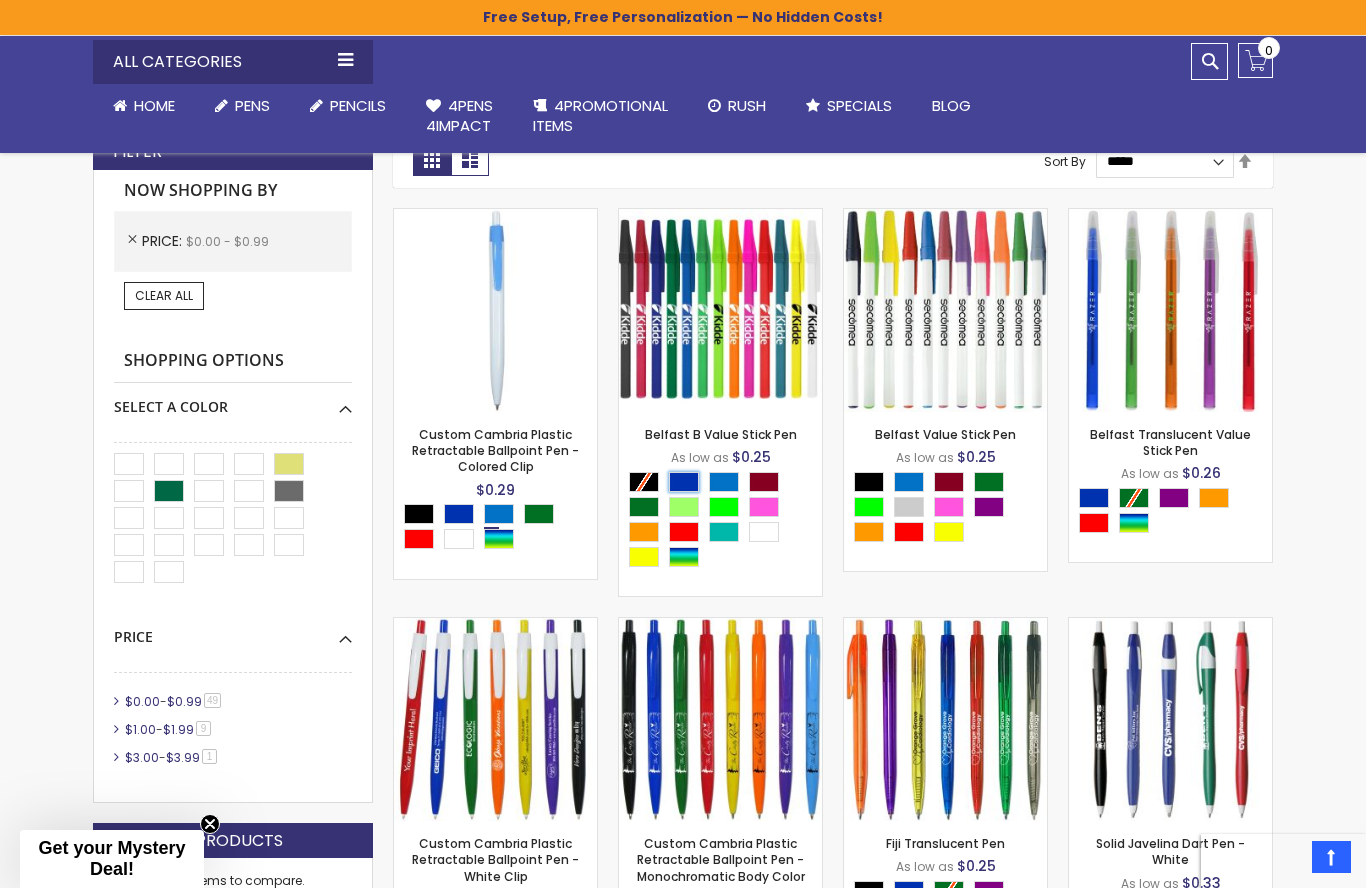 click at bounding box center [684, 482] 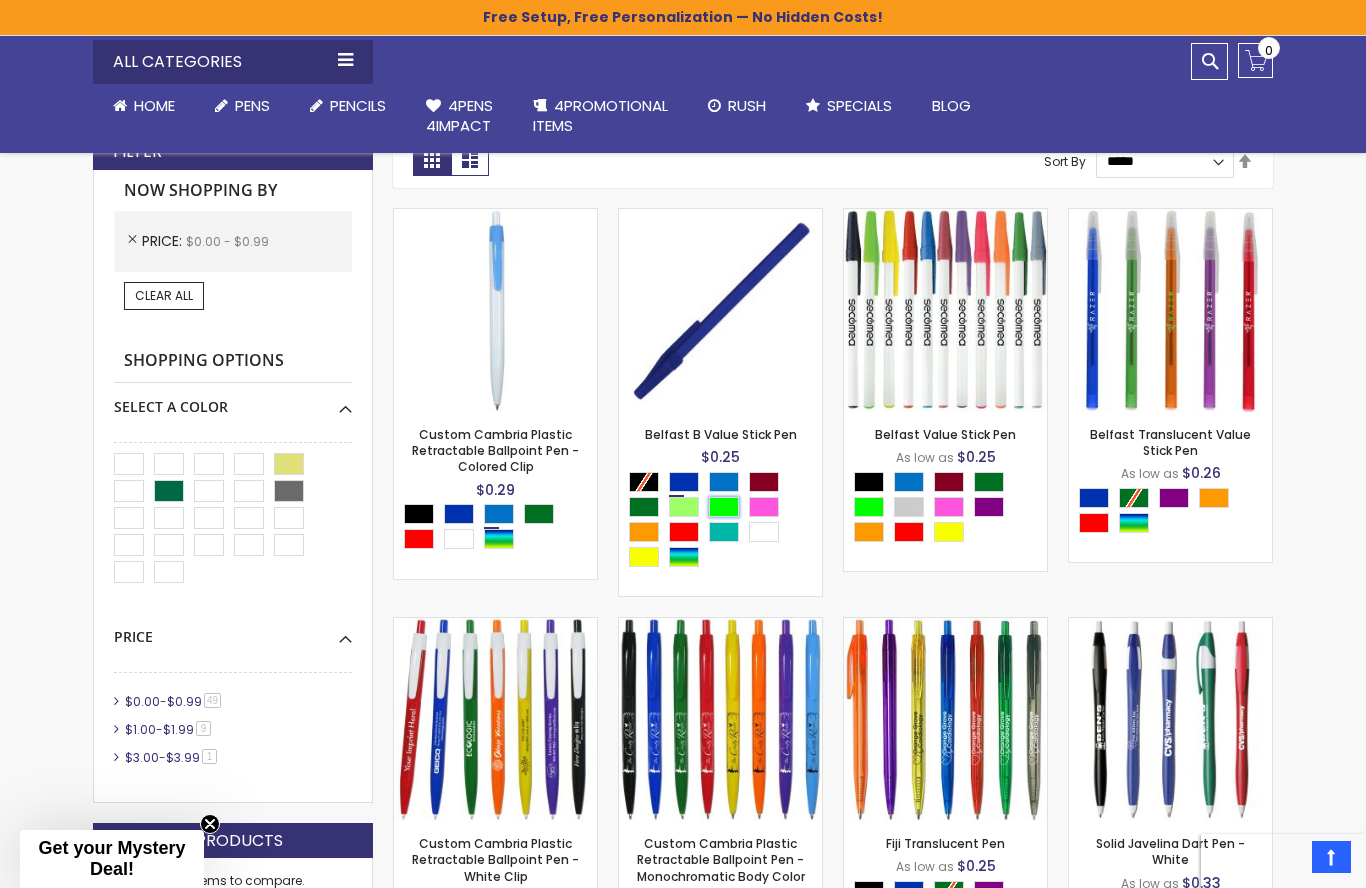 click at bounding box center [724, 507] 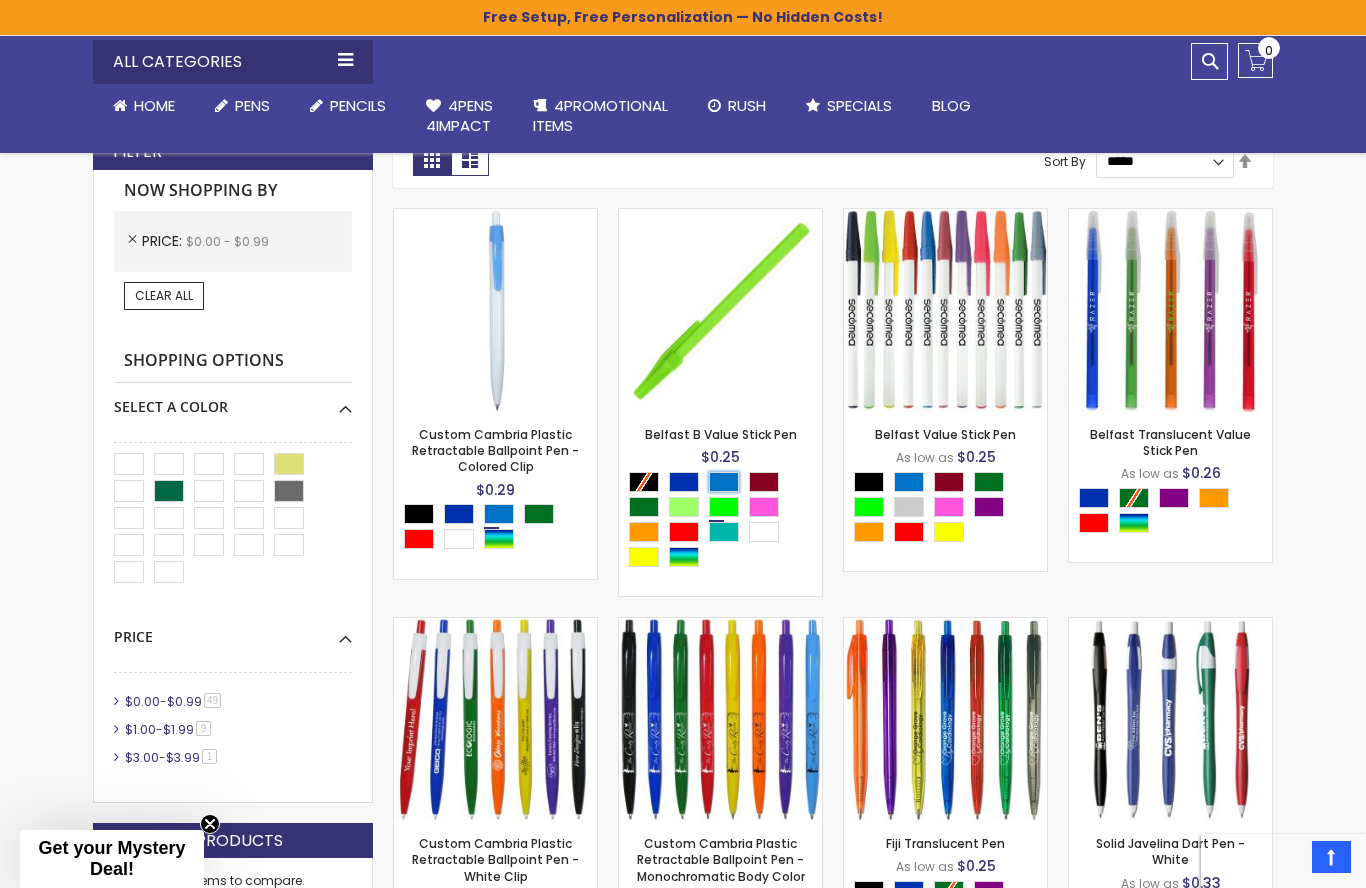 click at bounding box center (724, 482) 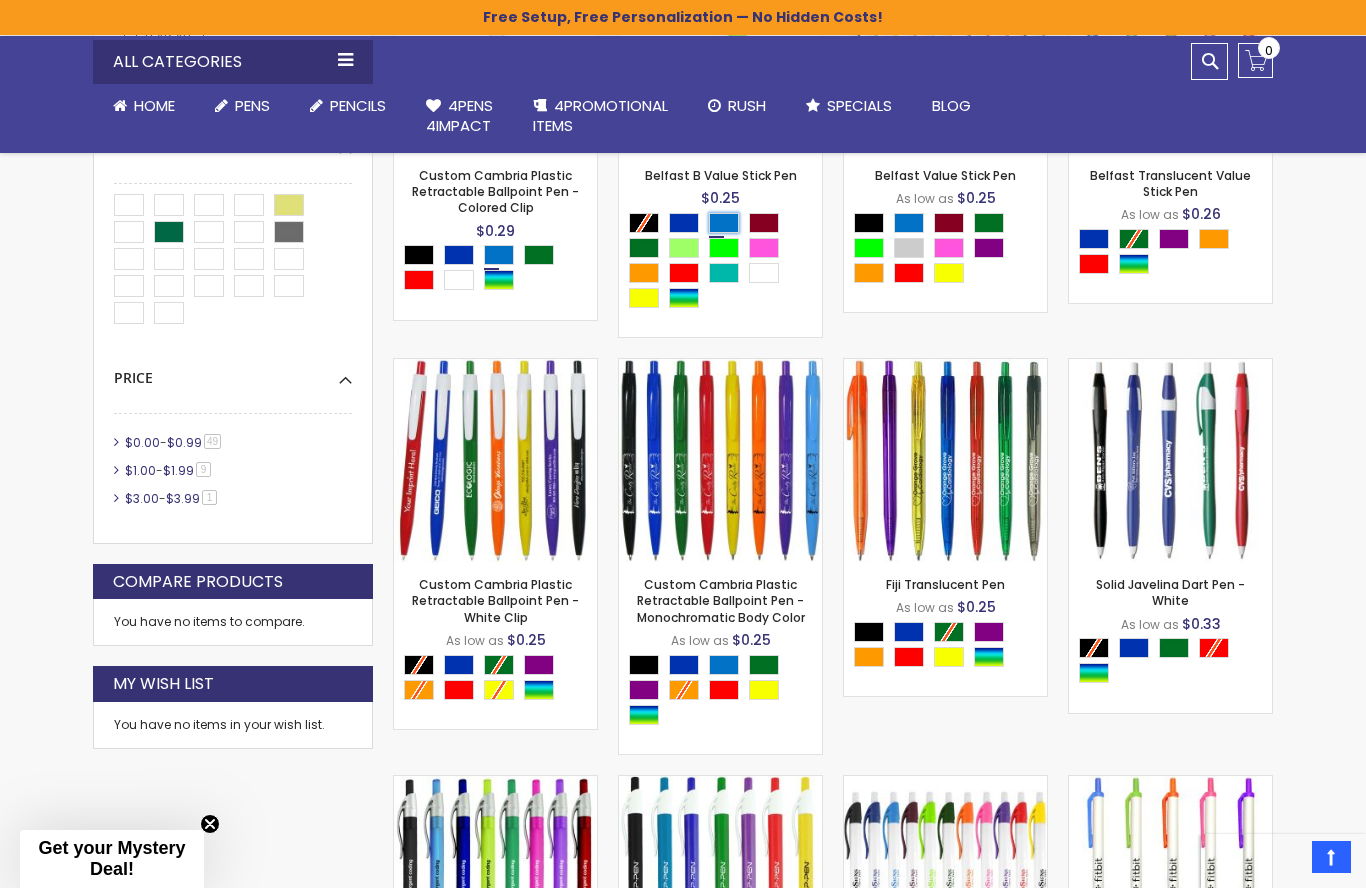 scroll, scrollTop: 782, scrollLeft: 0, axis: vertical 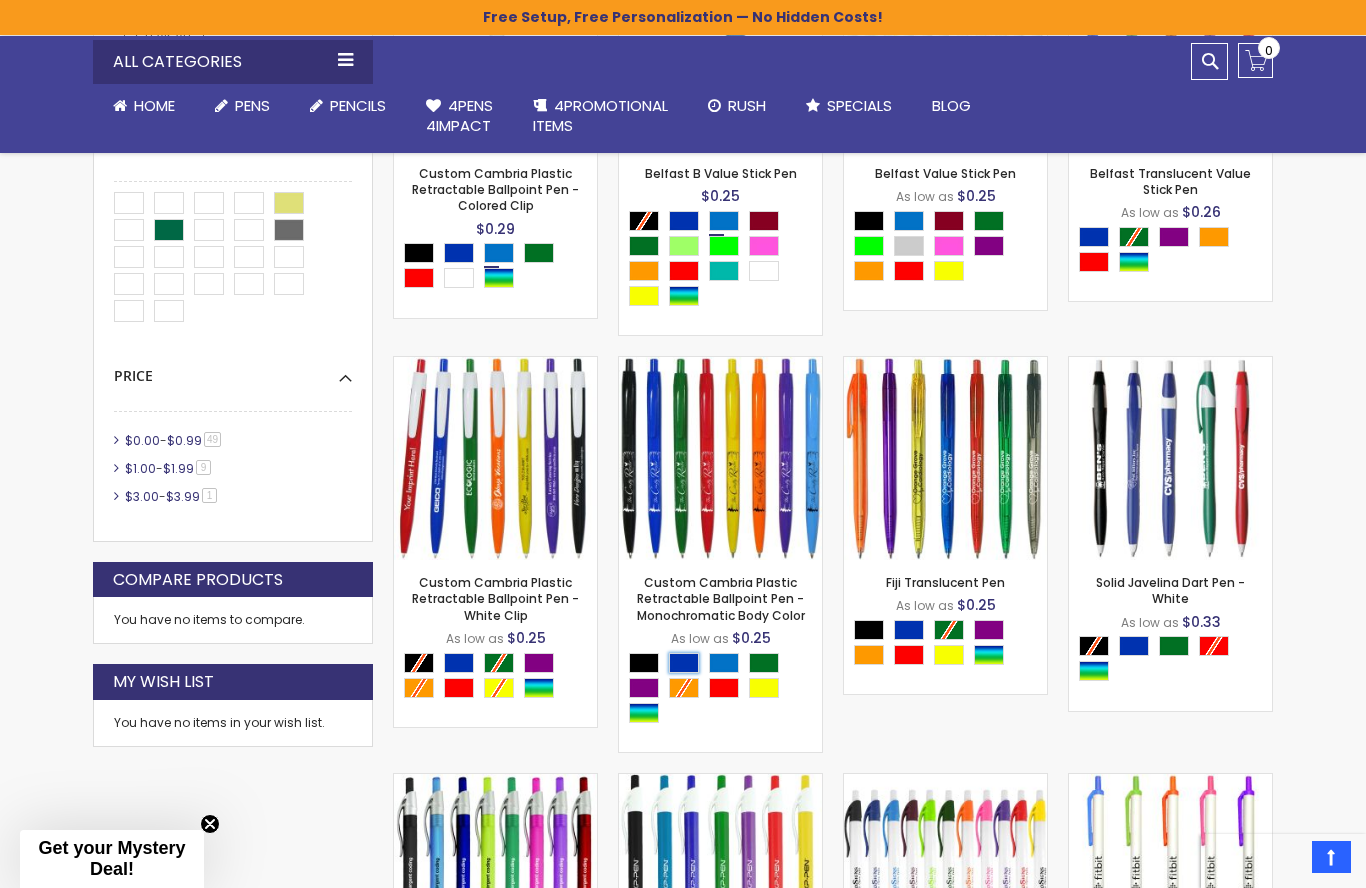 click at bounding box center [684, 663] 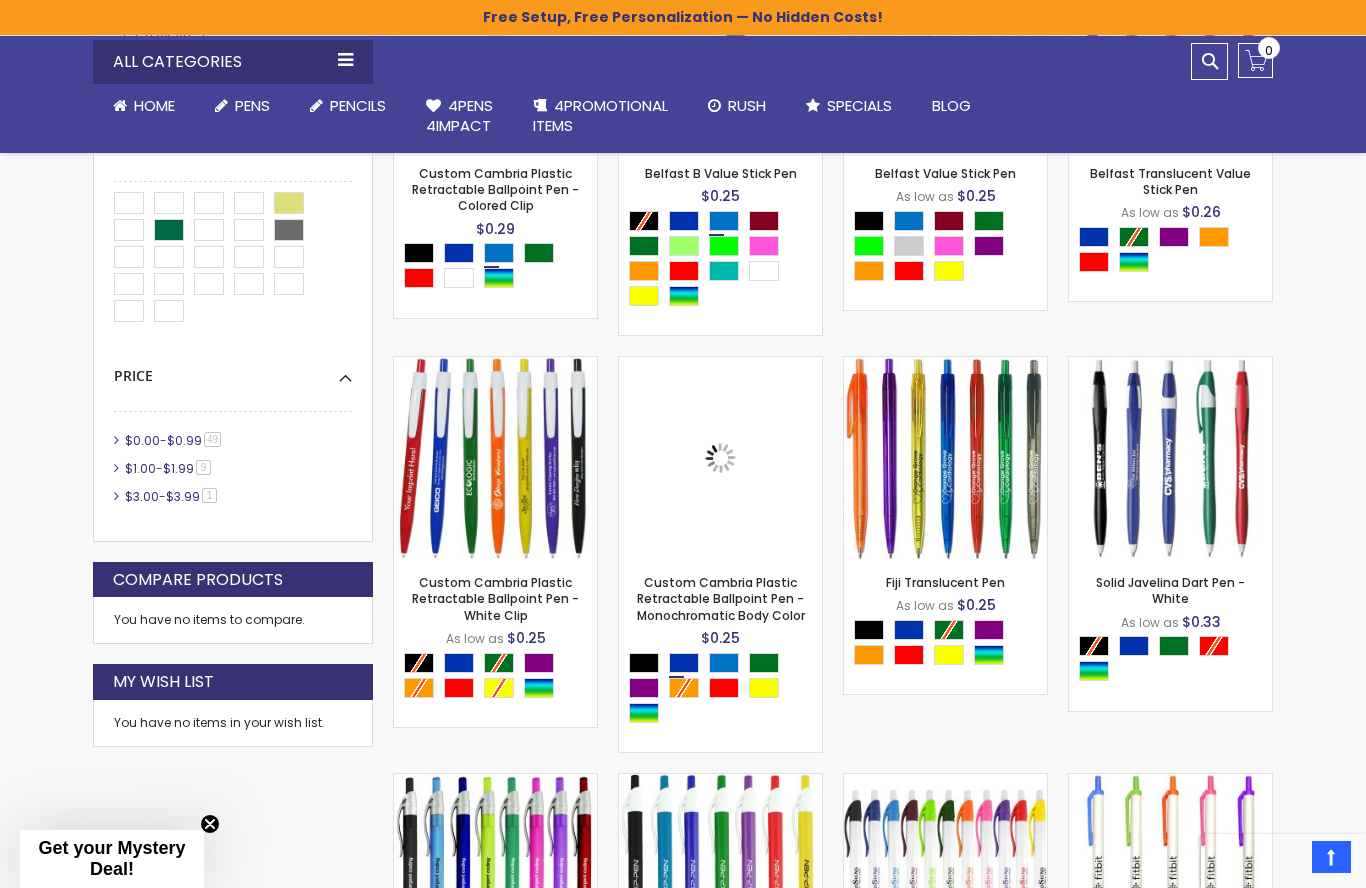 click on "-
***
+
Add to Cart
****" at bounding box center (496, 118) 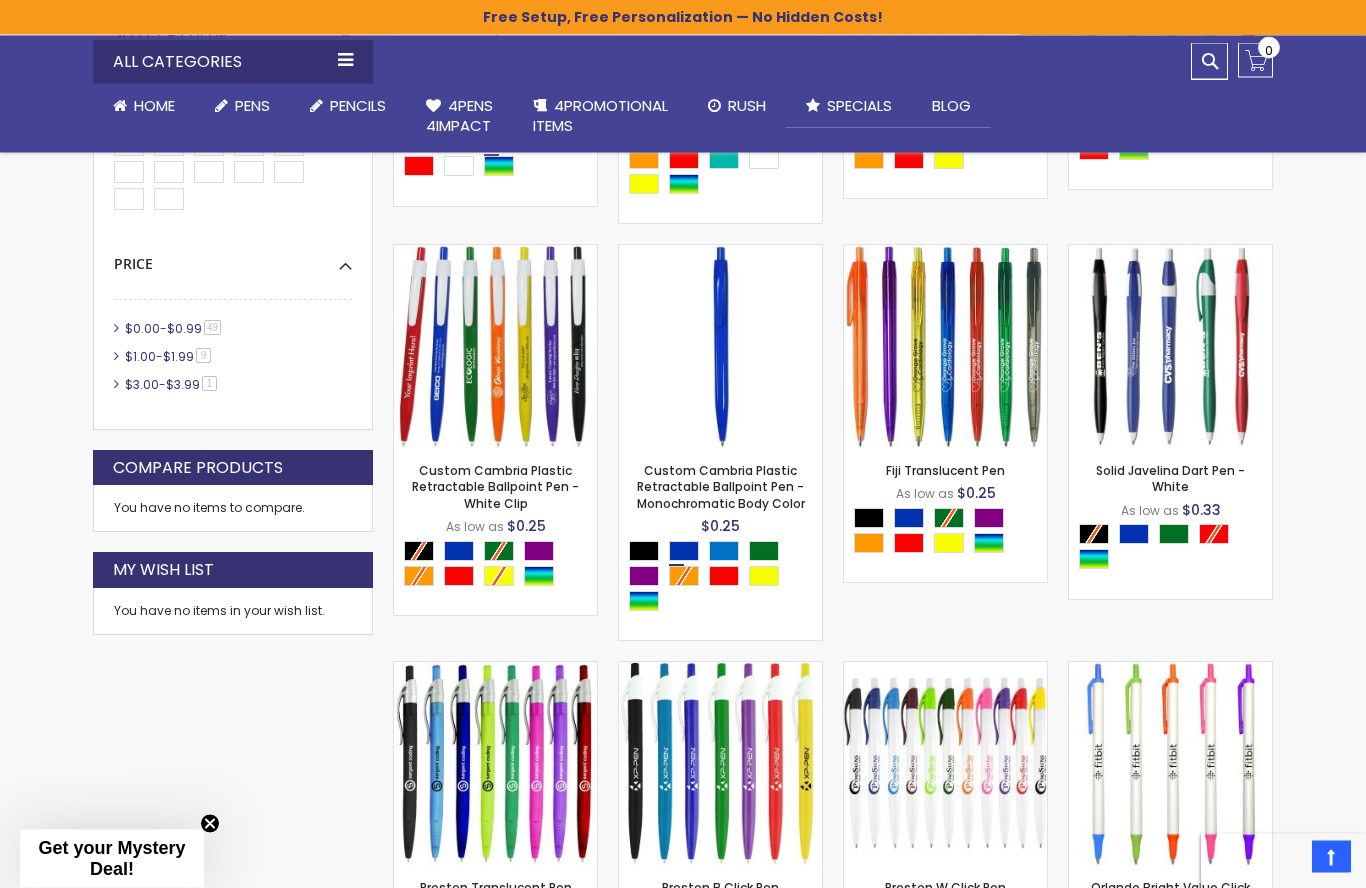 scroll, scrollTop: 894, scrollLeft: 0, axis: vertical 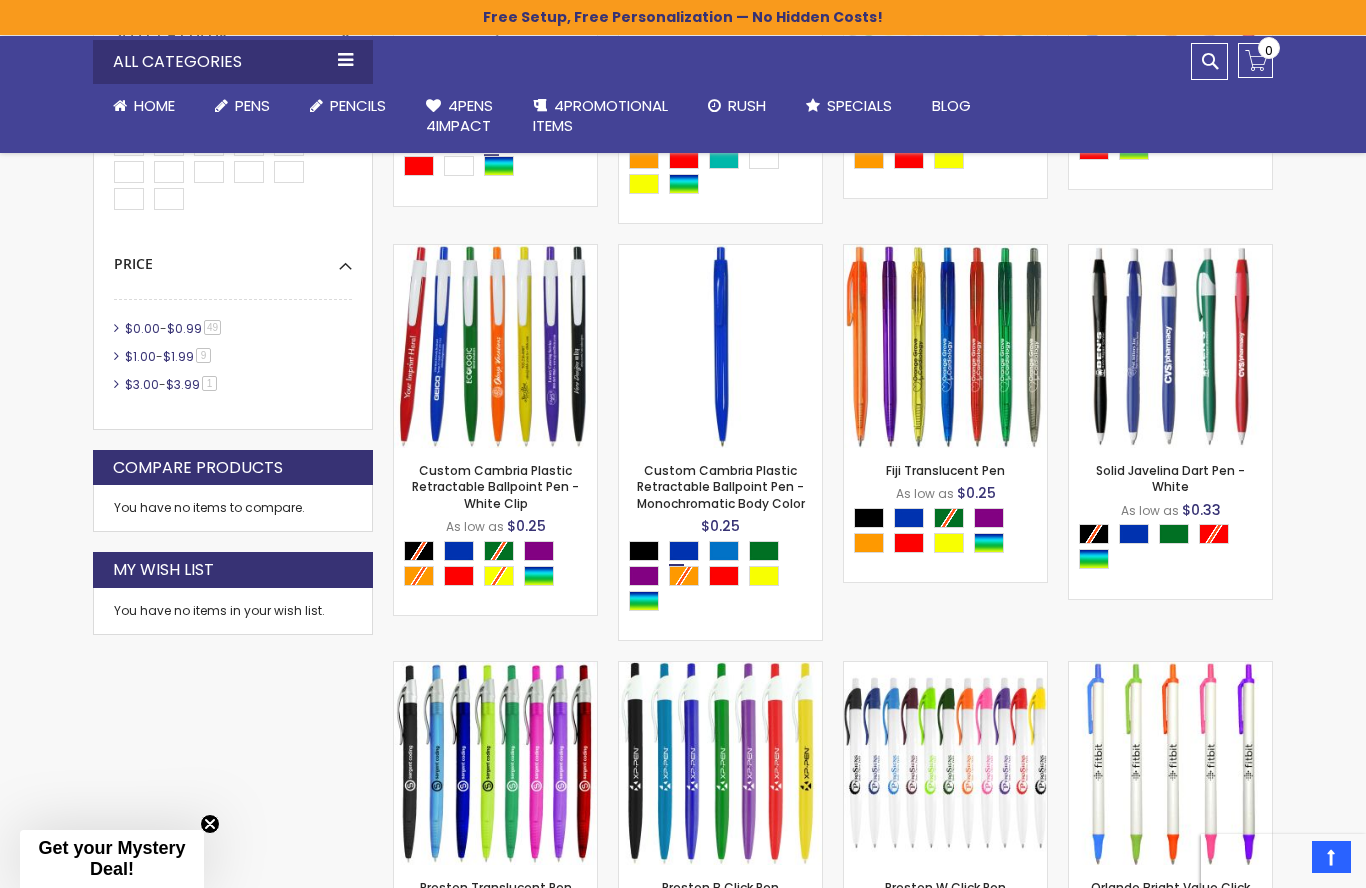 click on "Custom Cambria Plastic Retractable Ballpoint Pen - Monochromatic Body Color" at bounding box center (721, 486) 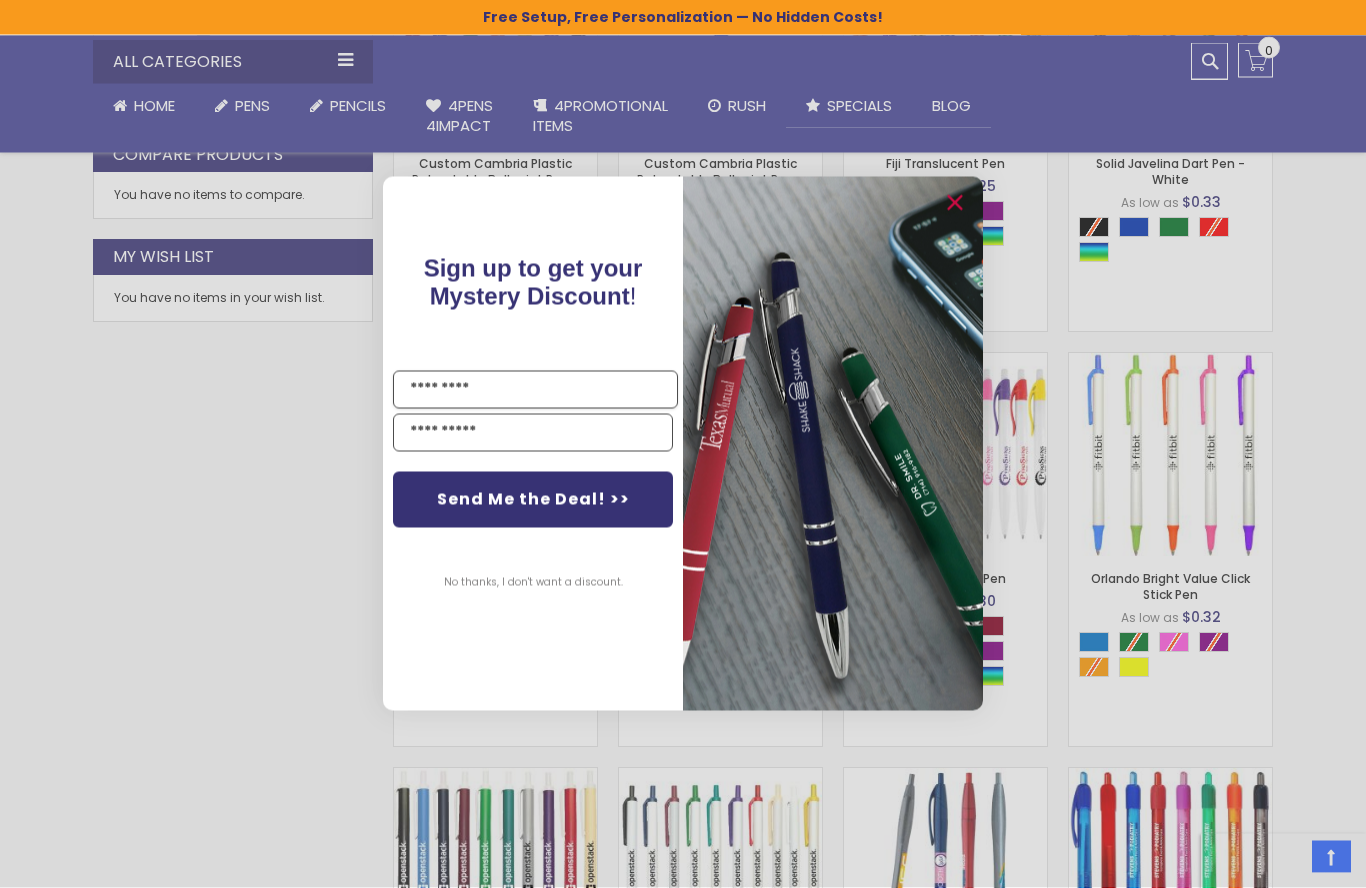scroll, scrollTop: 1207, scrollLeft: 0, axis: vertical 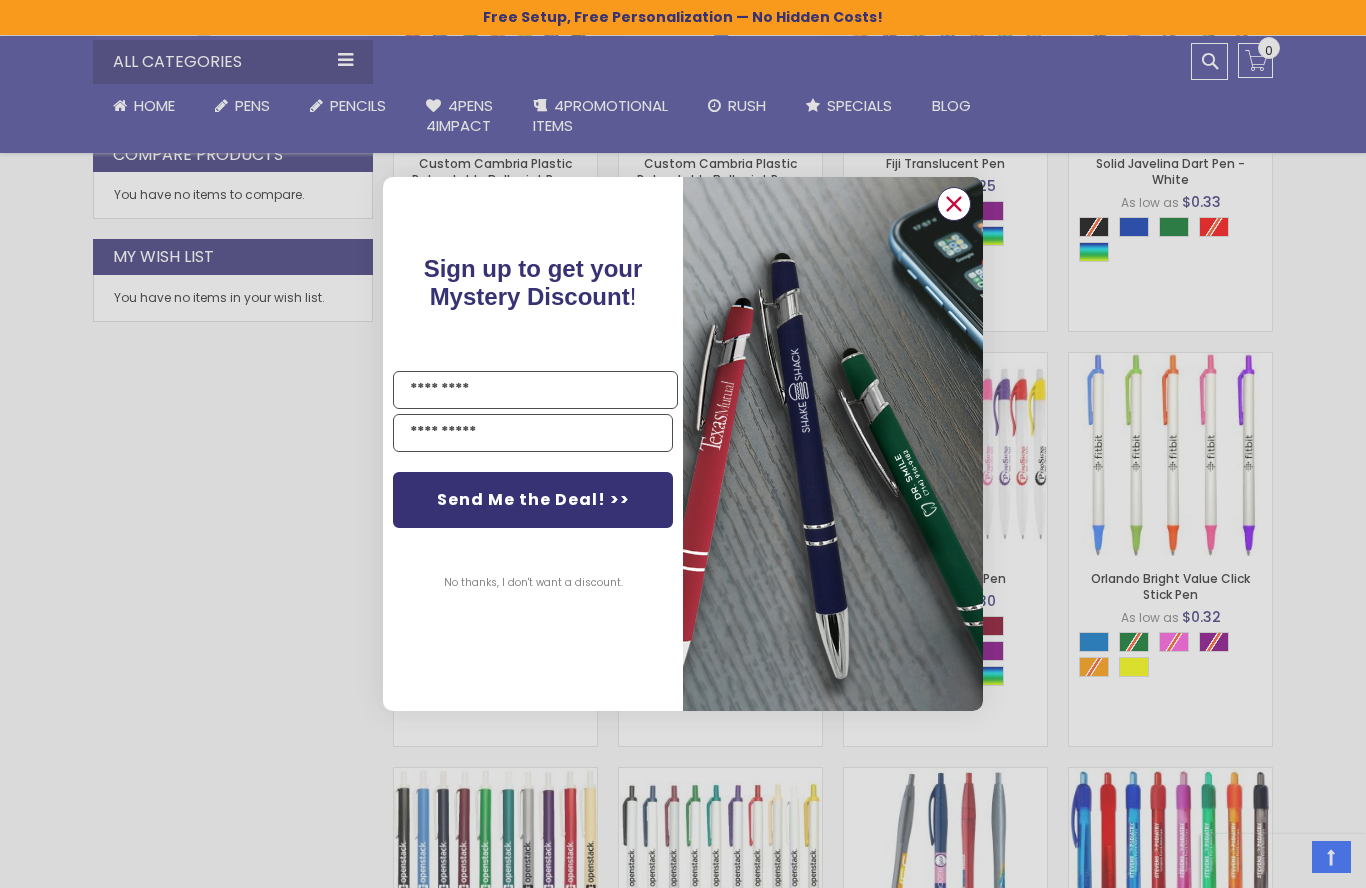 click at bounding box center (954, 204) 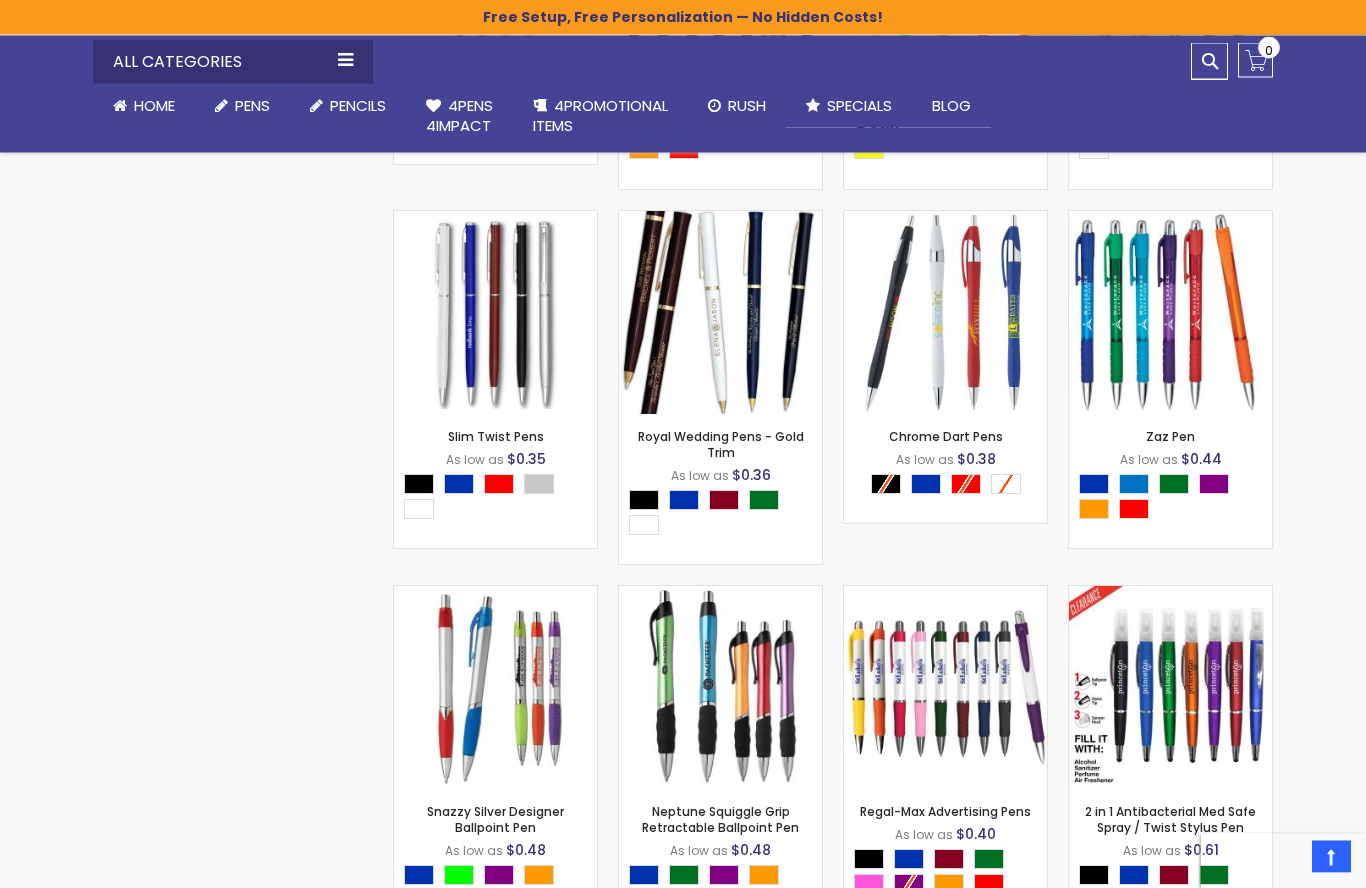 scroll, scrollTop: 3737, scrollLeft: 0, axis: vertical 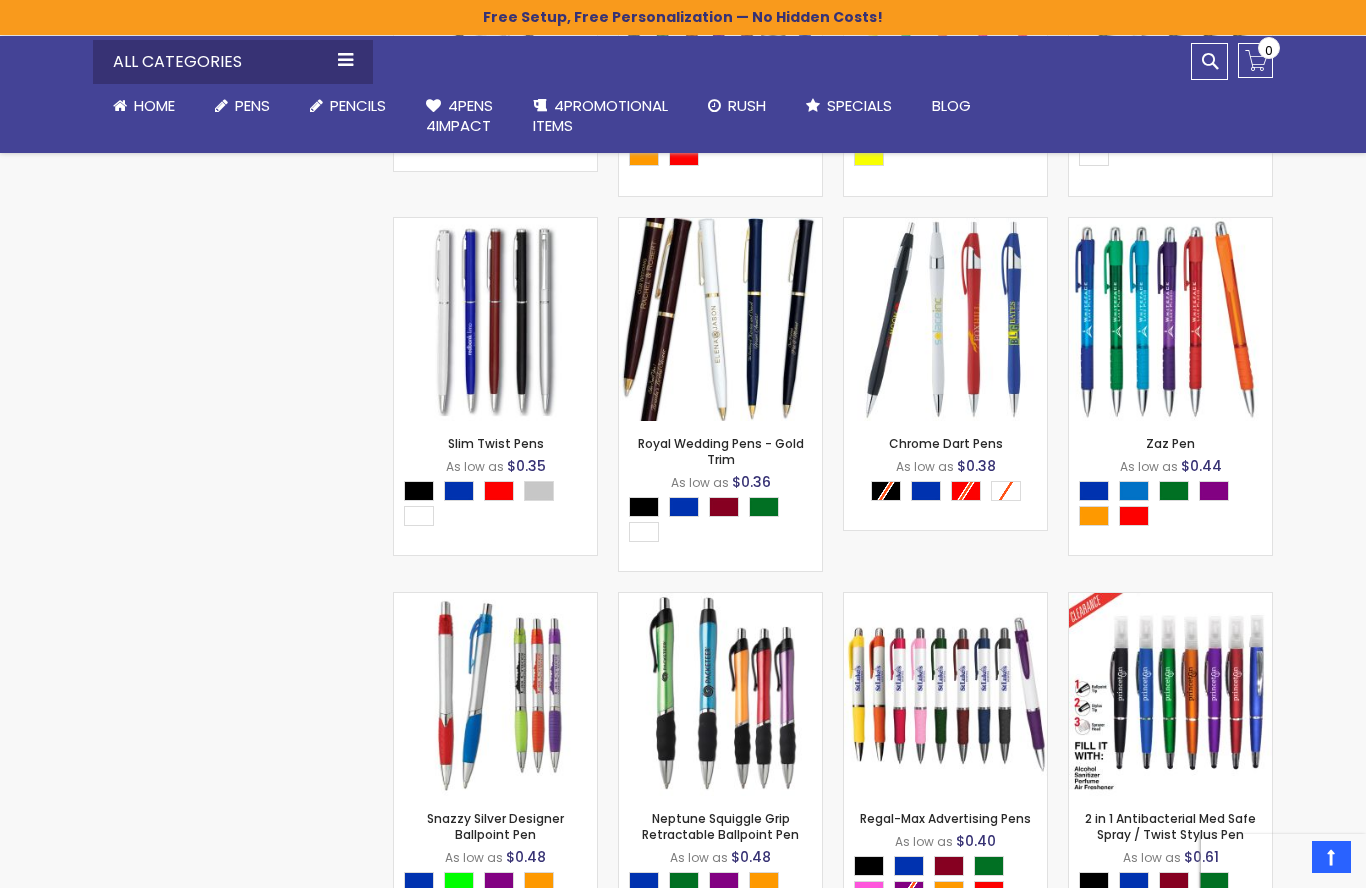 click on "As low as" at bounding box center (0, 0) 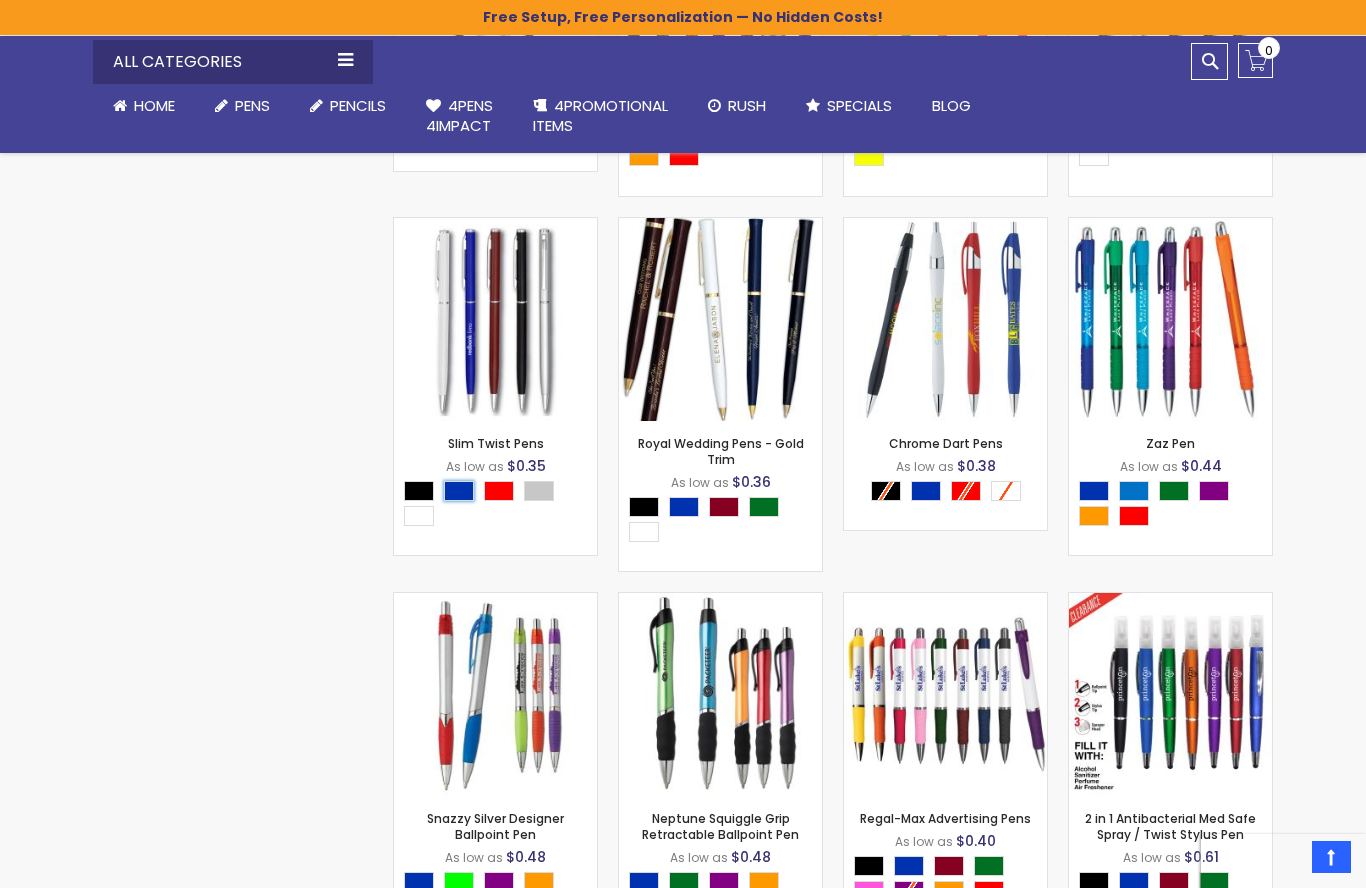 click at bounding box center [459, 491] 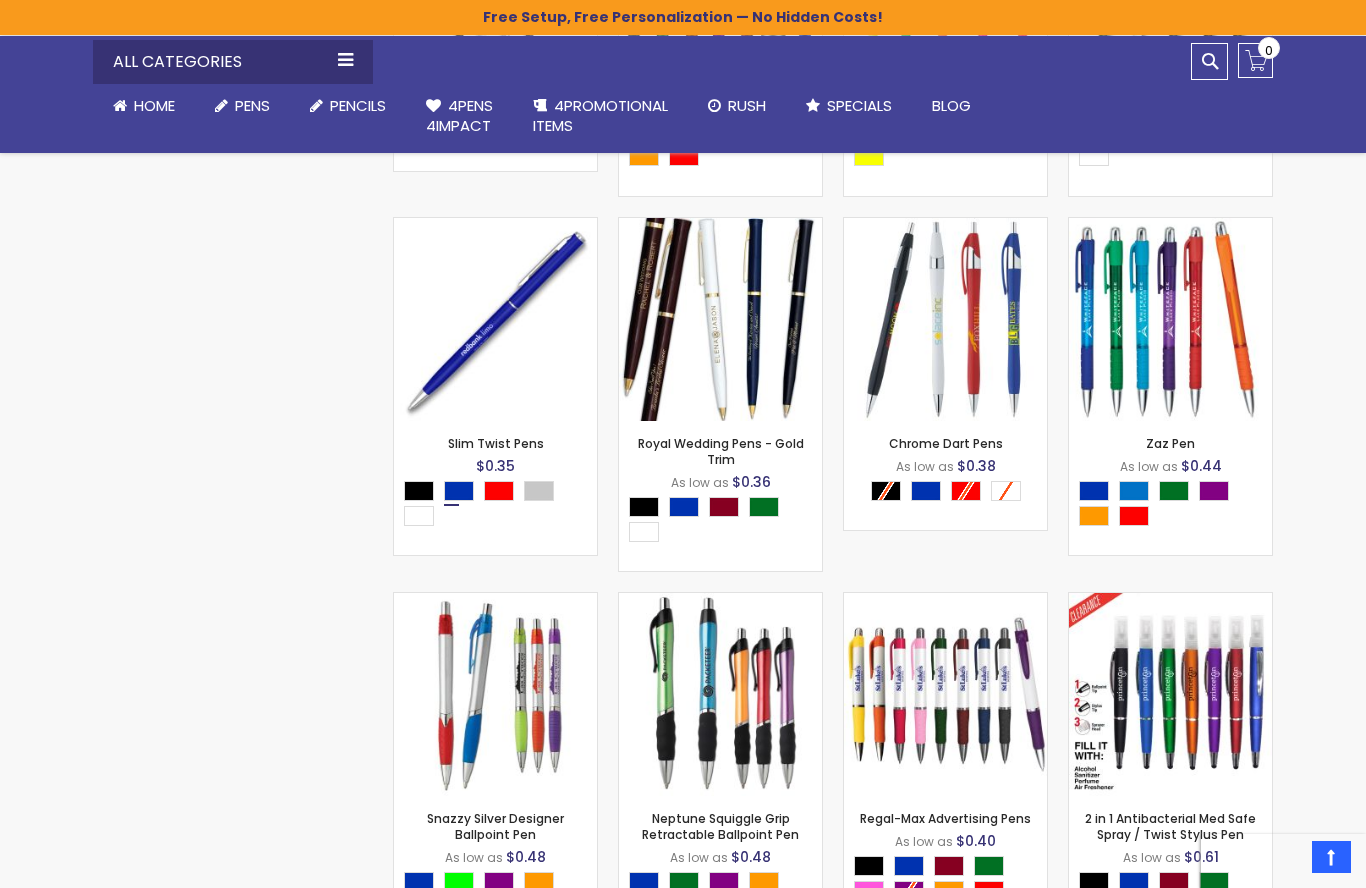 click at bounding box center [495, 319] 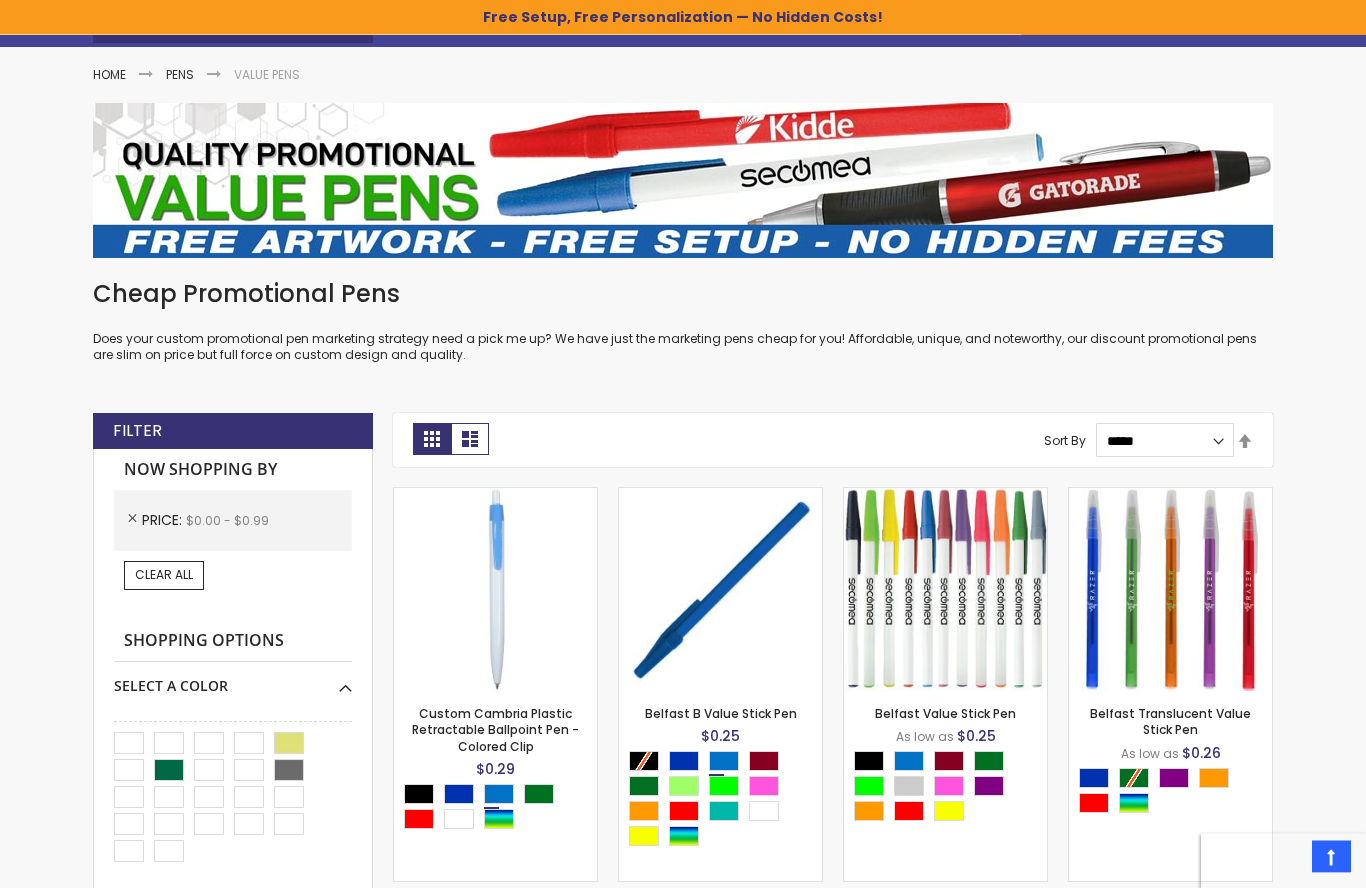 scroll, scrollTop: 243, scrollLeft: 0, axis: vertical 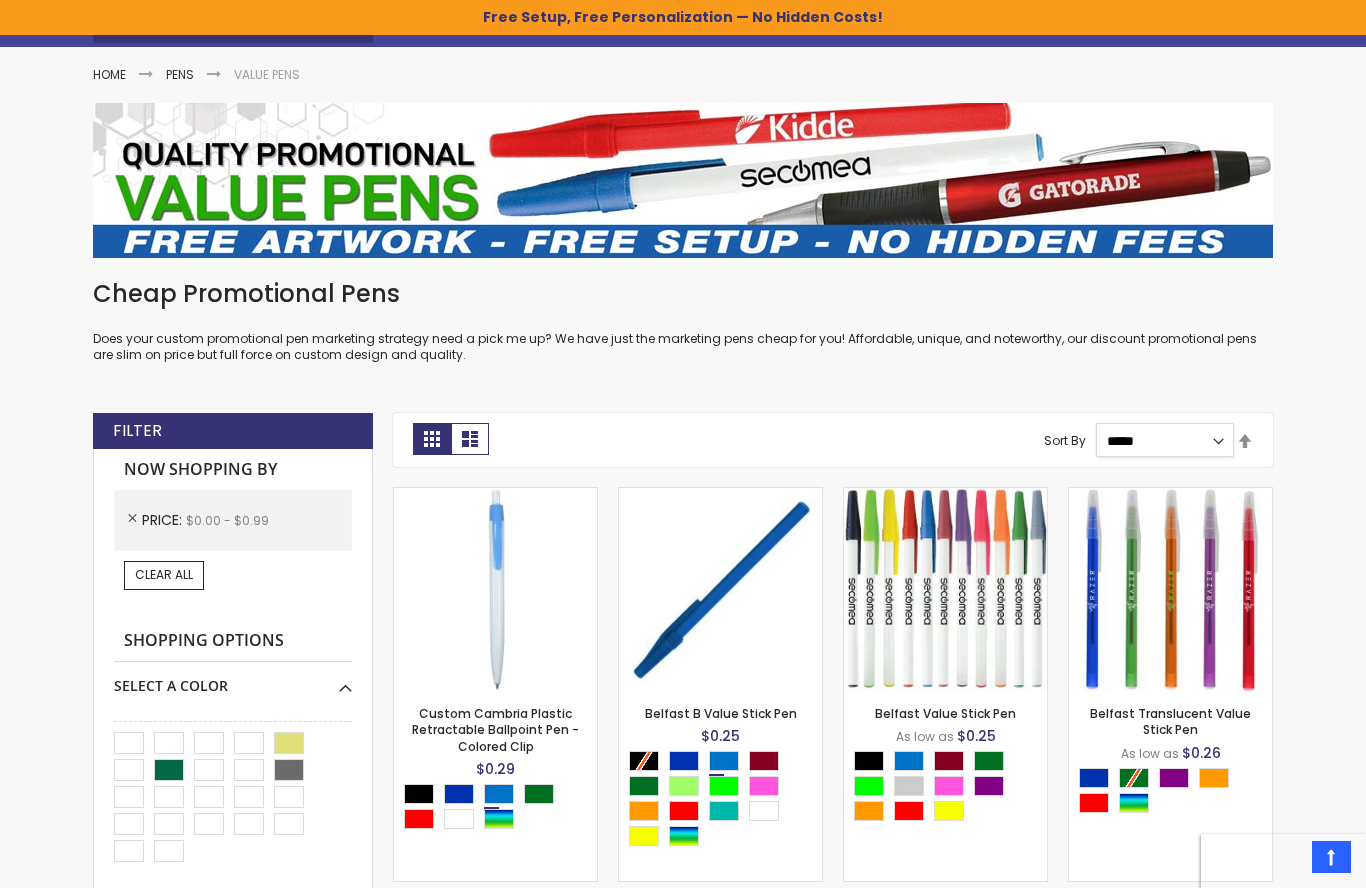 click on "**********" at bounding box center (1165, 440) 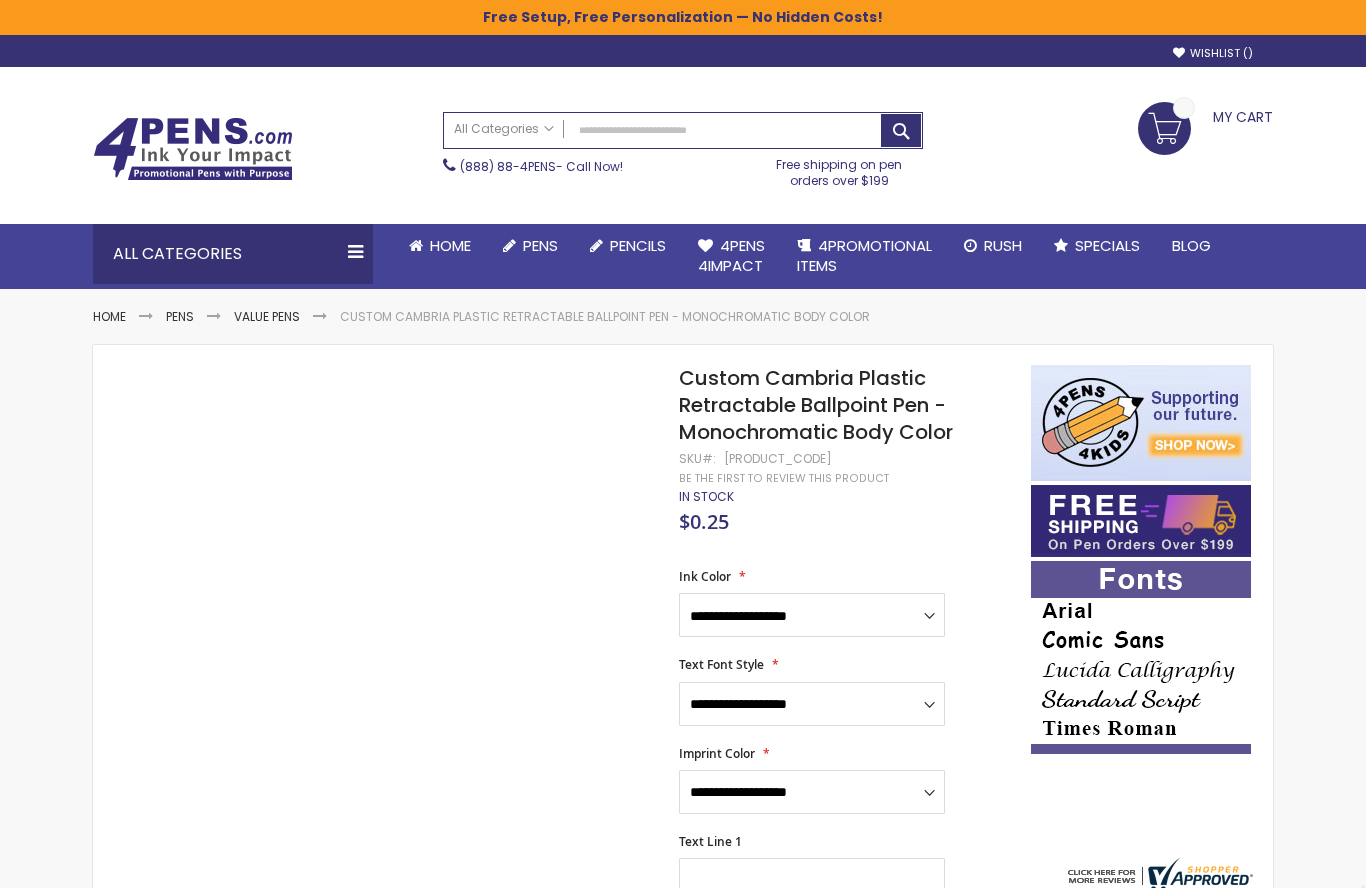 scroll, scrollTop: 0, scrollLeft: 0, axis: both 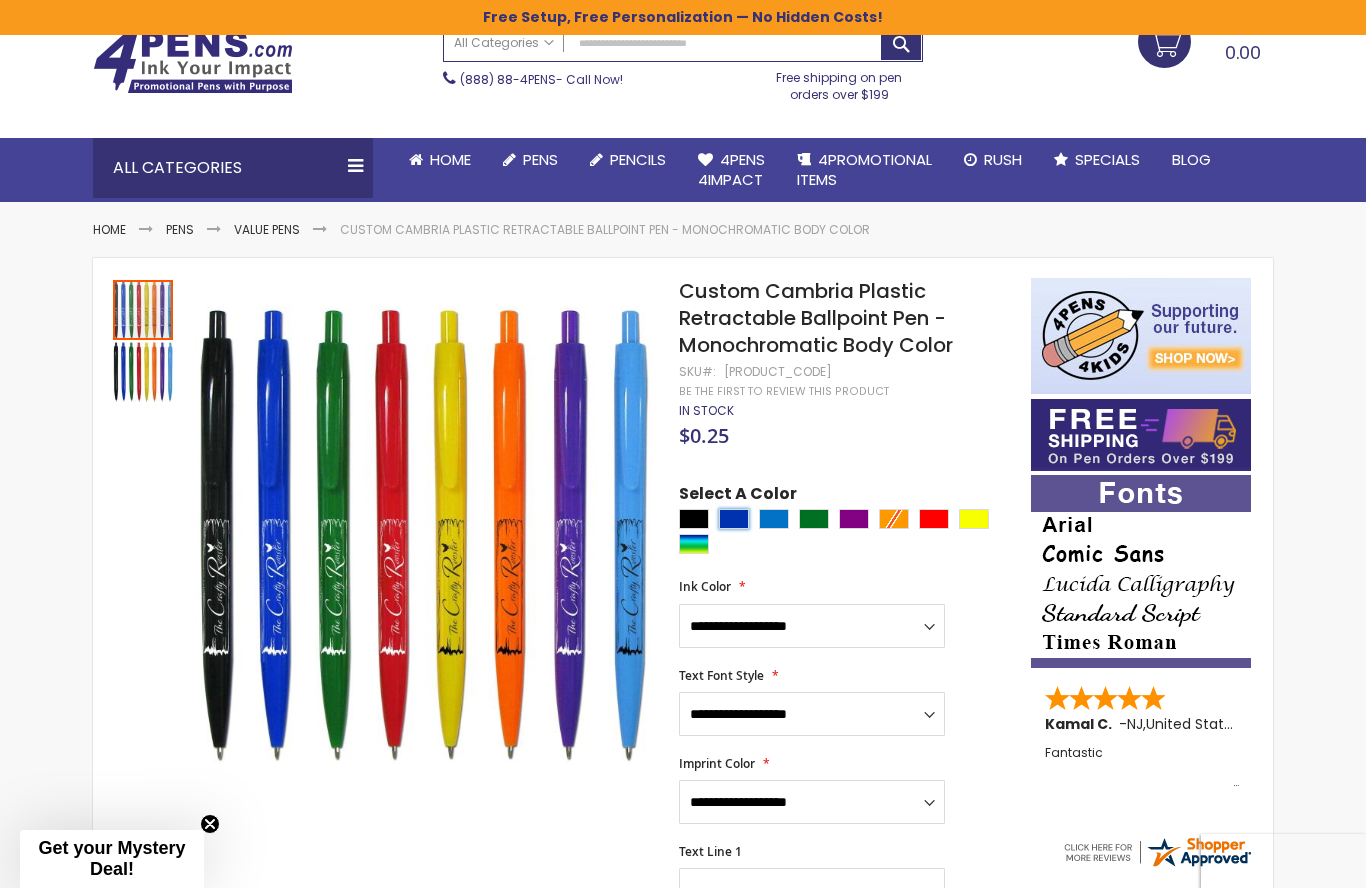click at bounding box center (734, 519) 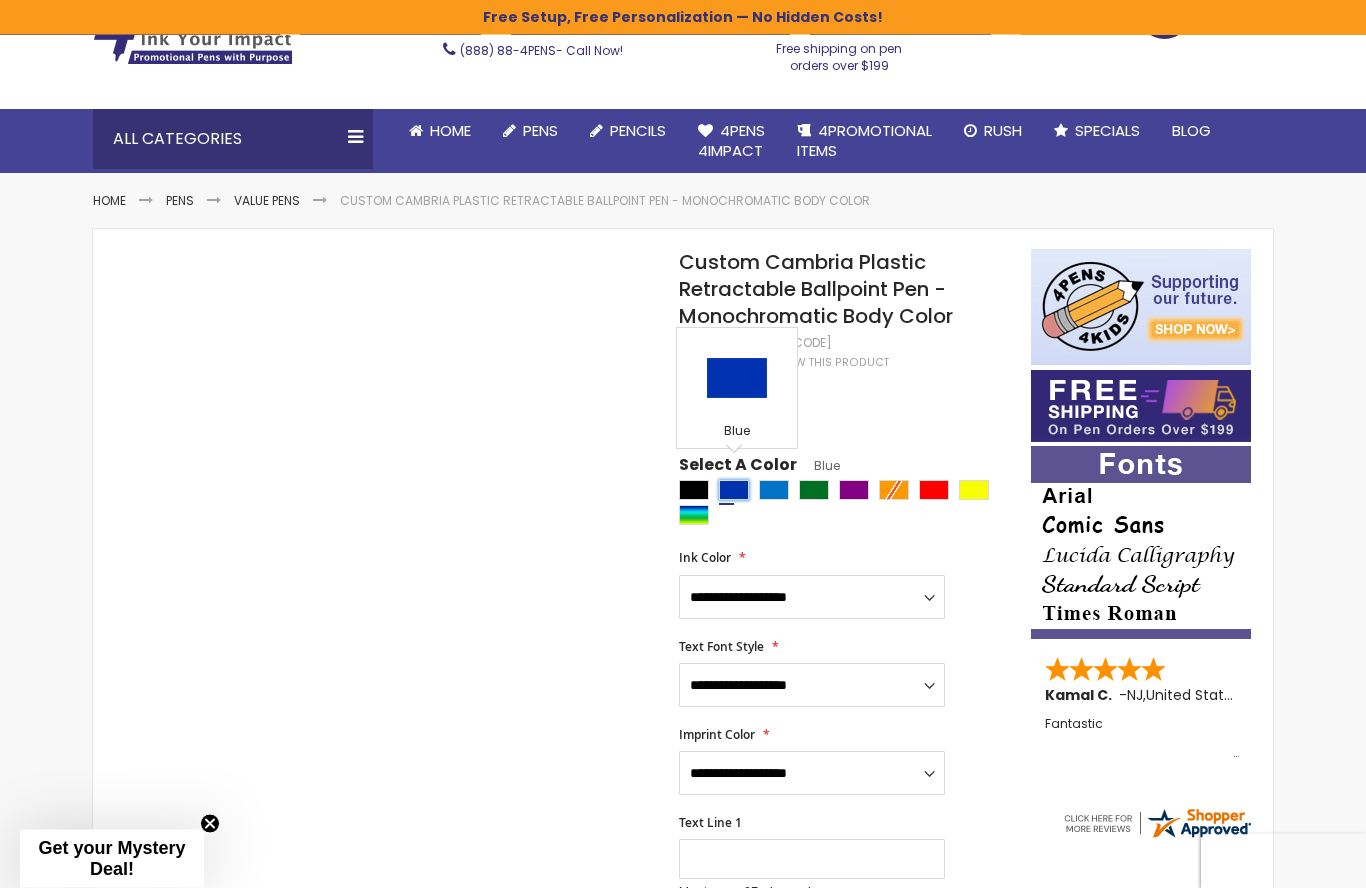 scroll, scrollTop: 222, scrollLeft: 0, axis: vertical 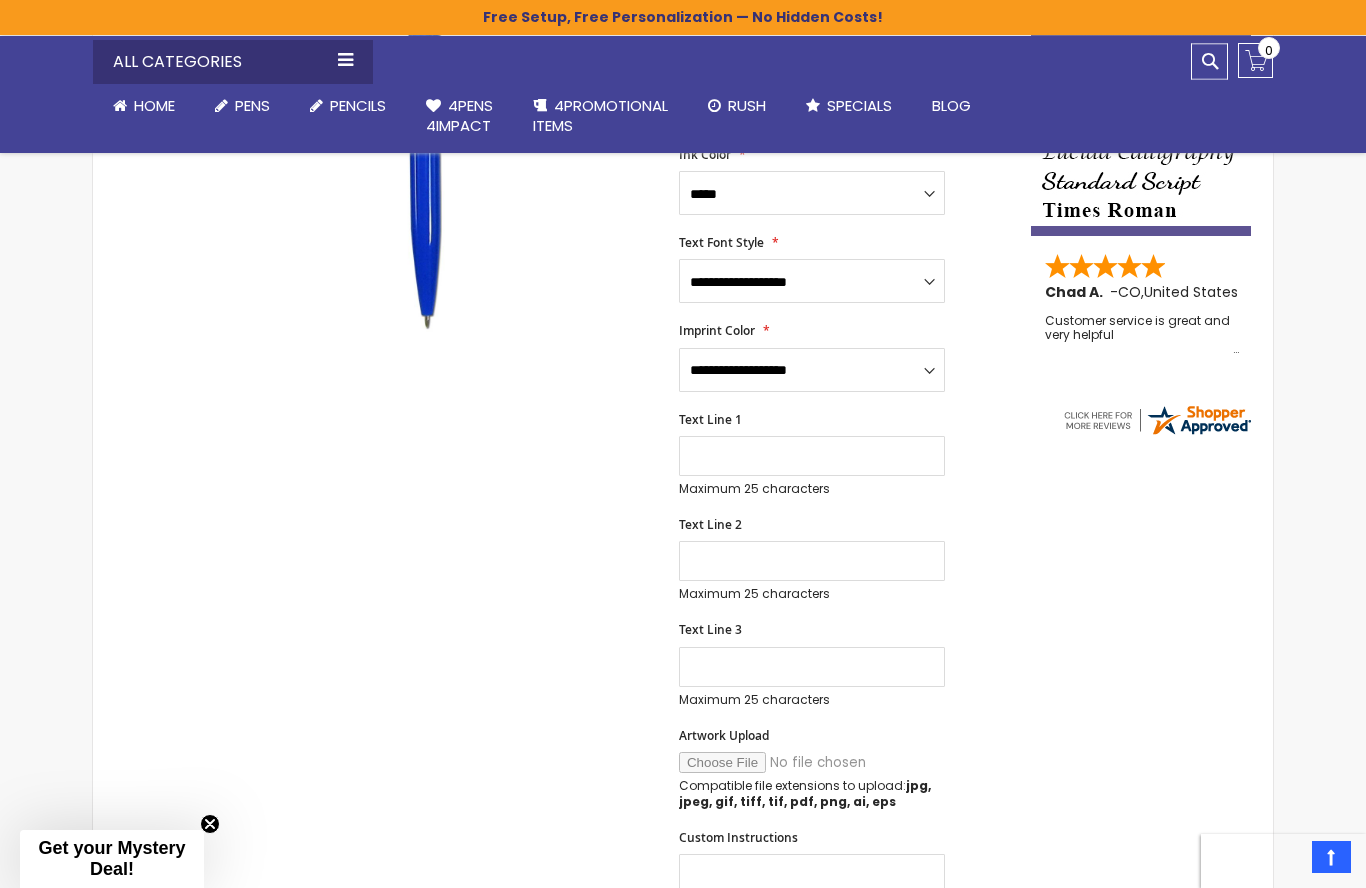 click on "Artwork Upload" at bounding box center [815, 762] 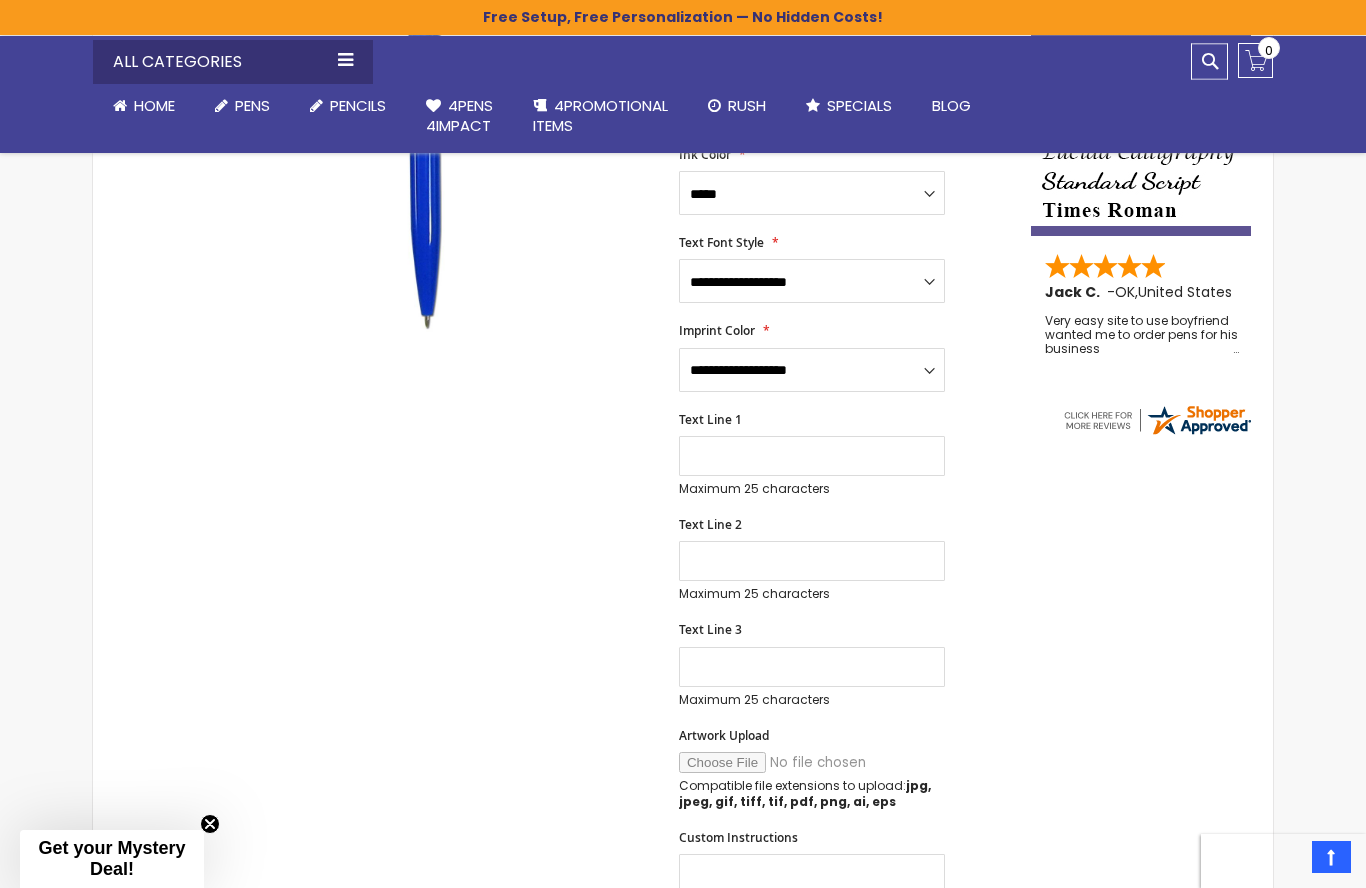 click on "Artwork Upload" at bounding box center (815, 762) 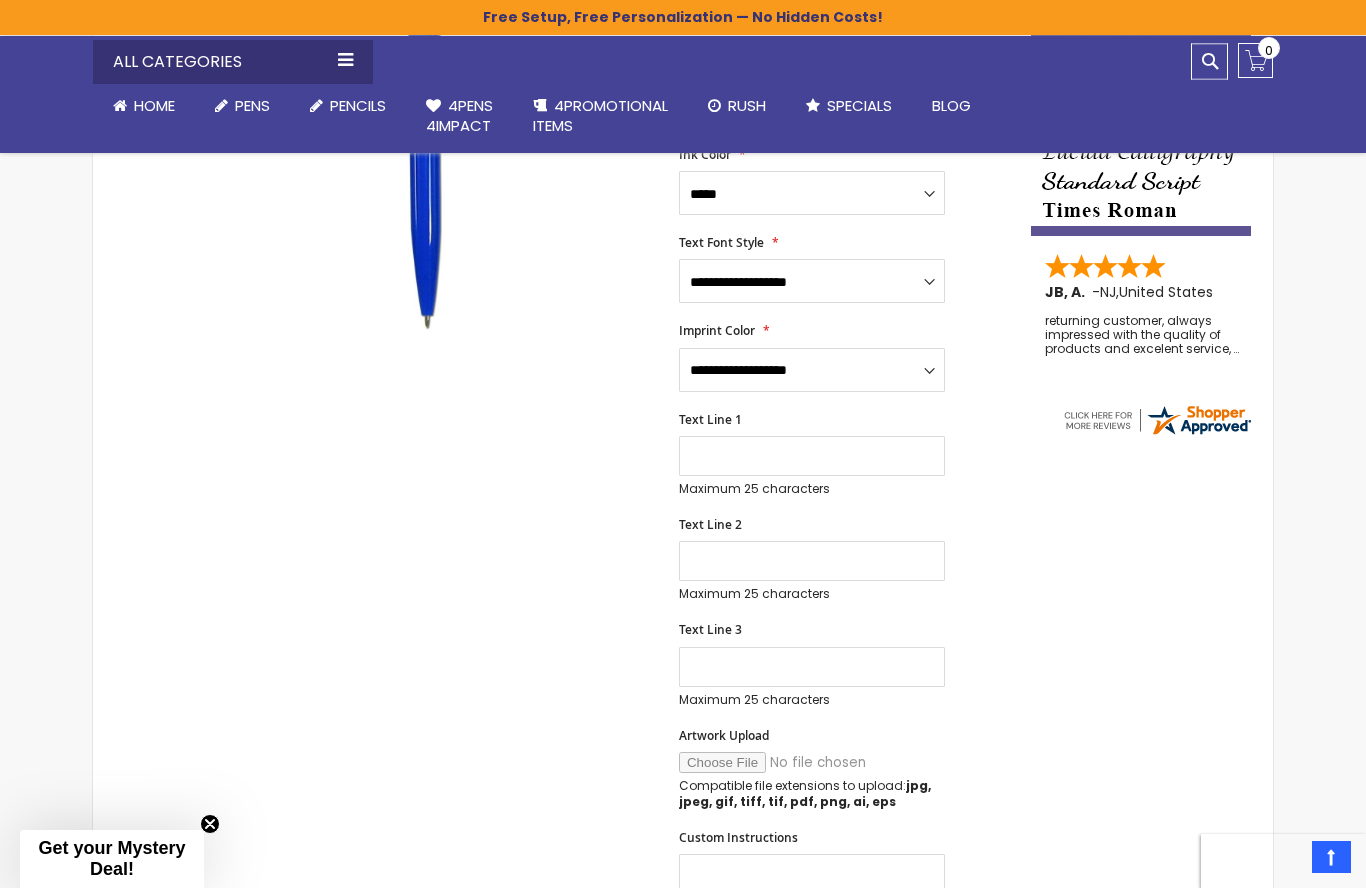 type on "**********" 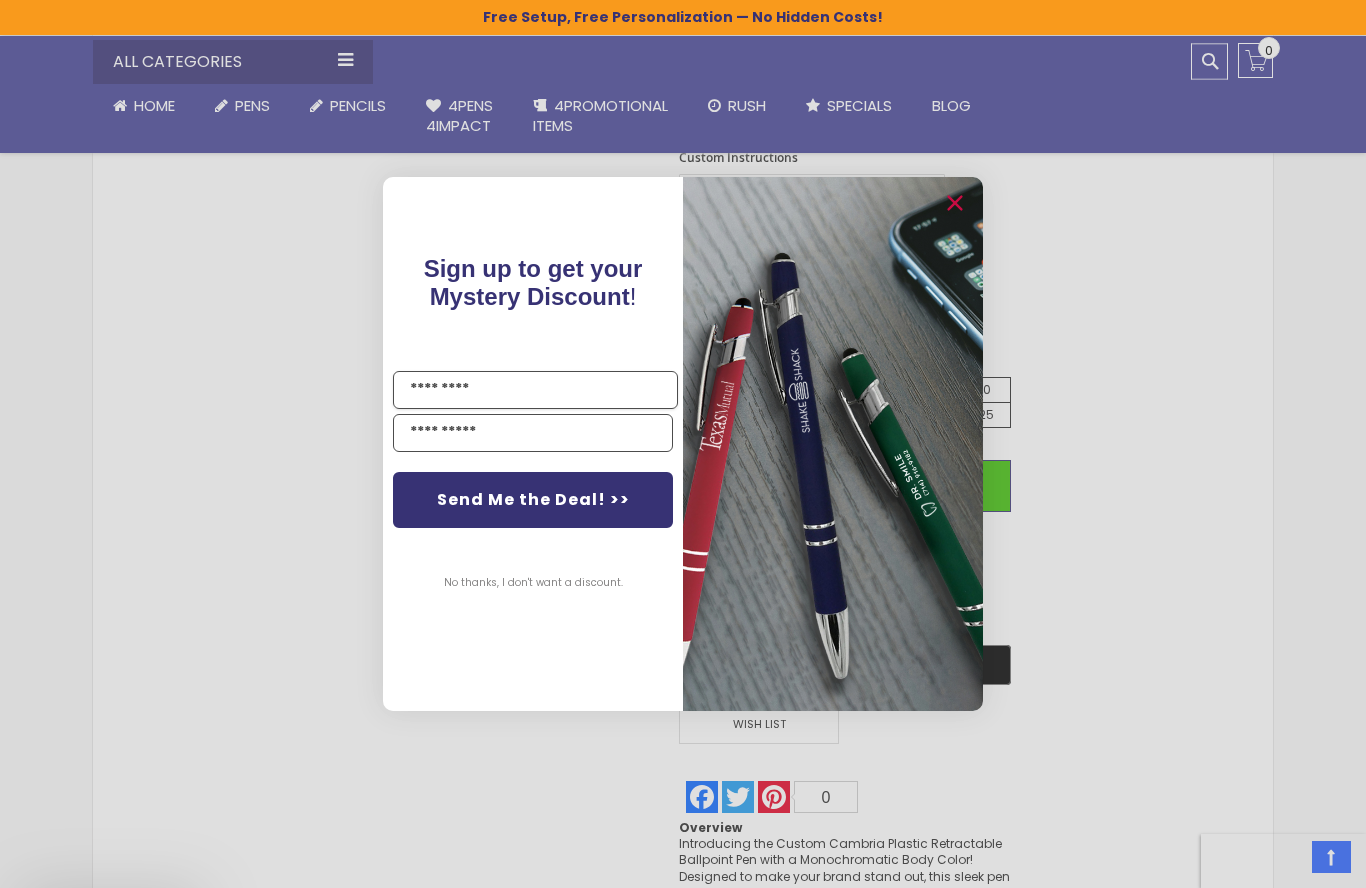 scroll, scrollTop: 1205, scrollLeft: 0, axis: vertical 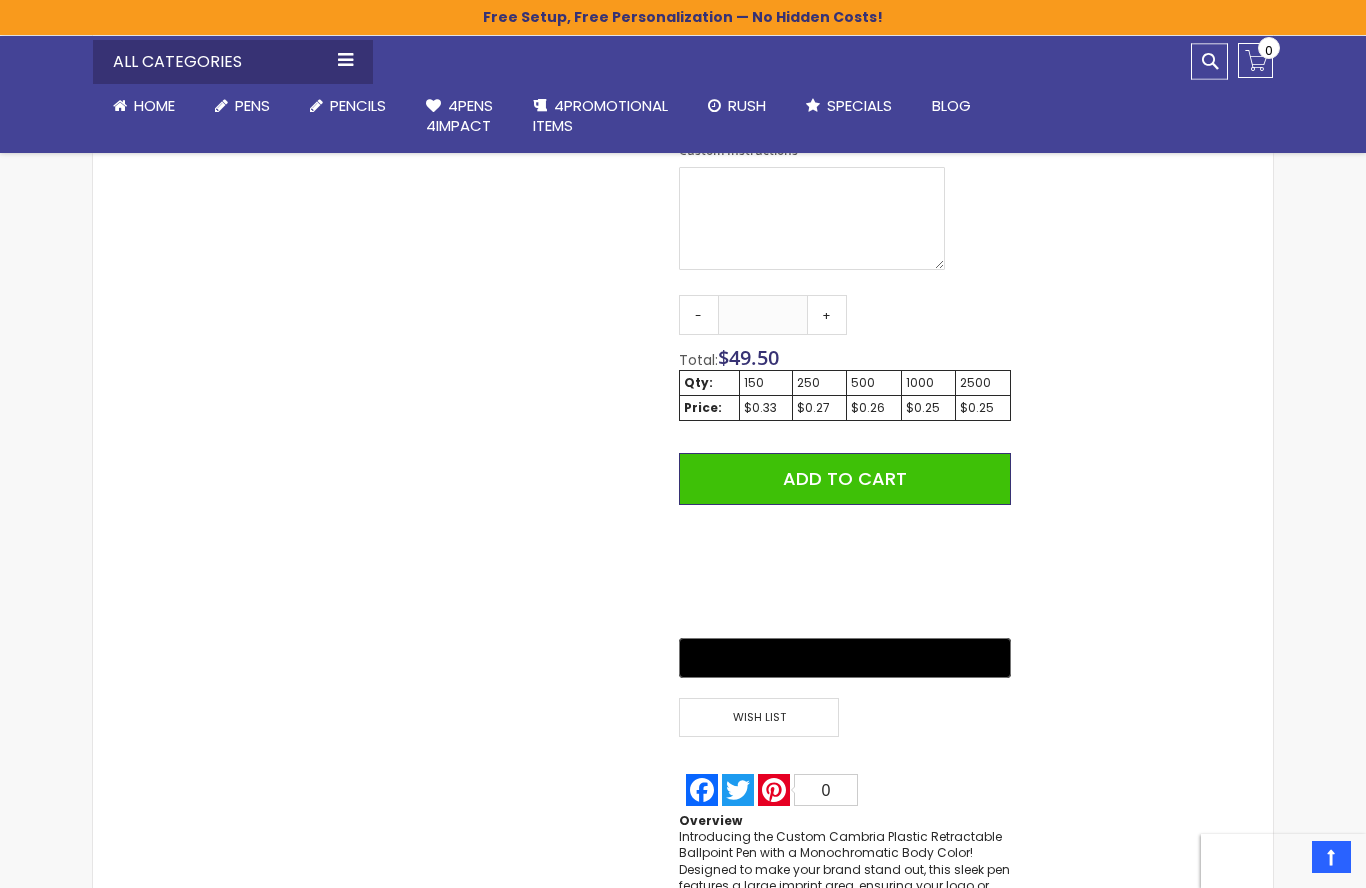 click on "Close dialog Sign up to get your Mystery Discount !
Name Send Me the Deal! >> No thanks, I don't want a discount. ******" at bounding box center (683, 444) 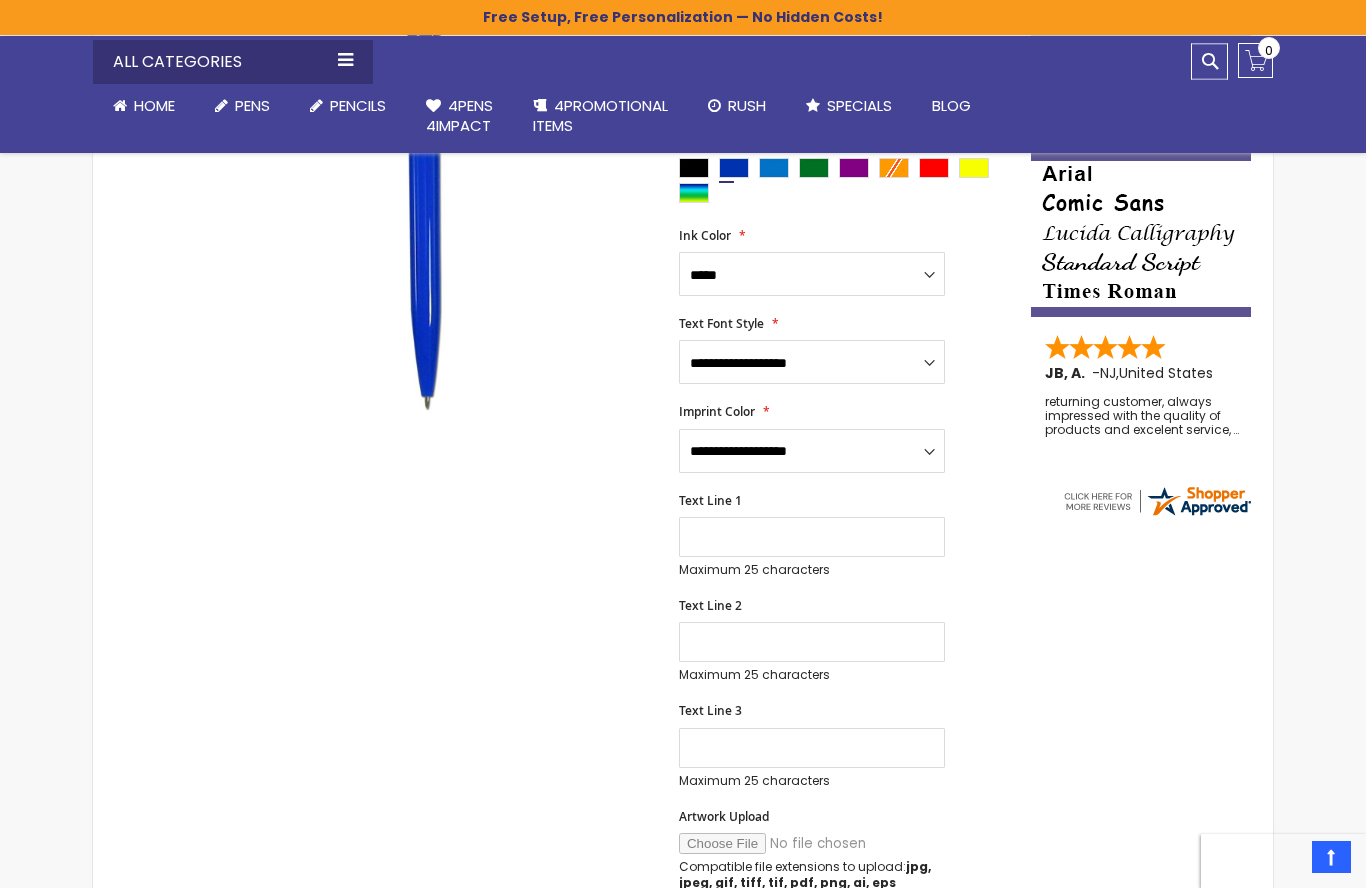 scroll, scrollTop: 416, scrollLeft: 0, axis: vertical 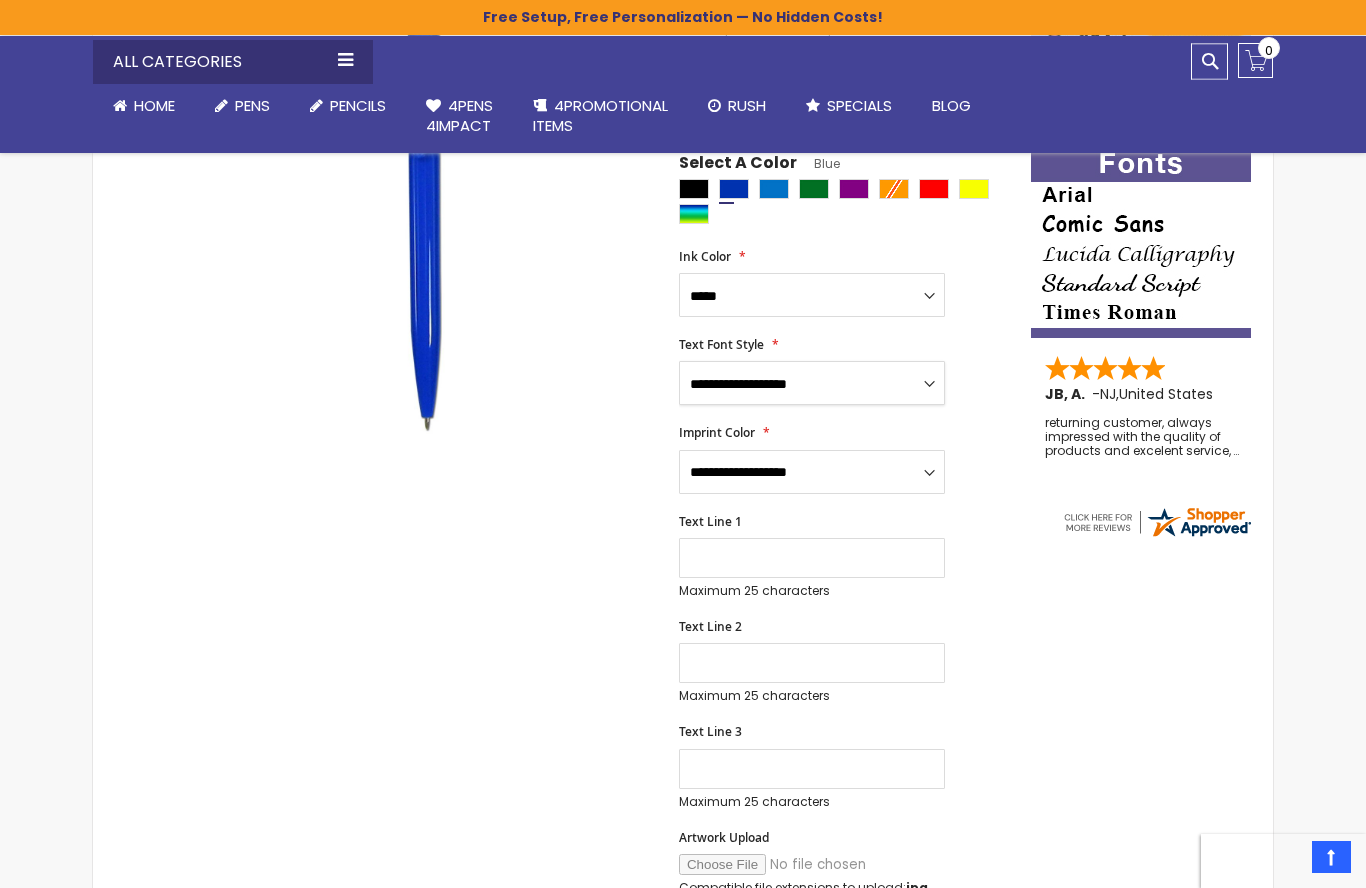 click on "**********" at bounding box center (812, 383) 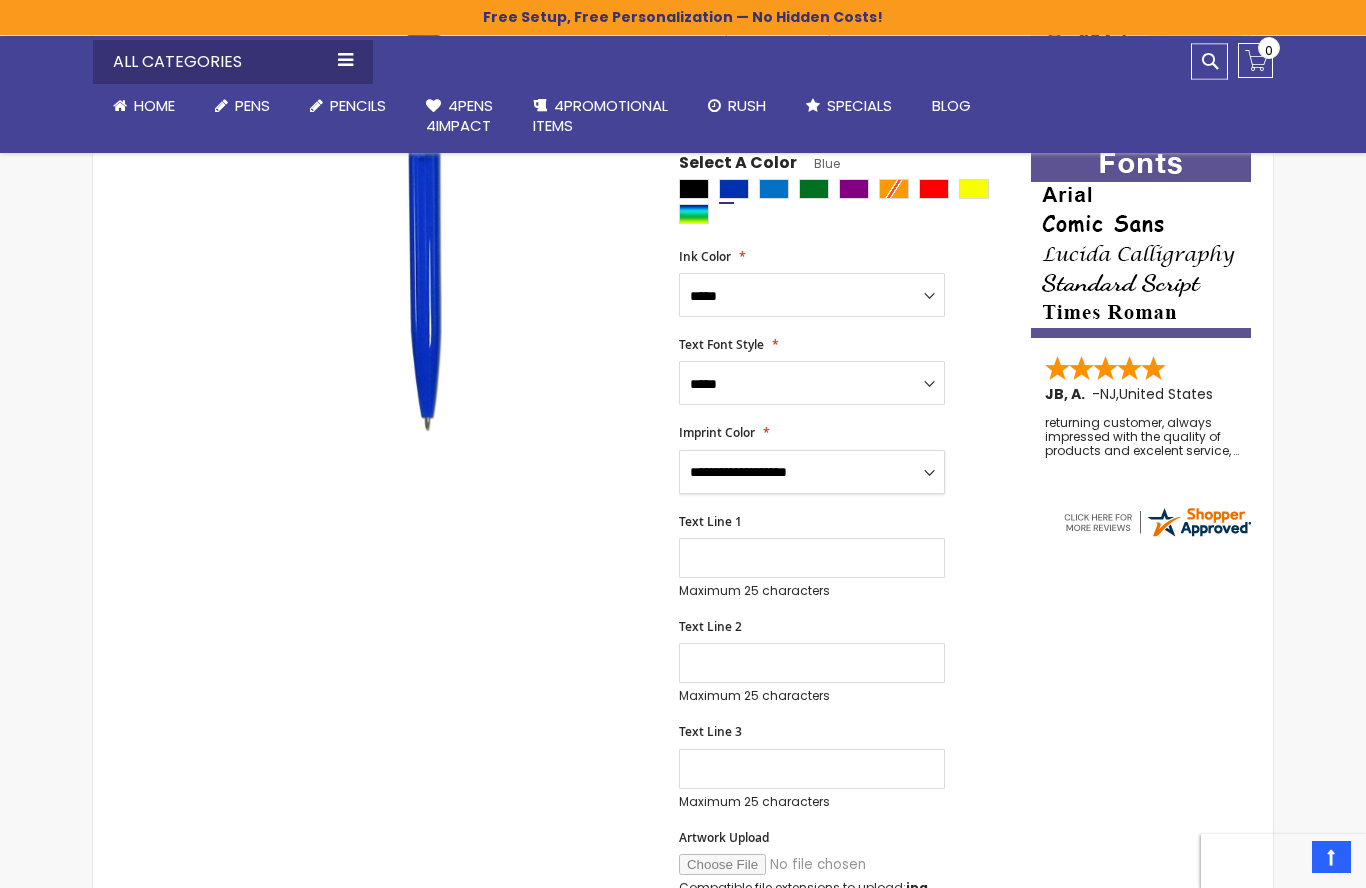 click on "**********" at bounding box center (812, 472) 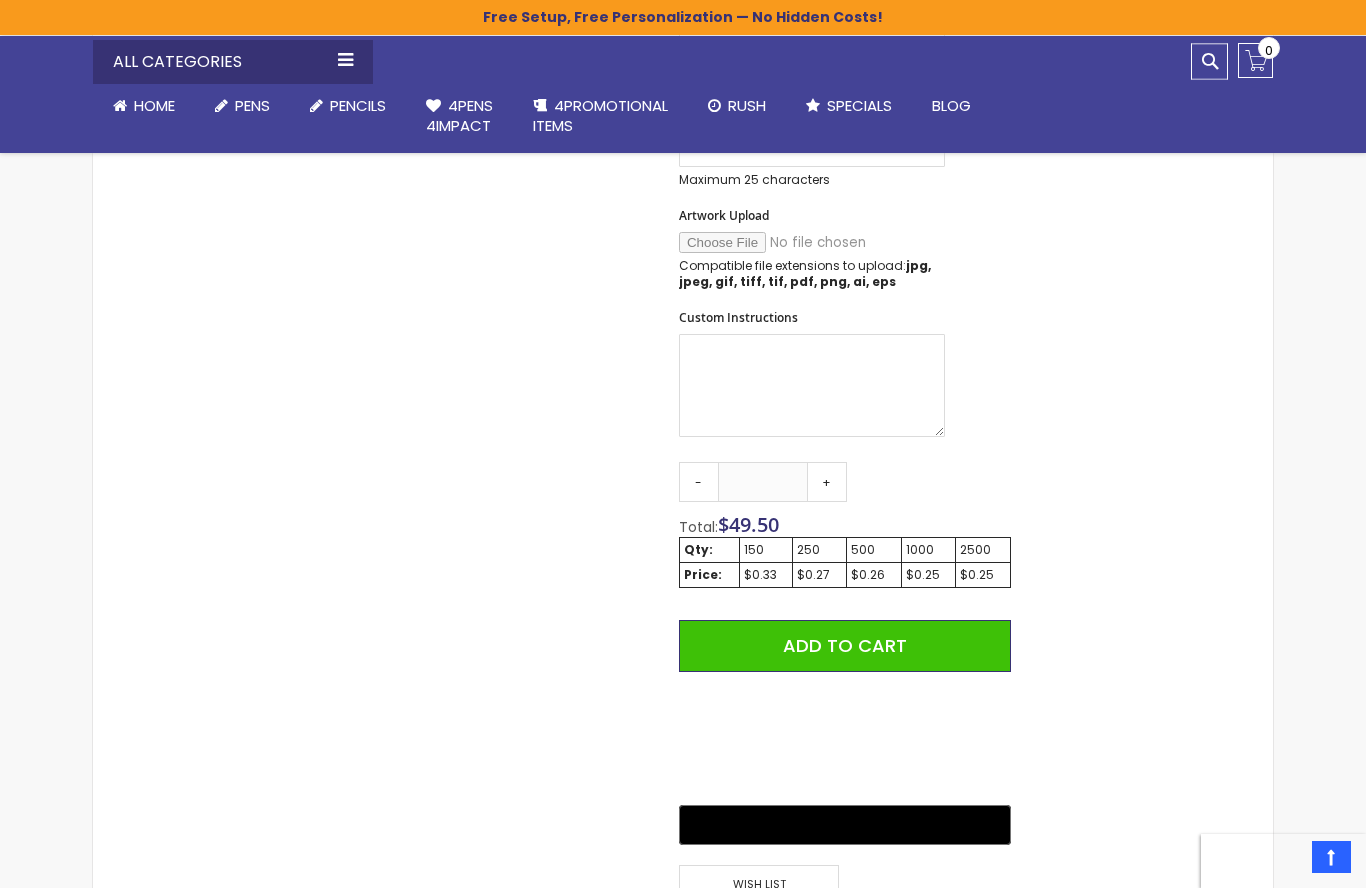 click on "Add to Cart" at bounding box center [845, 645] 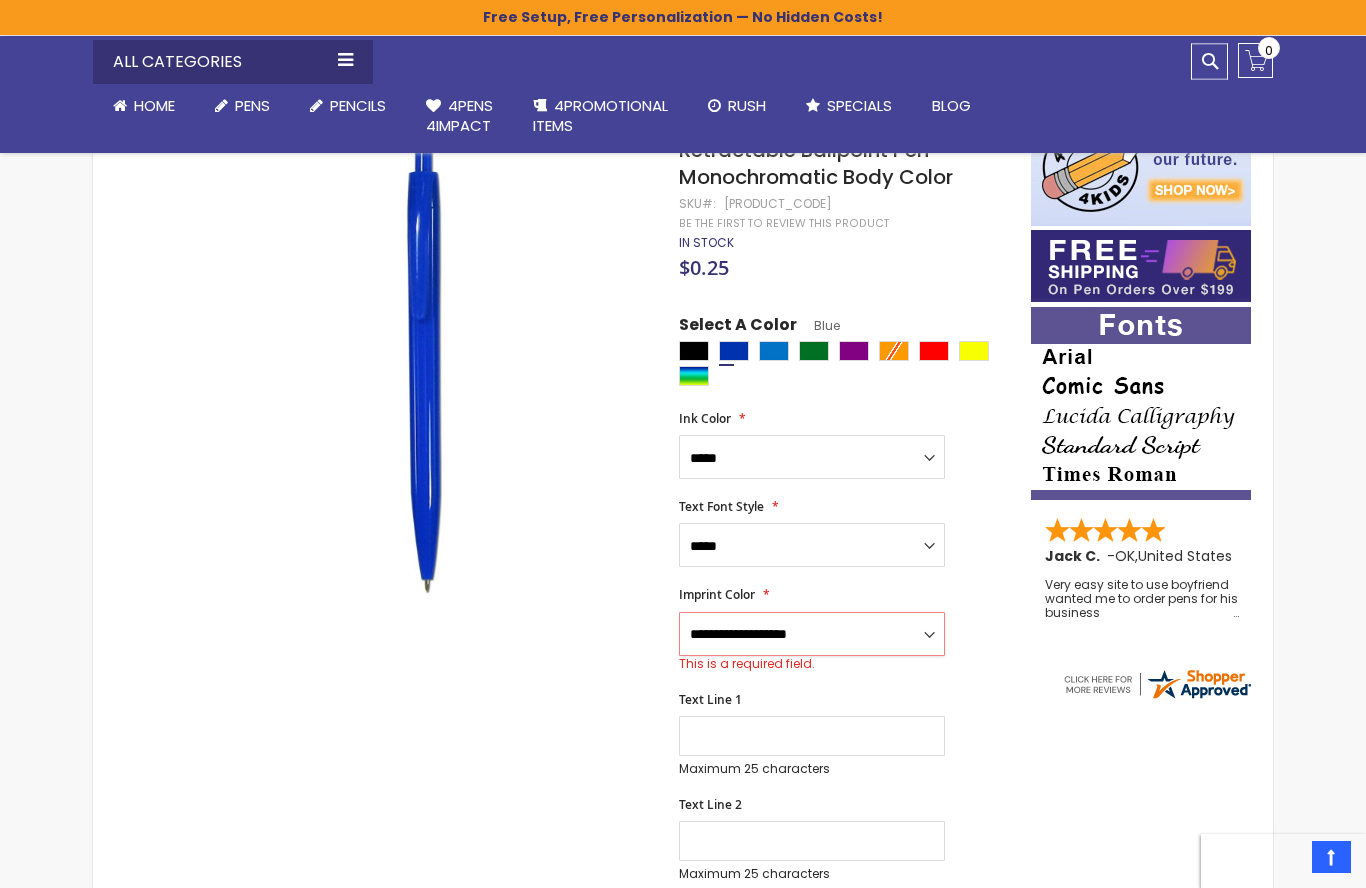 scroll, scrollTop: 0, scrollLeft: 0, axis: both 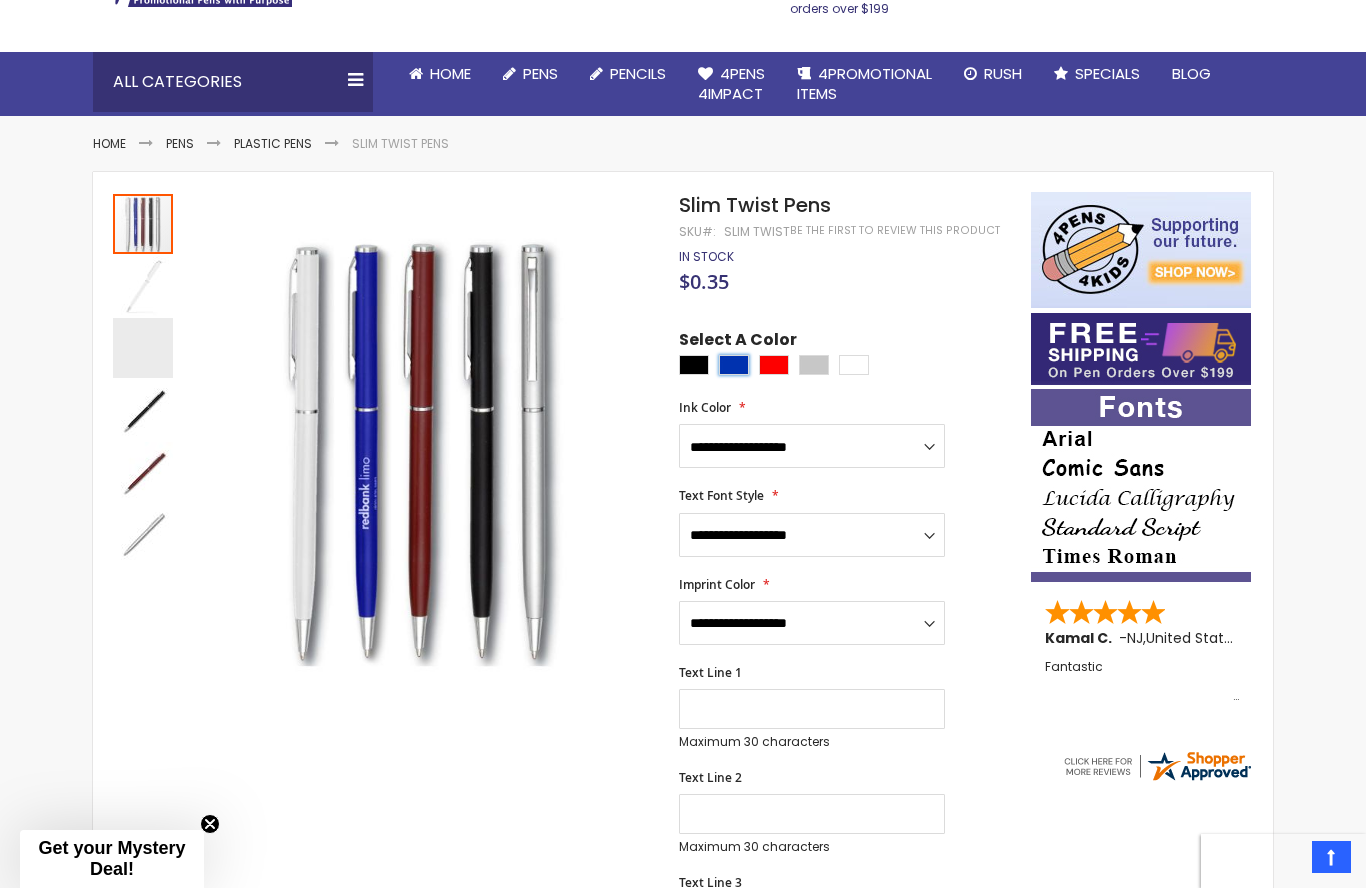 click at bounding box center [734, 365] 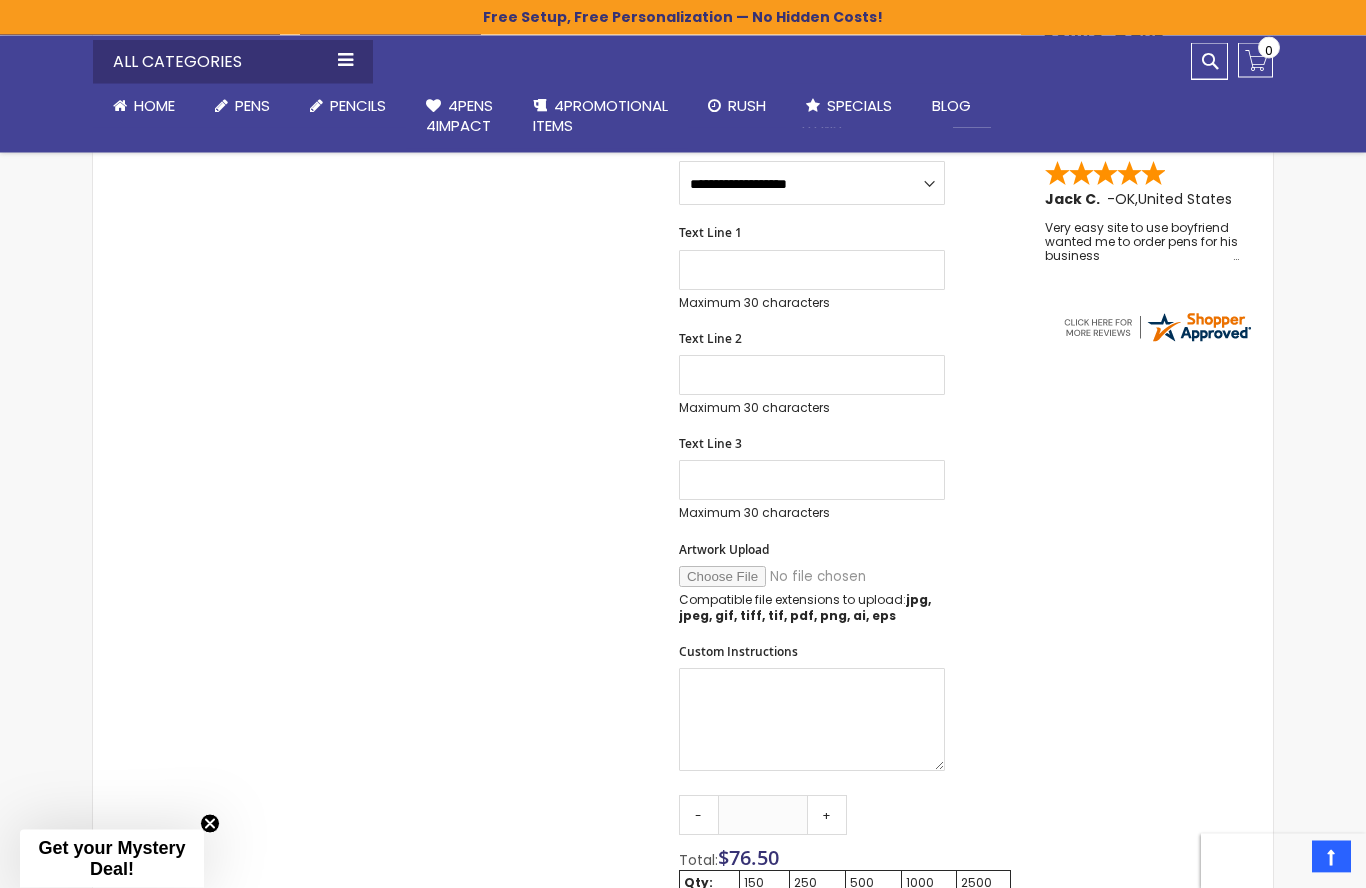 scroll, scrollTop: 620, scrollLeft: 0, axis: vertical 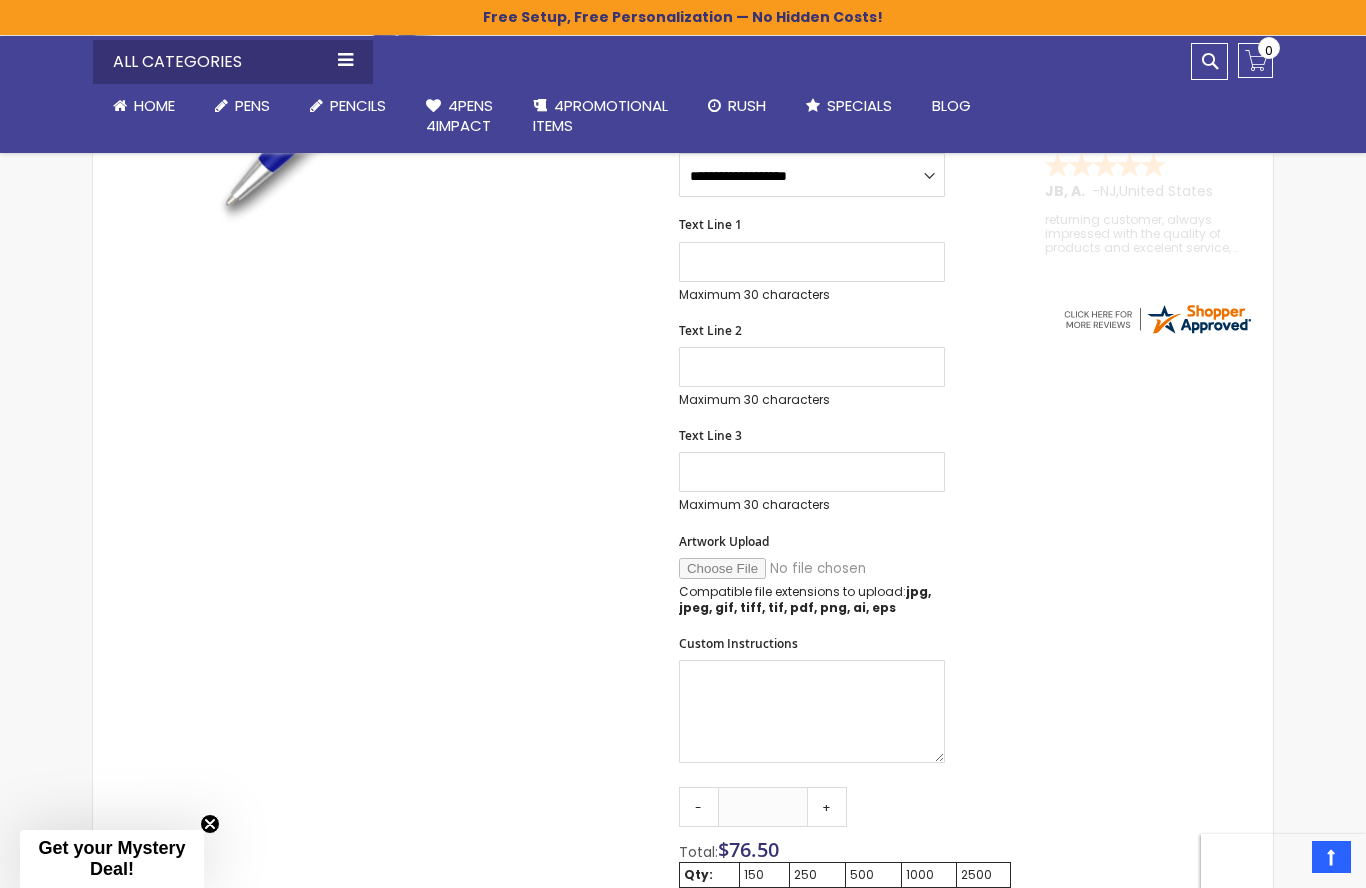 click on "Artwork Upload" at bounding box center (815, 568) 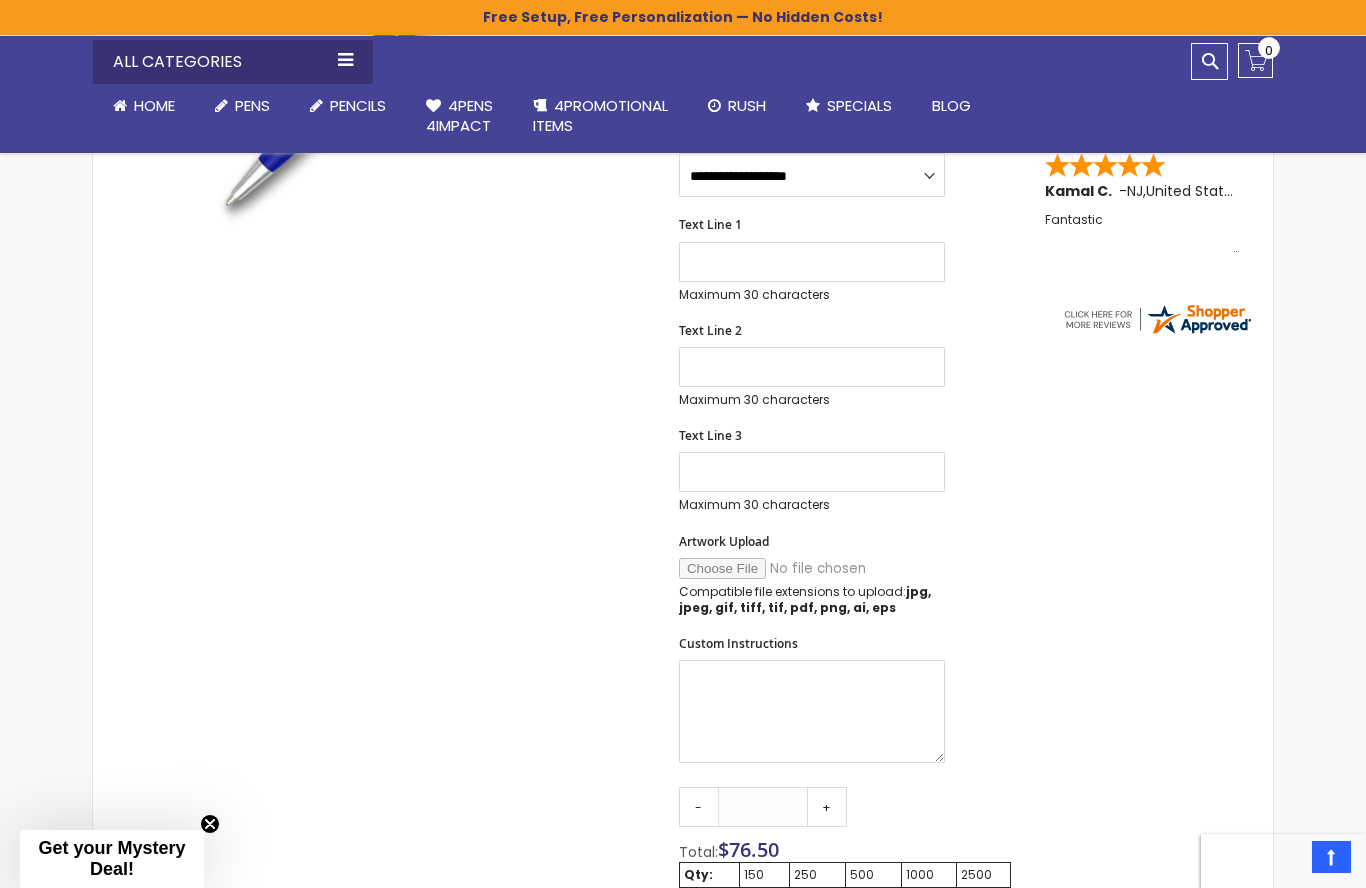 type on "**********" 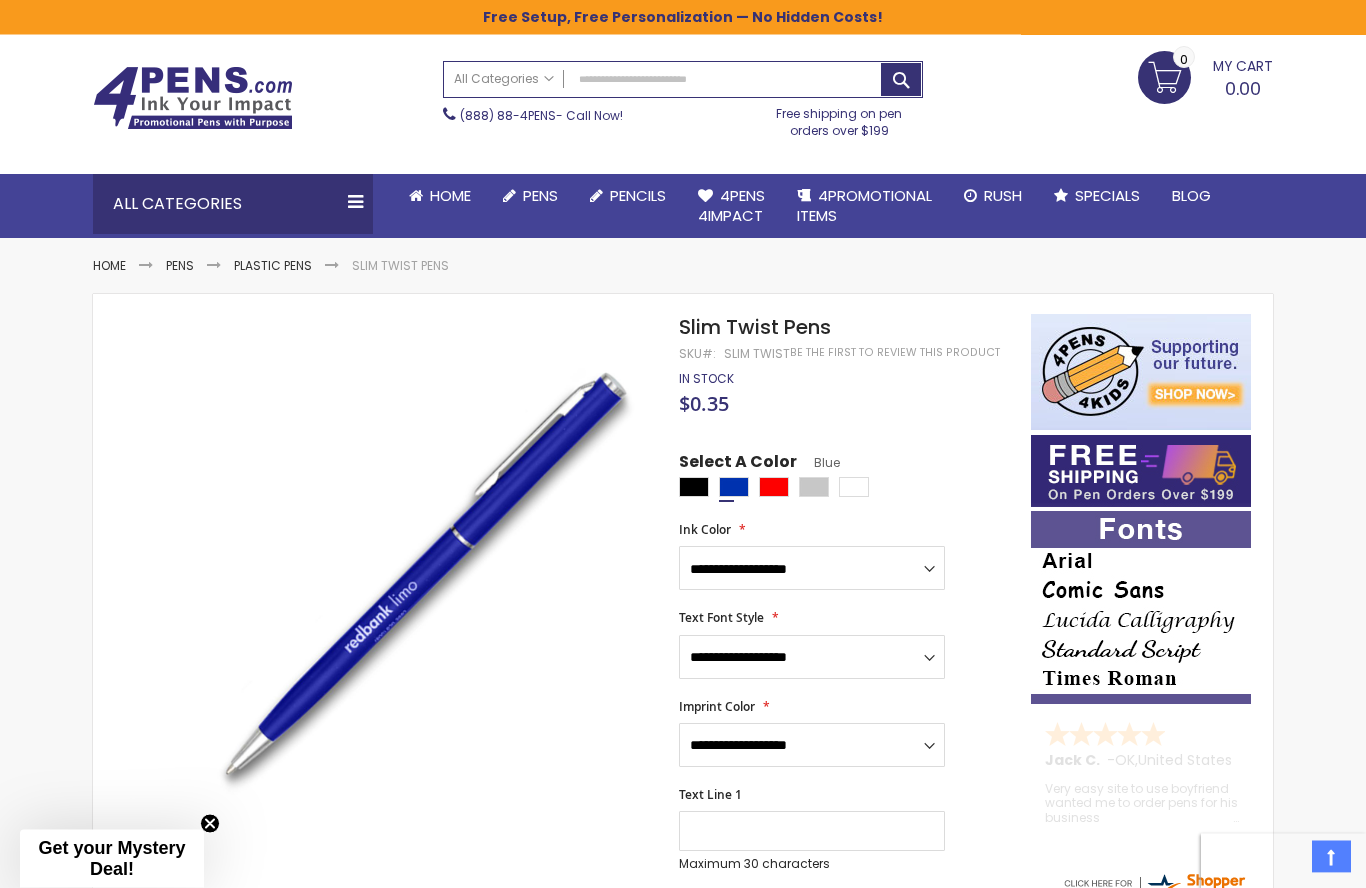 scroll, scrollTop: 0, scrollLeft: 0, axis: both 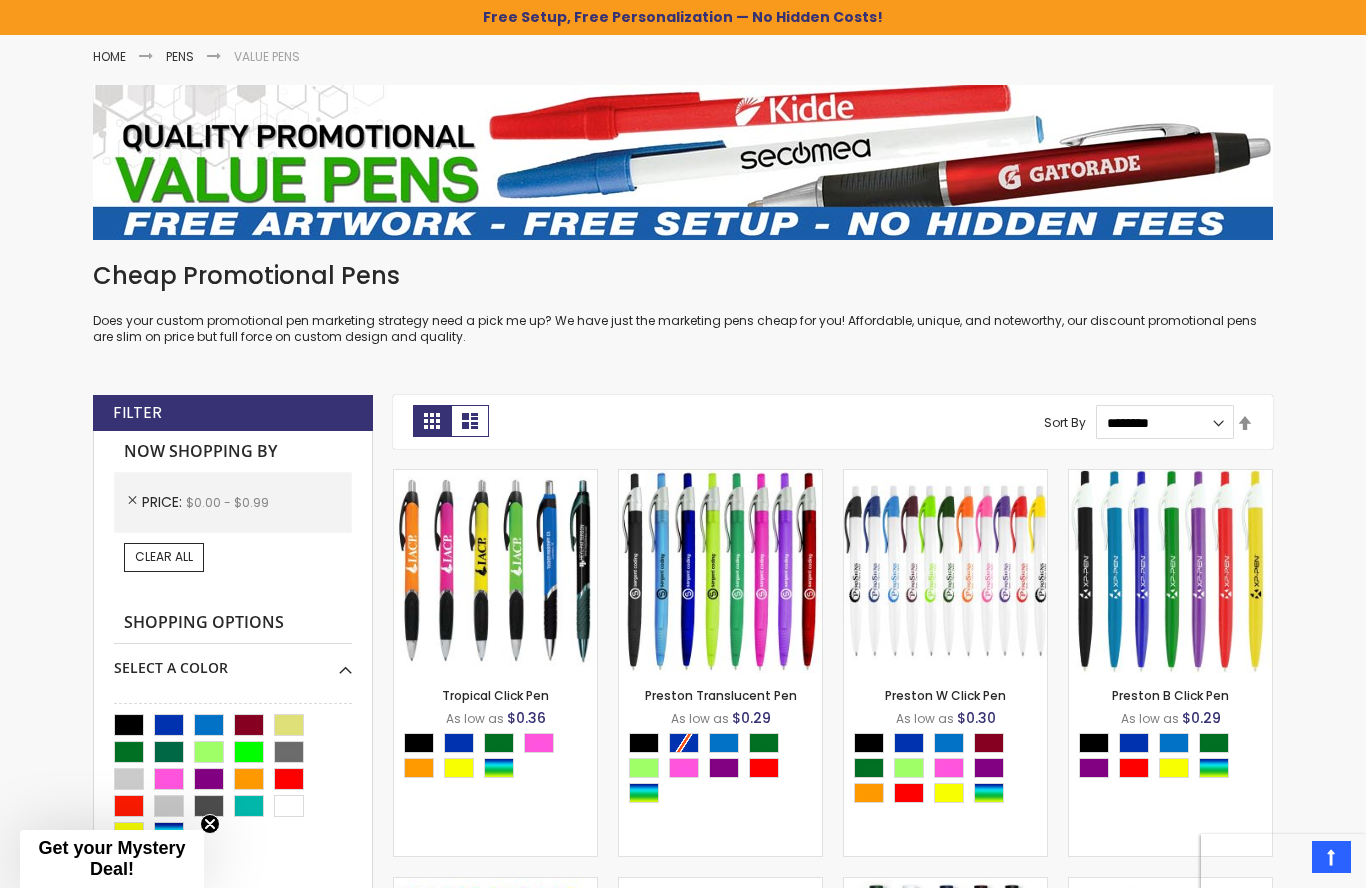 click on "Set Descending Direction" at bounding box center (1245, 424) 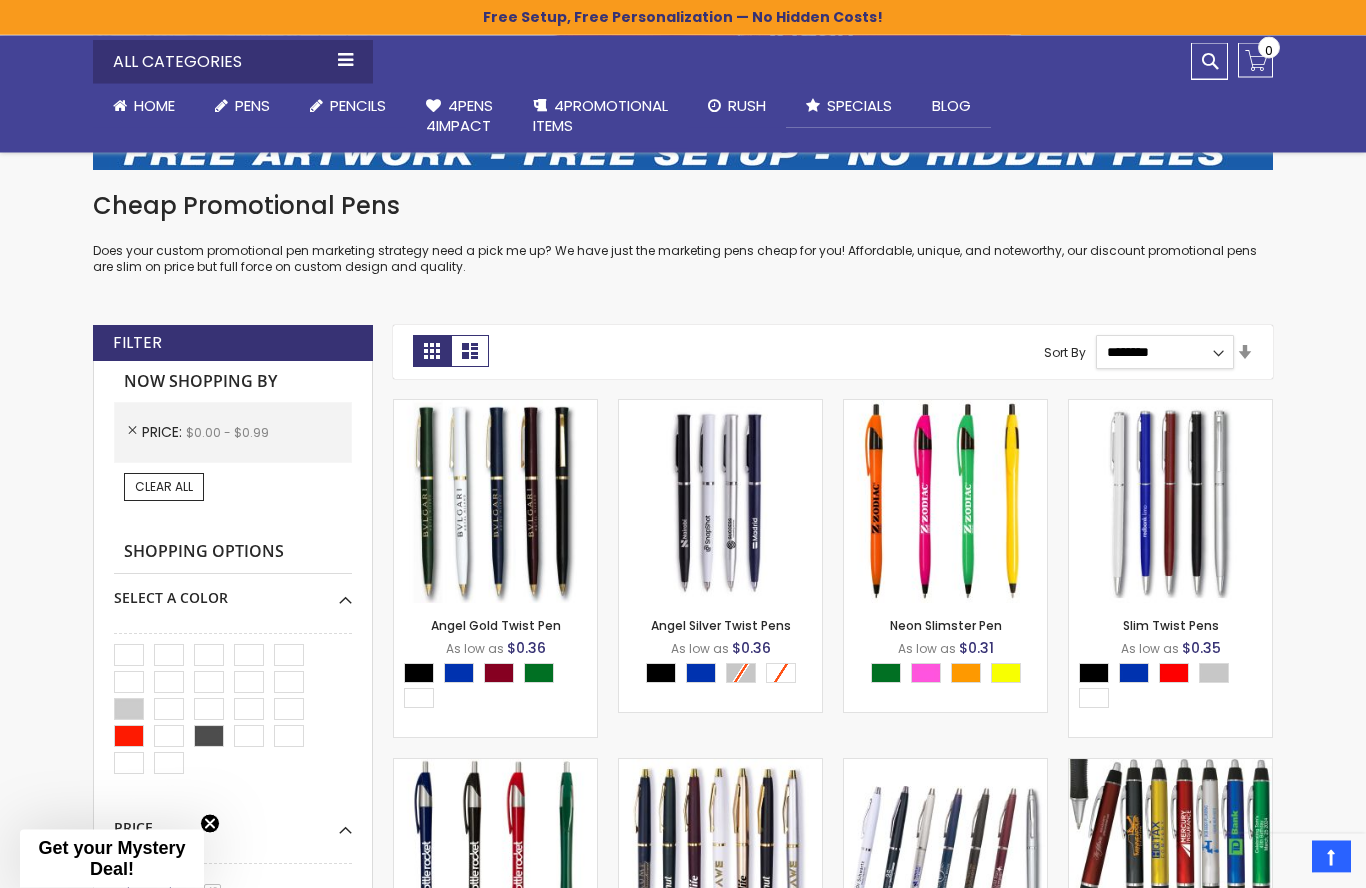 click on "**********" at bounding box center (1165, 353) 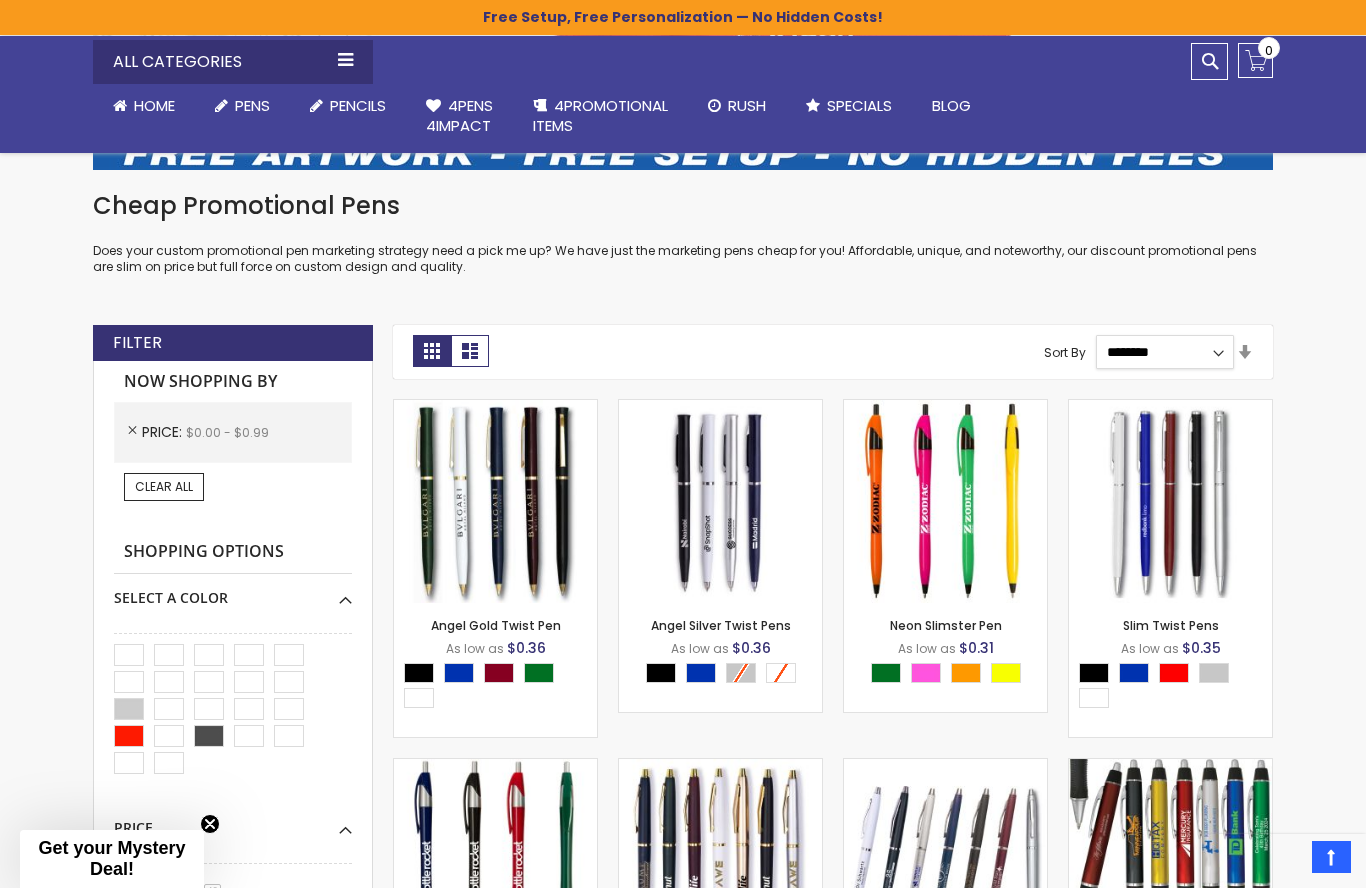select on "*****" 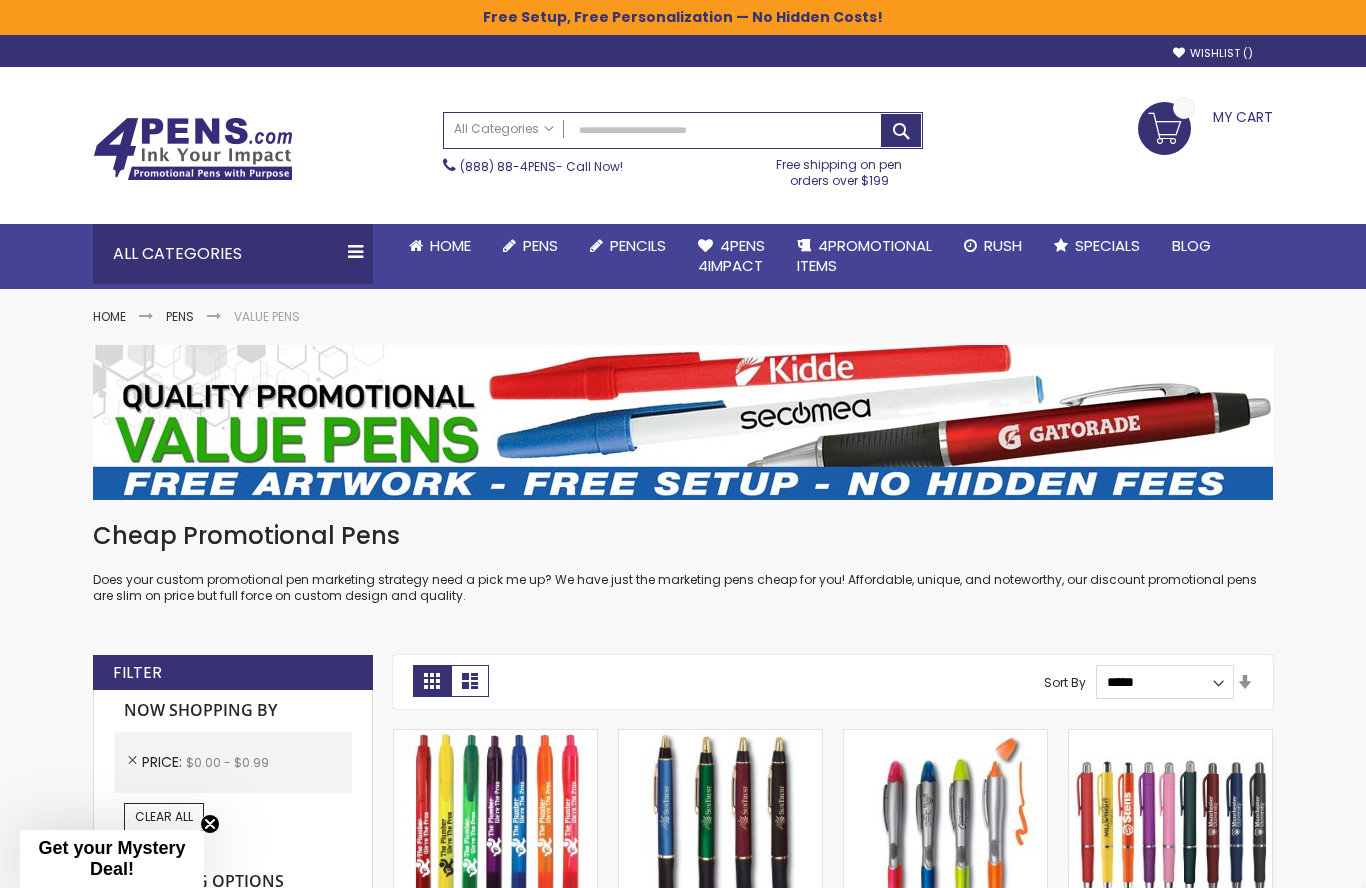 scroll, scrollTop: 22, scrollLeft: 0, axis: vertical 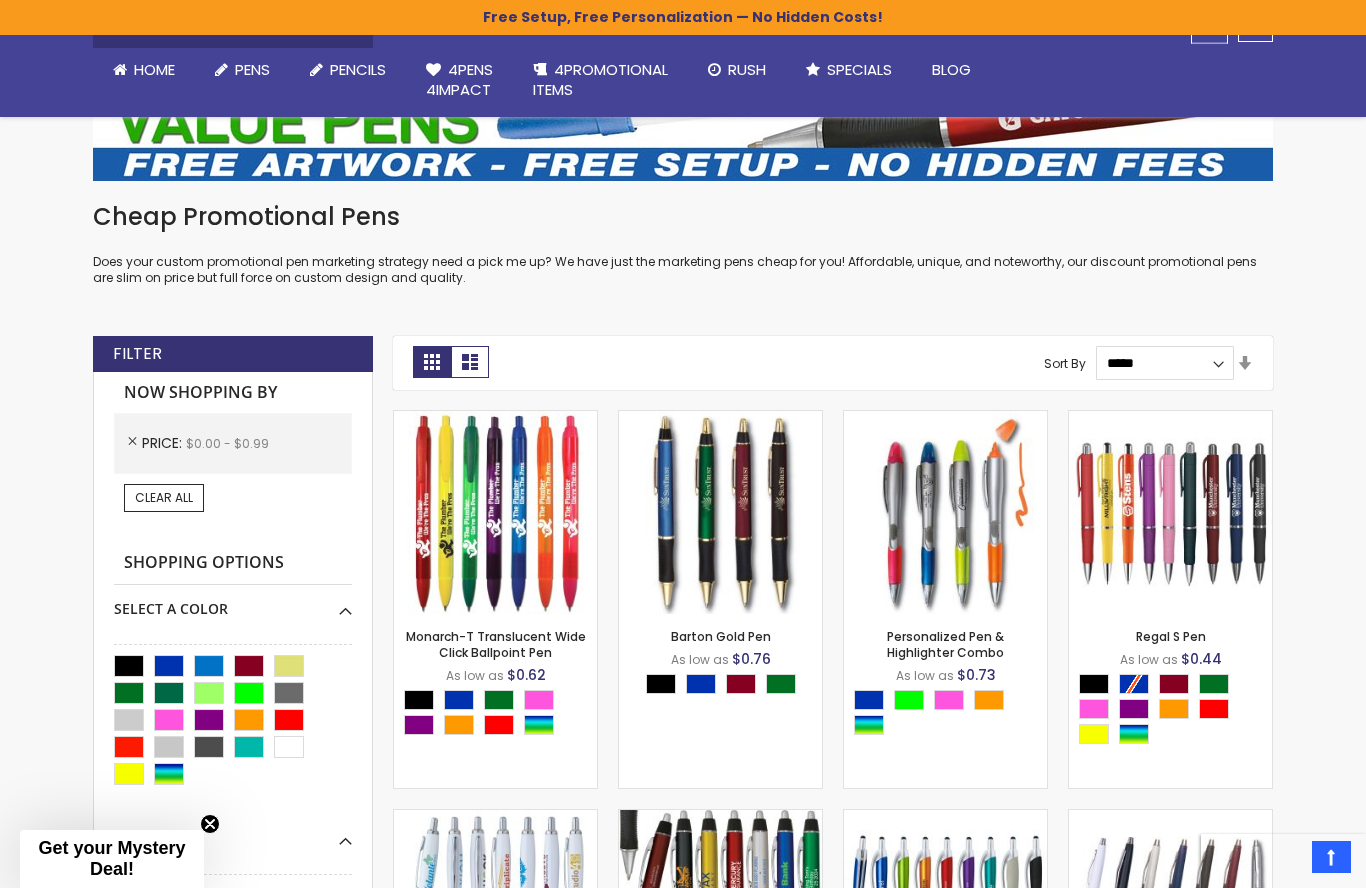 click on "Set Ascending Direction" at bounding box center (1245, 364) 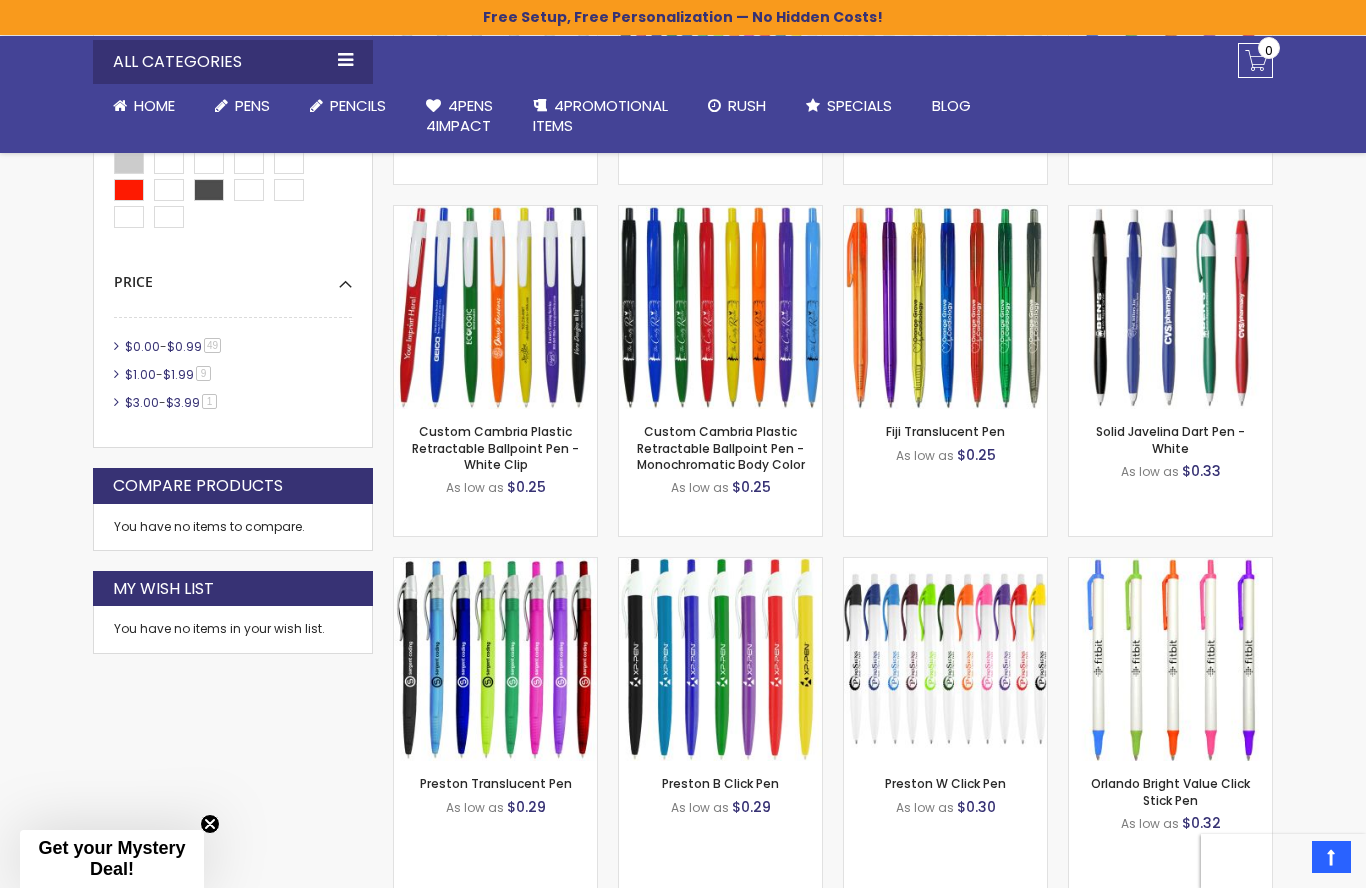 scroll, scrollTop: 678, scrollLeft: 0, axis: vertical 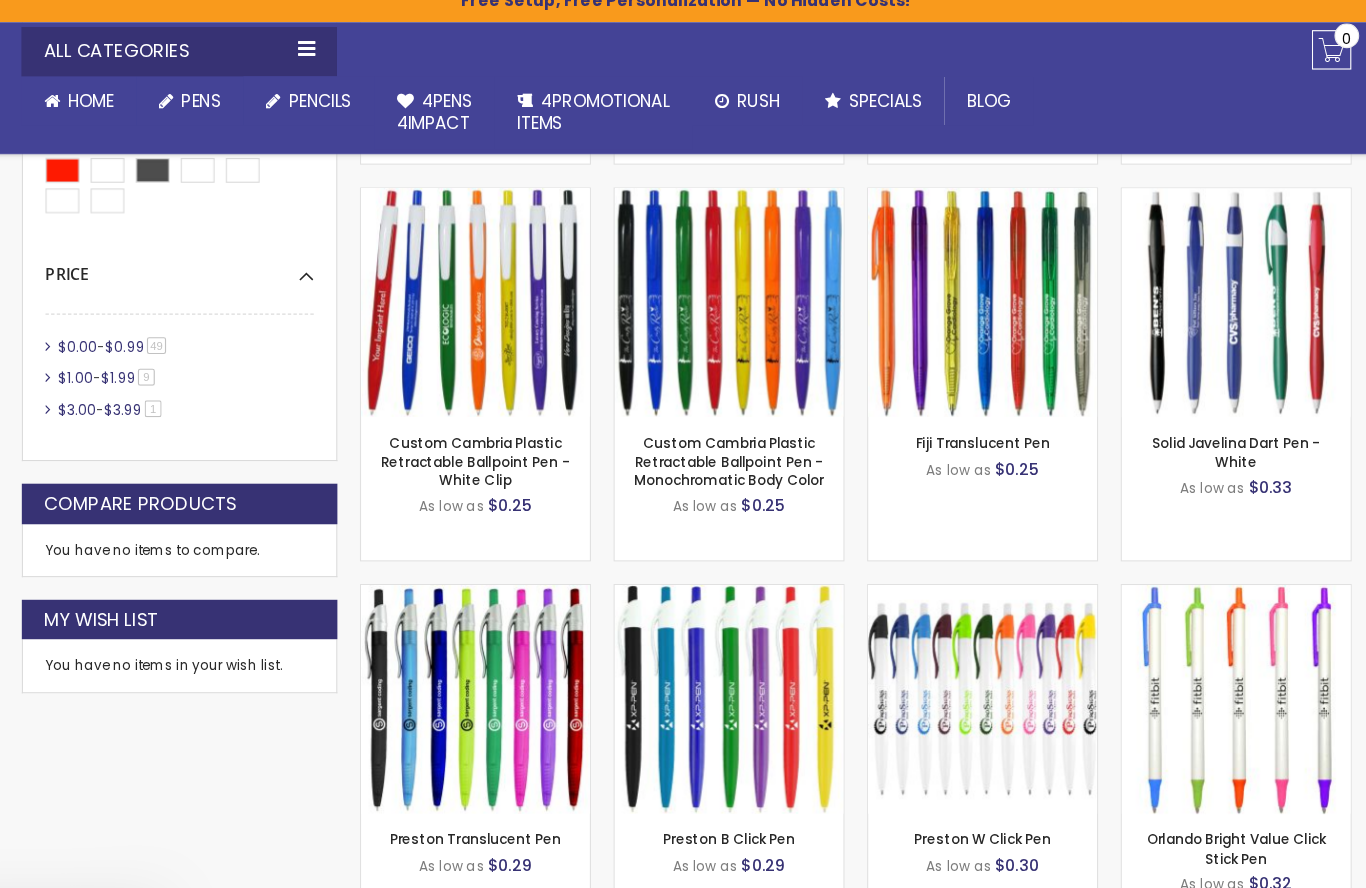 click at bounding box center [720, 284] 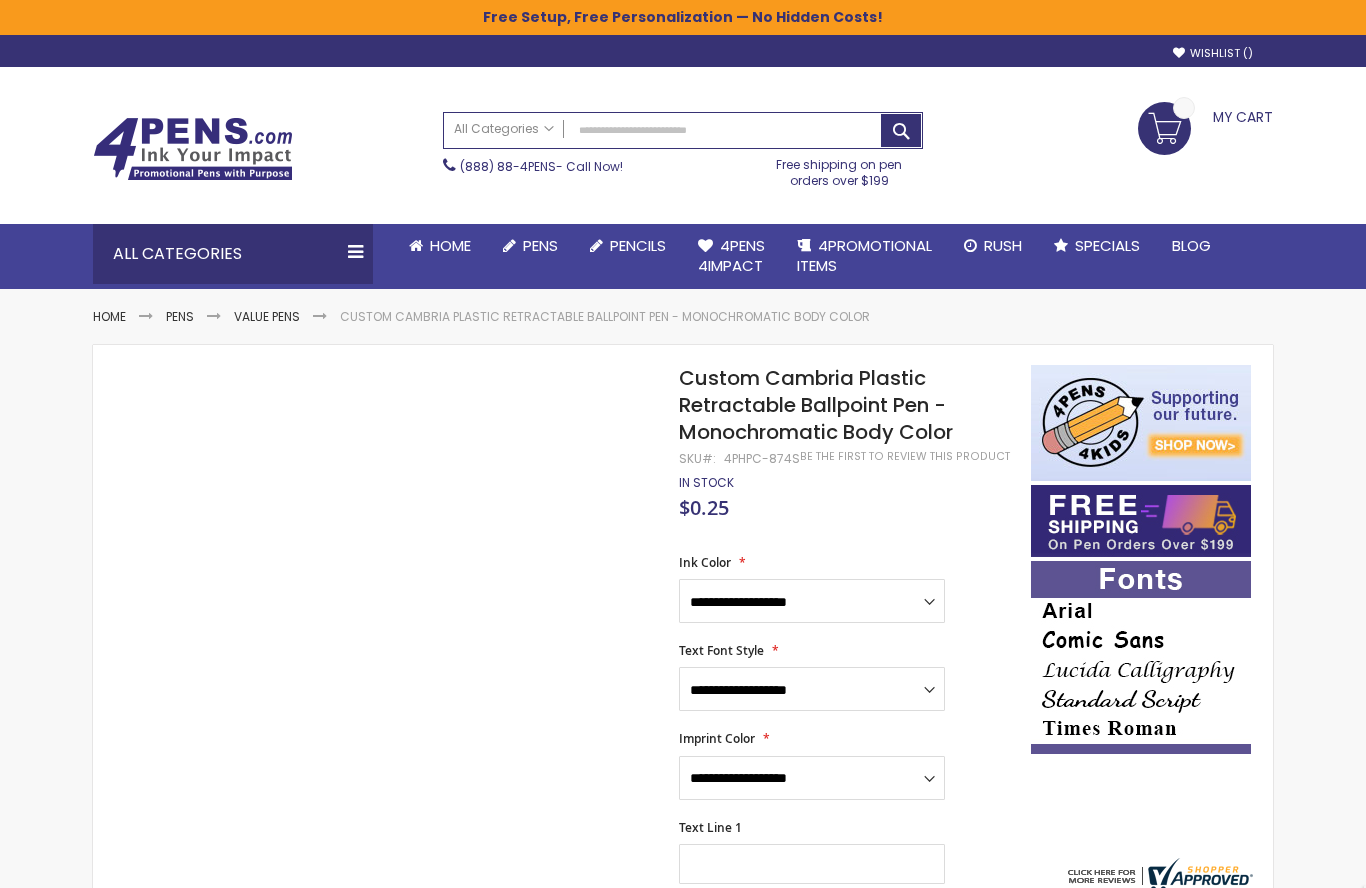 scroll, scrollTop: 0, scrollLeft: 0, axis: both 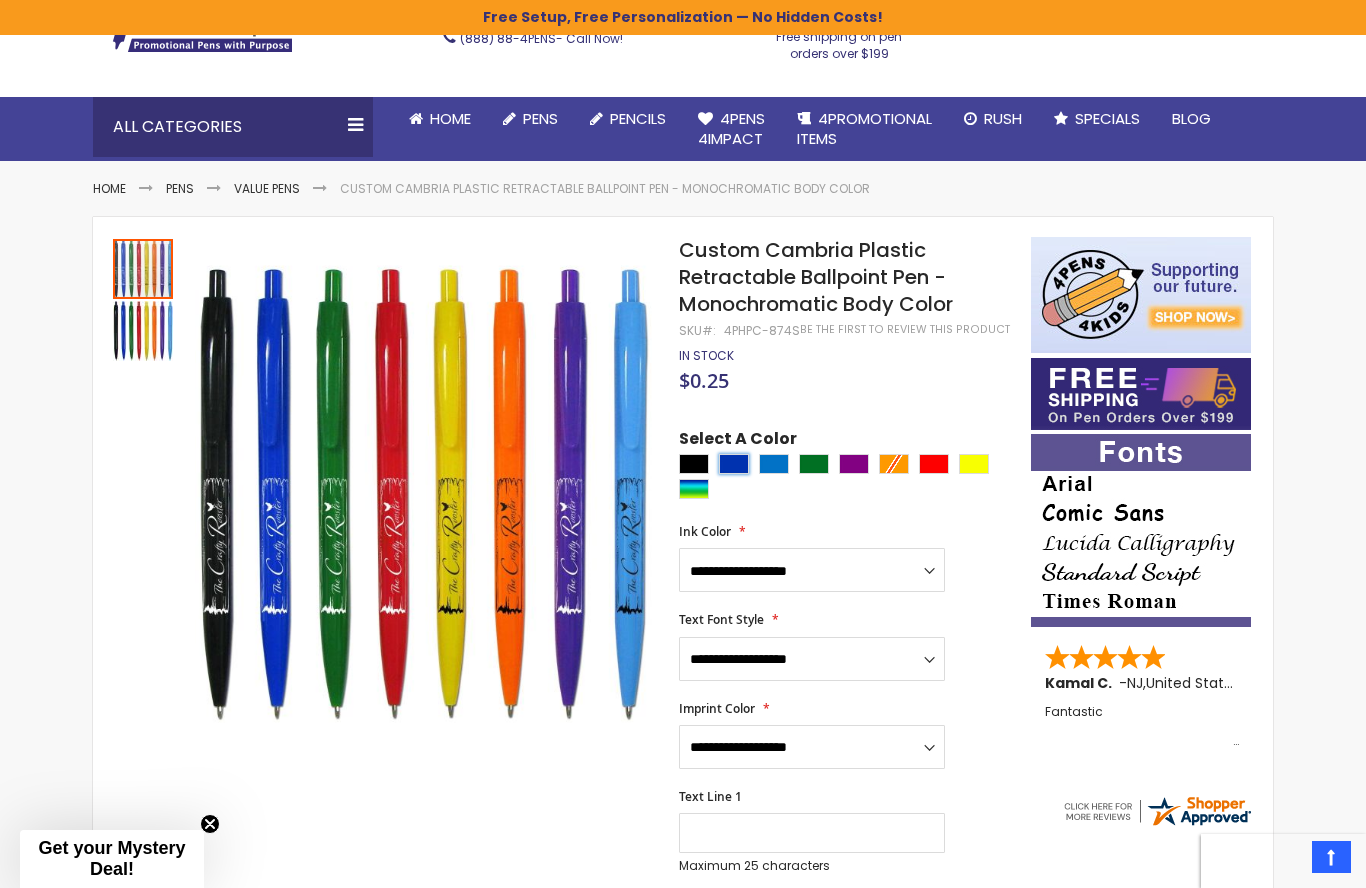 click at bounding box center (734, 464) 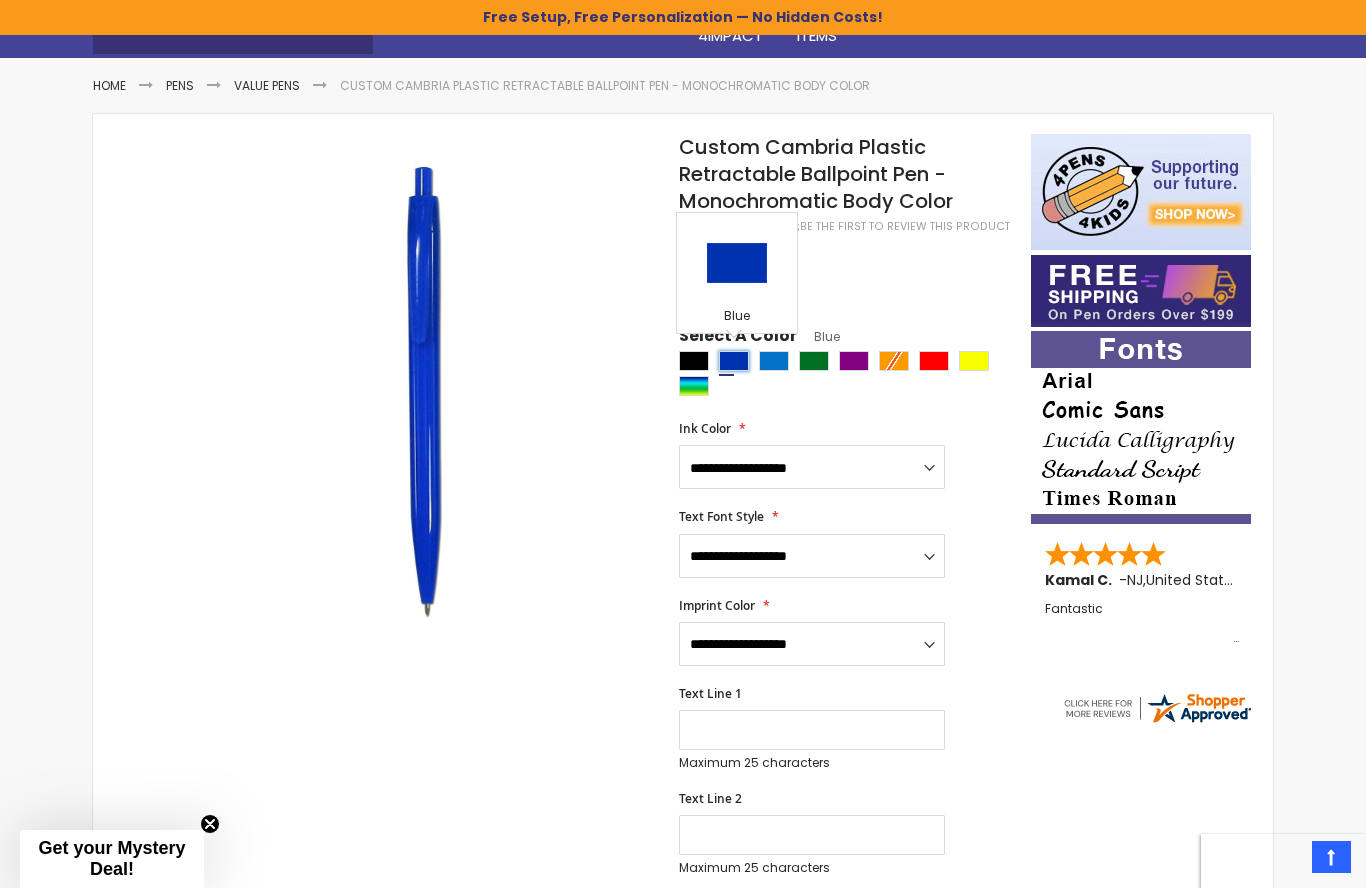 scroll, scrollTop: 234, scrollLeft: 0, axis: vertical 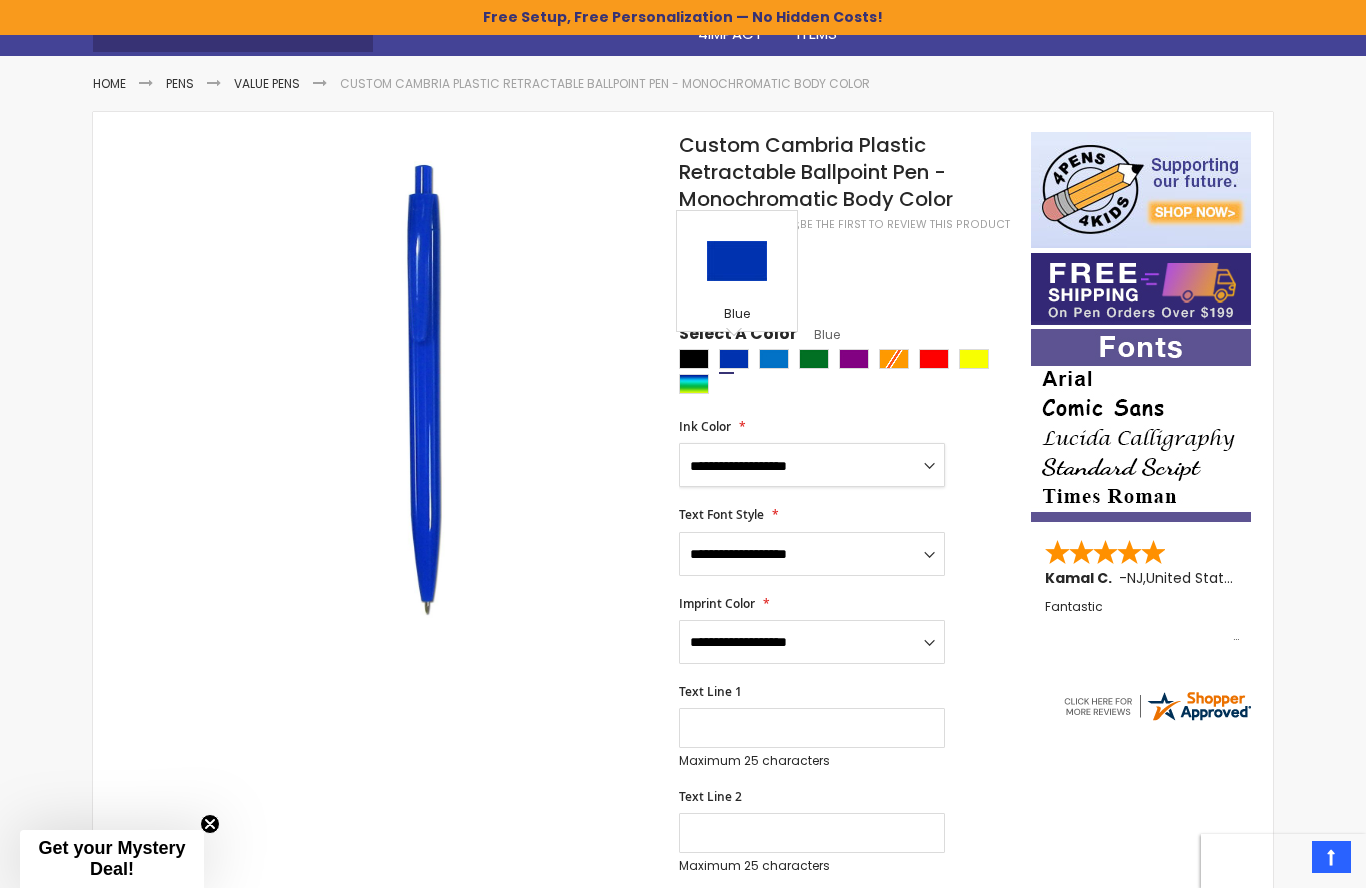 click on "**********" at bounding box center [812, 465] 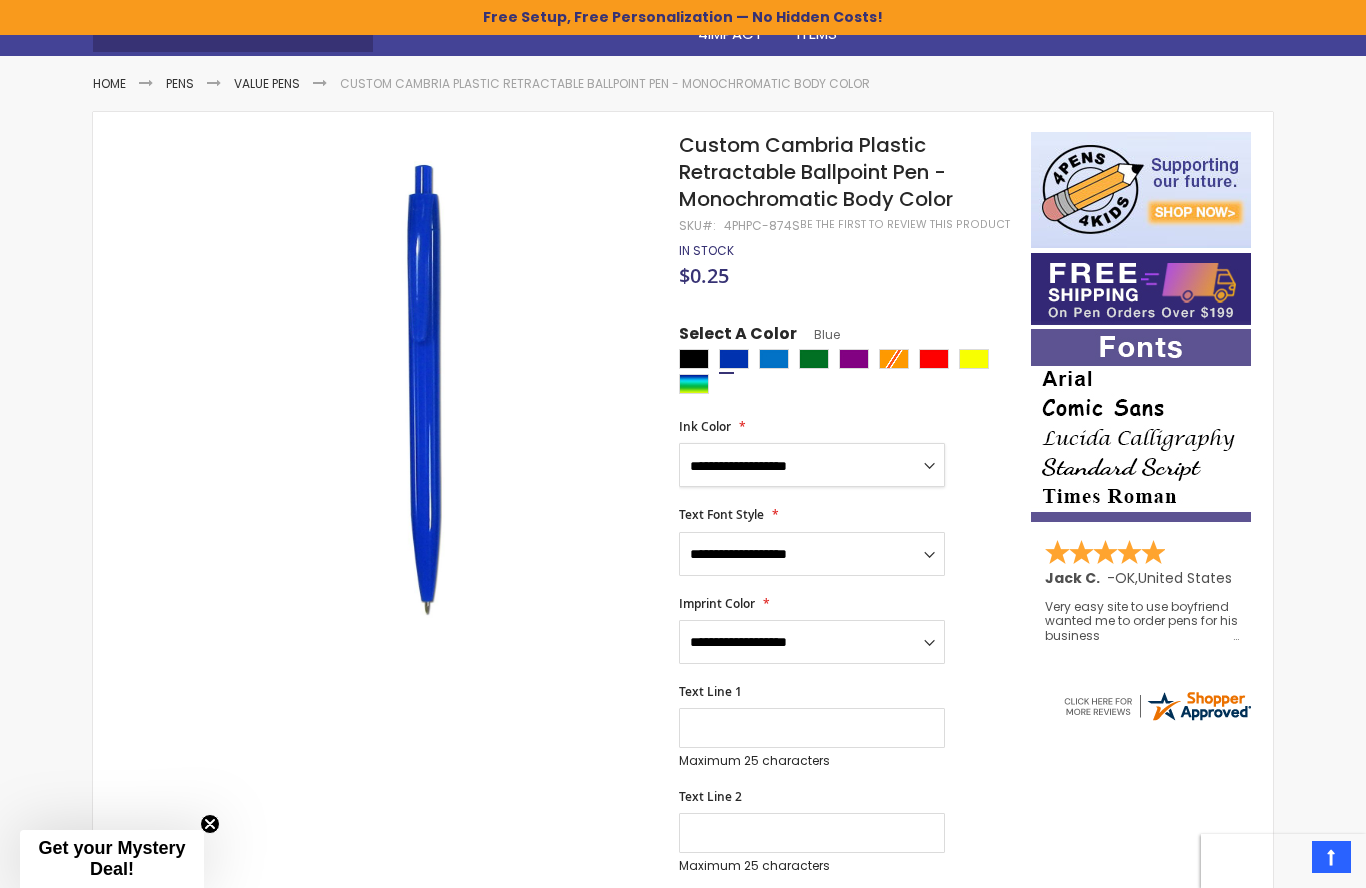click on "**********" at bounding box center [812, 465] 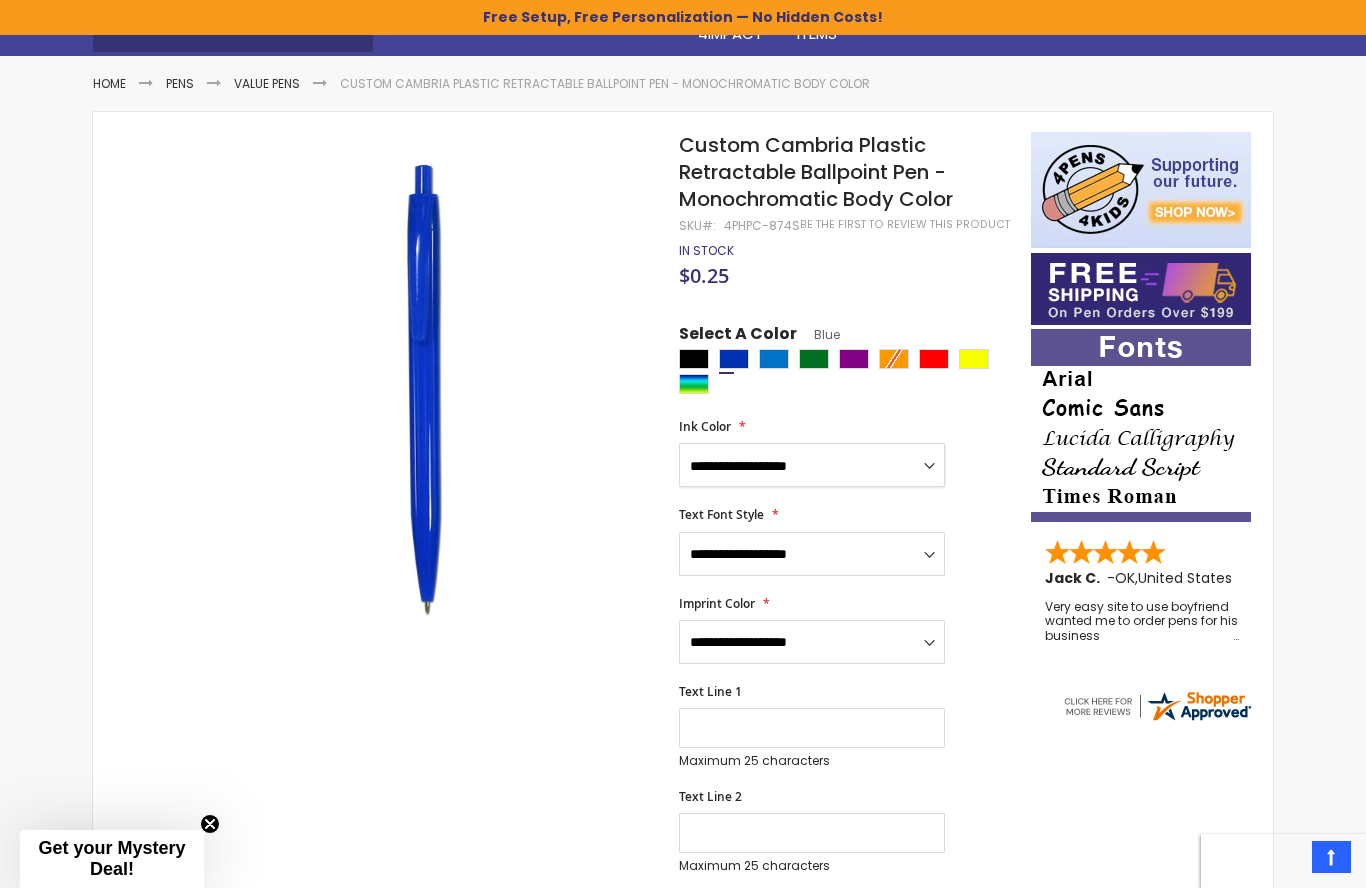 select on "*****" 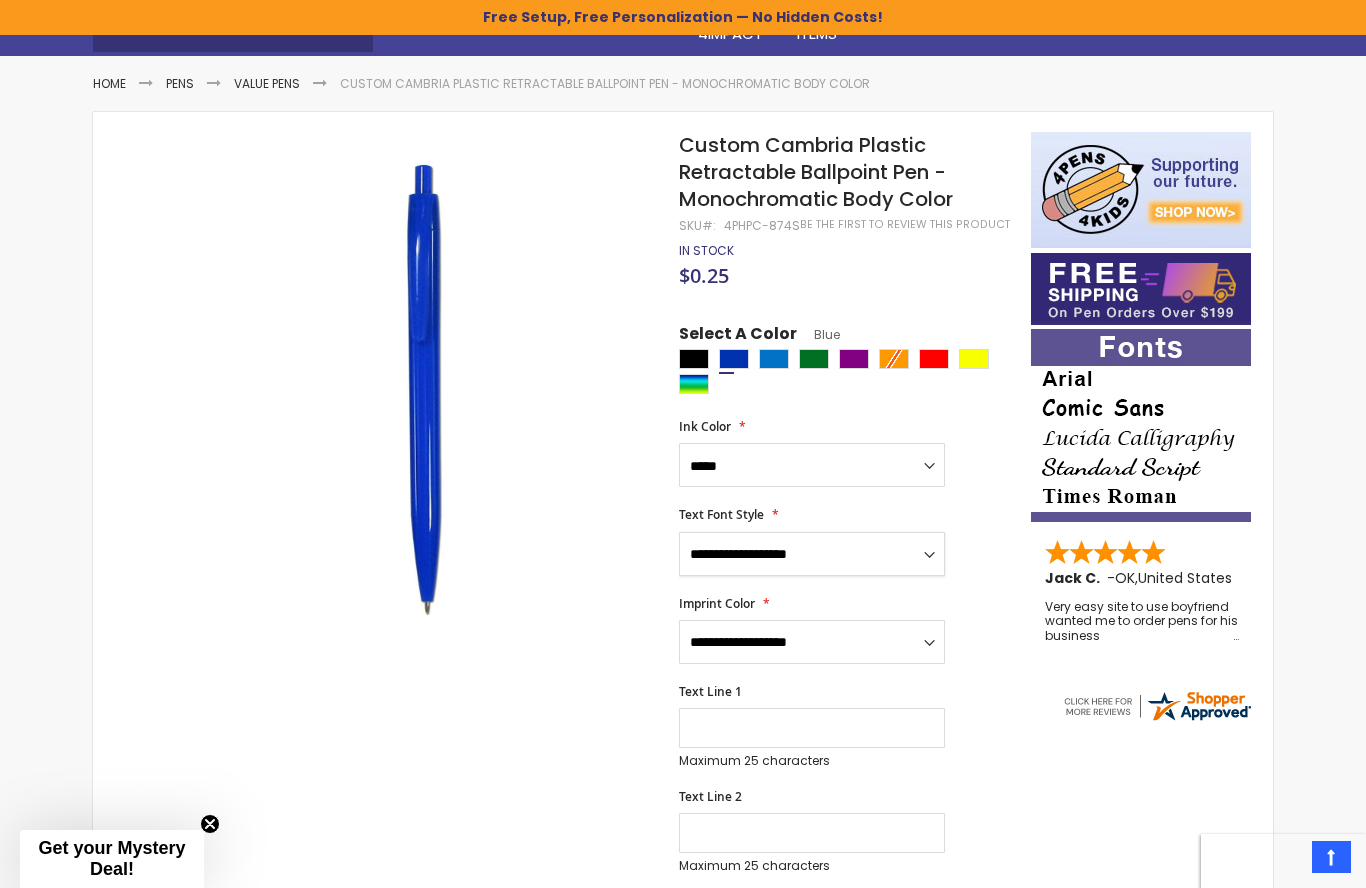 click on "**********" at bounding box center (812, 554) 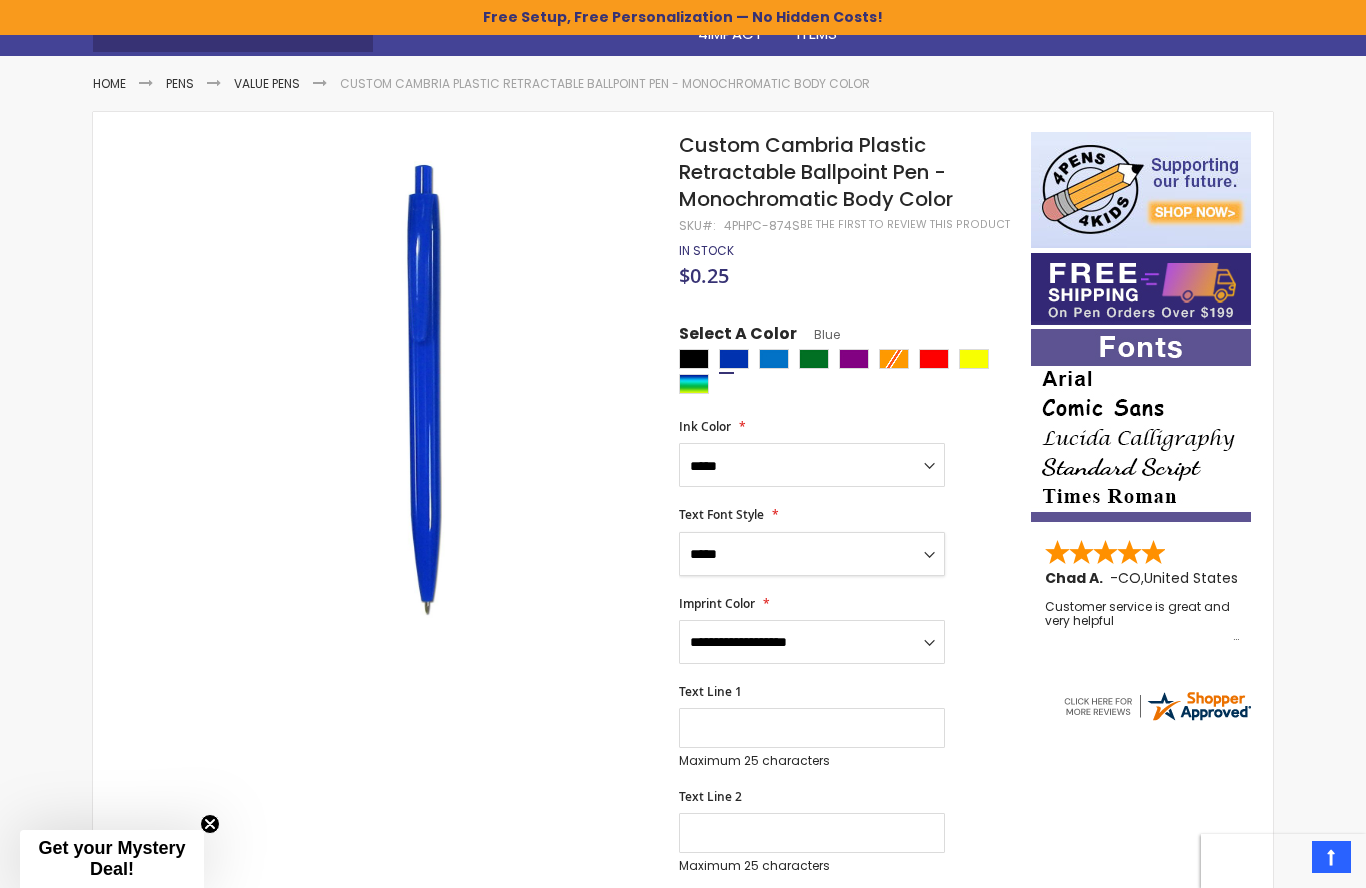 click on "**********" at bounding box center [812, 554] 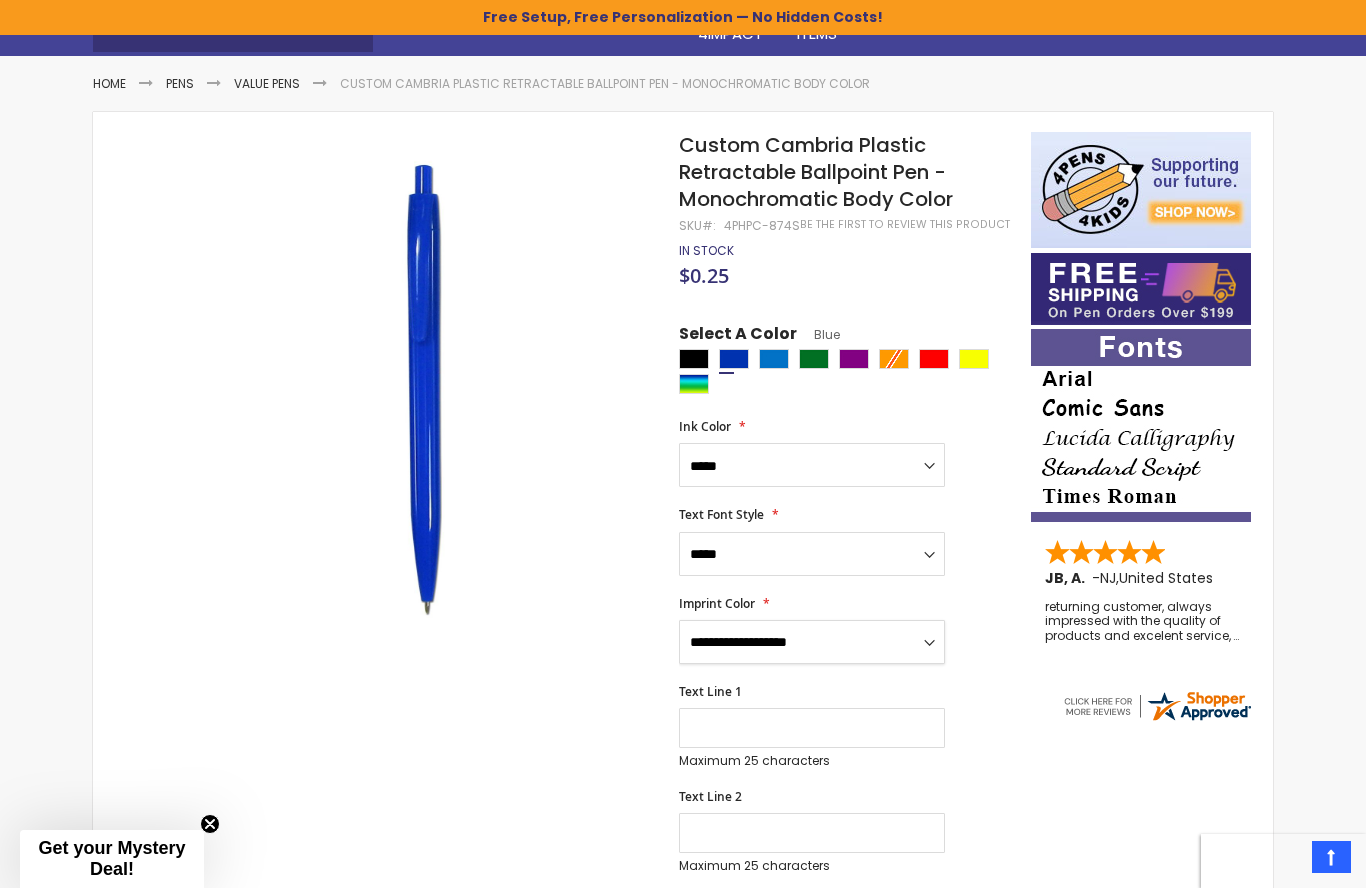 click on "**********" at bounding box center (812, 642) 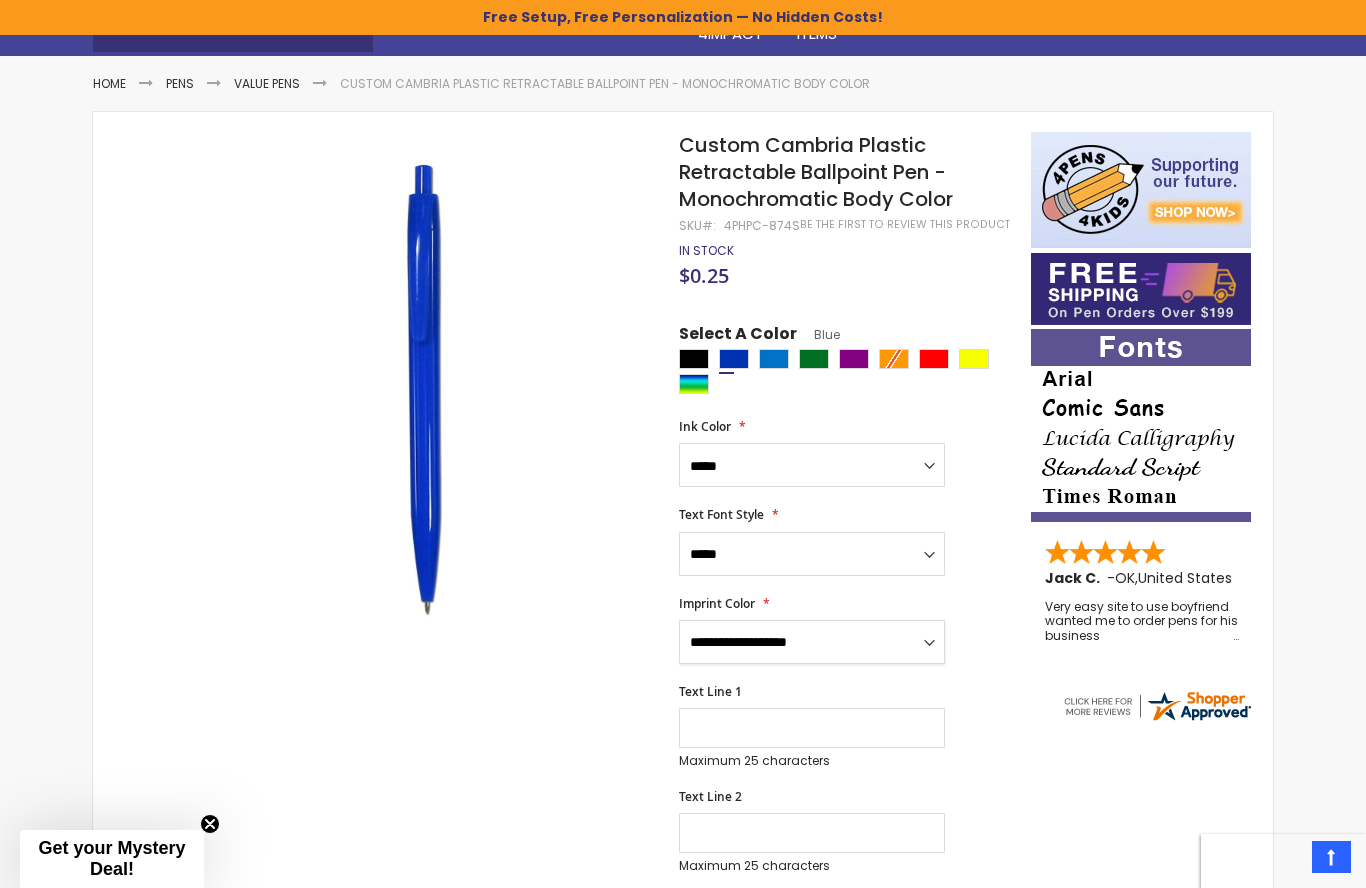 select on "*****" 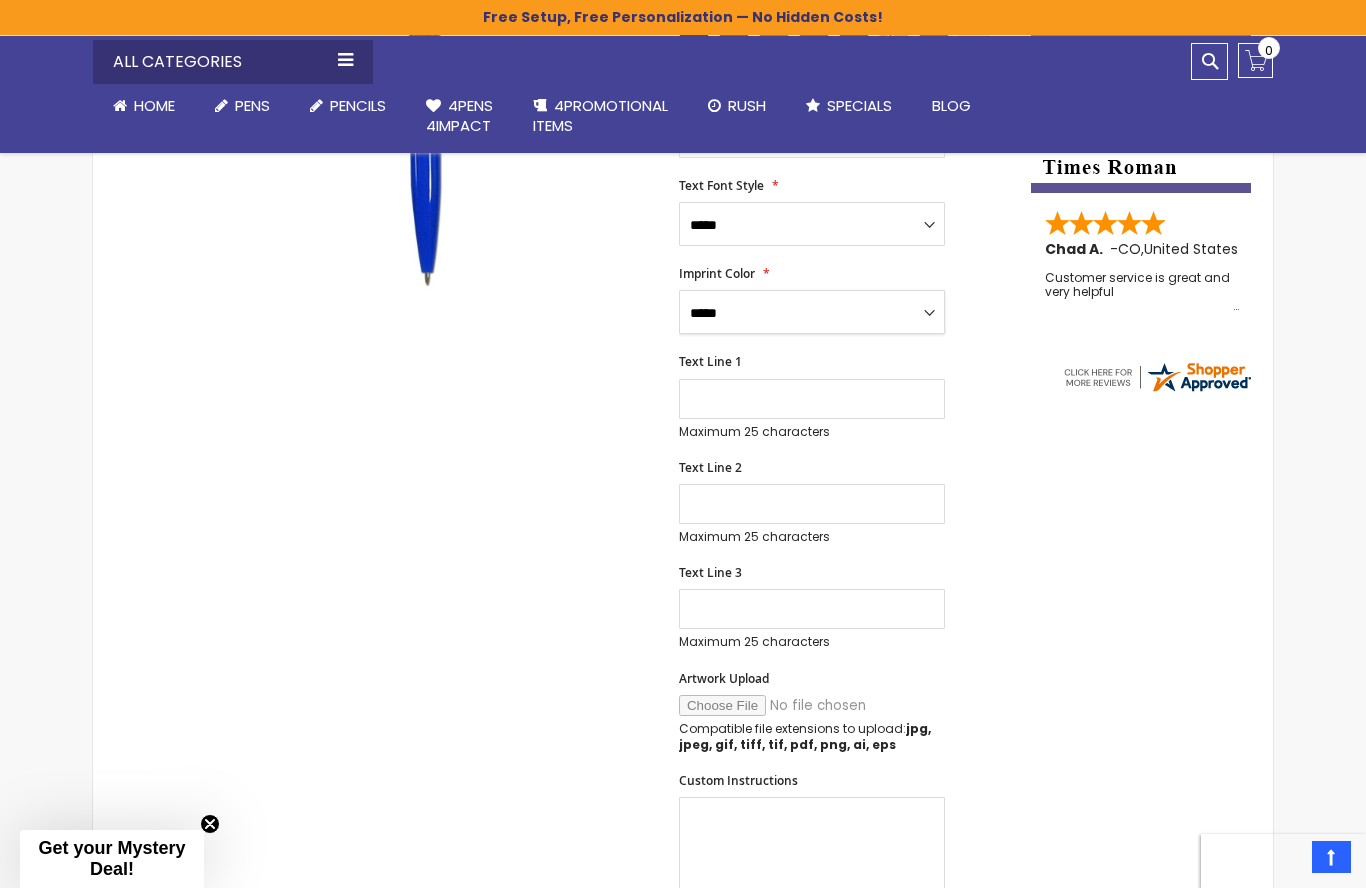 scroll, scrollTop: 644, scrollLeft: 0, axis: vertical 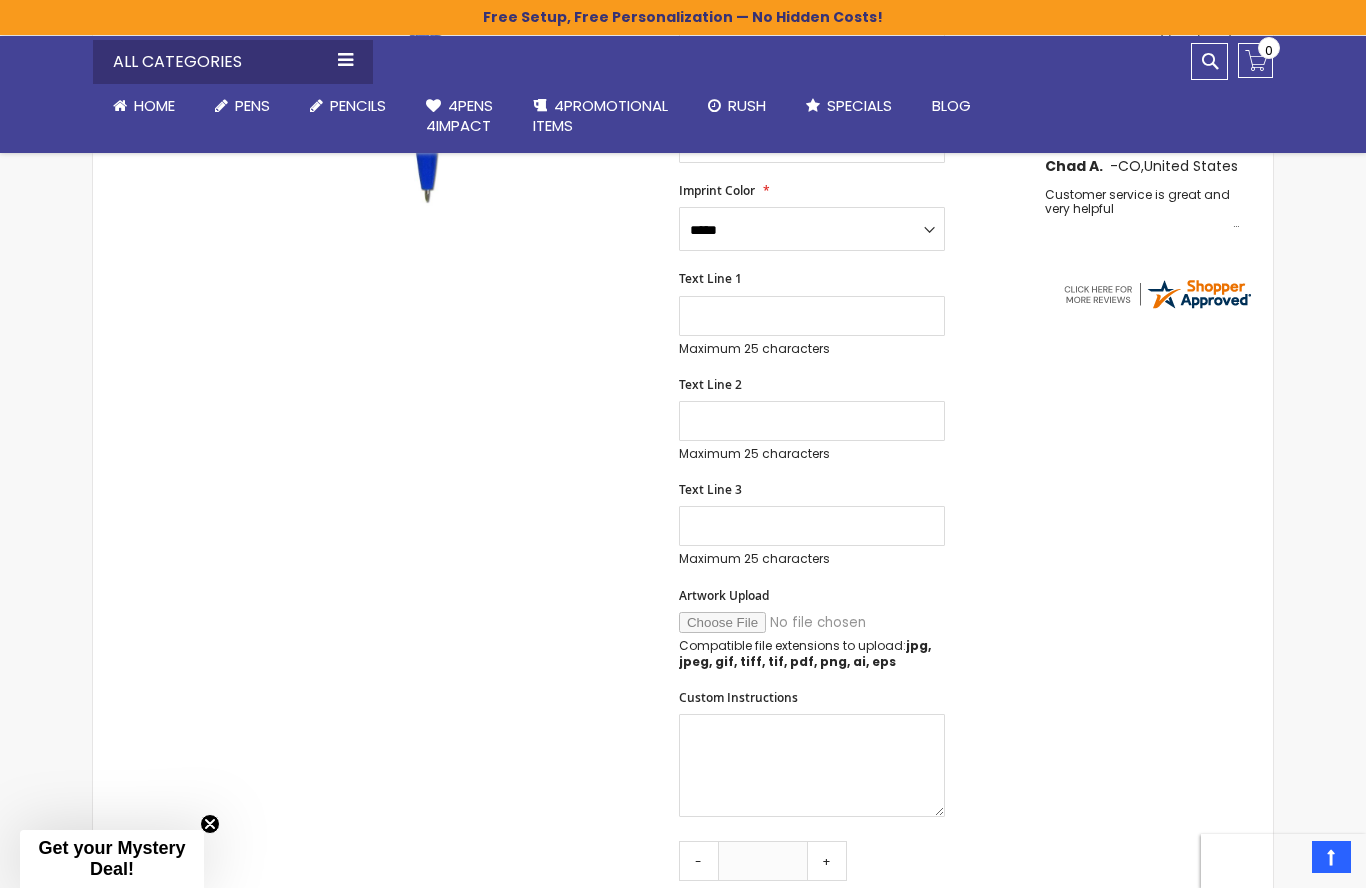 click on "Artwork Upload" at bounding box center (815, 622) 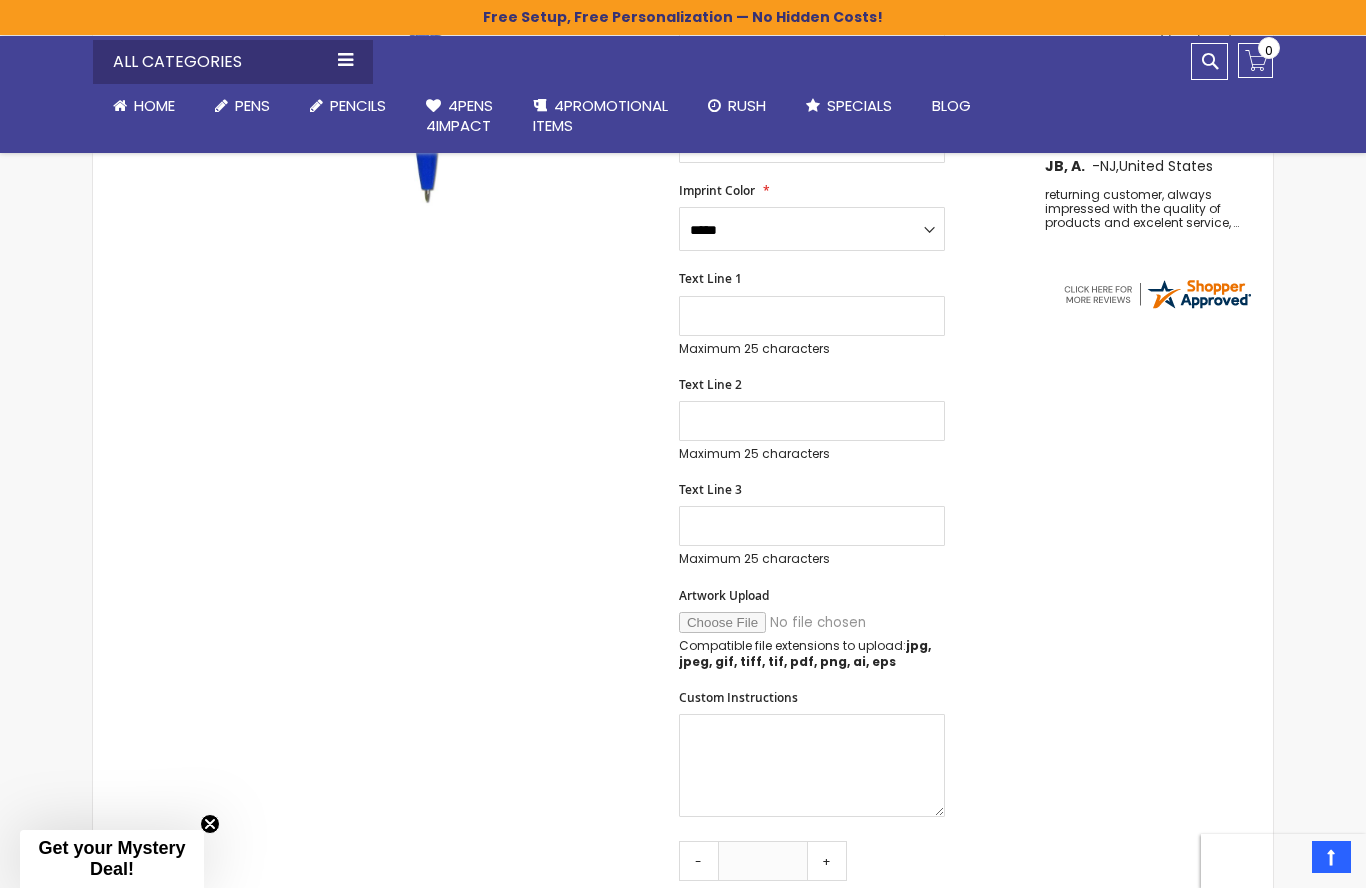 click on "Artwork Upload" at bounding box center [815, 622] 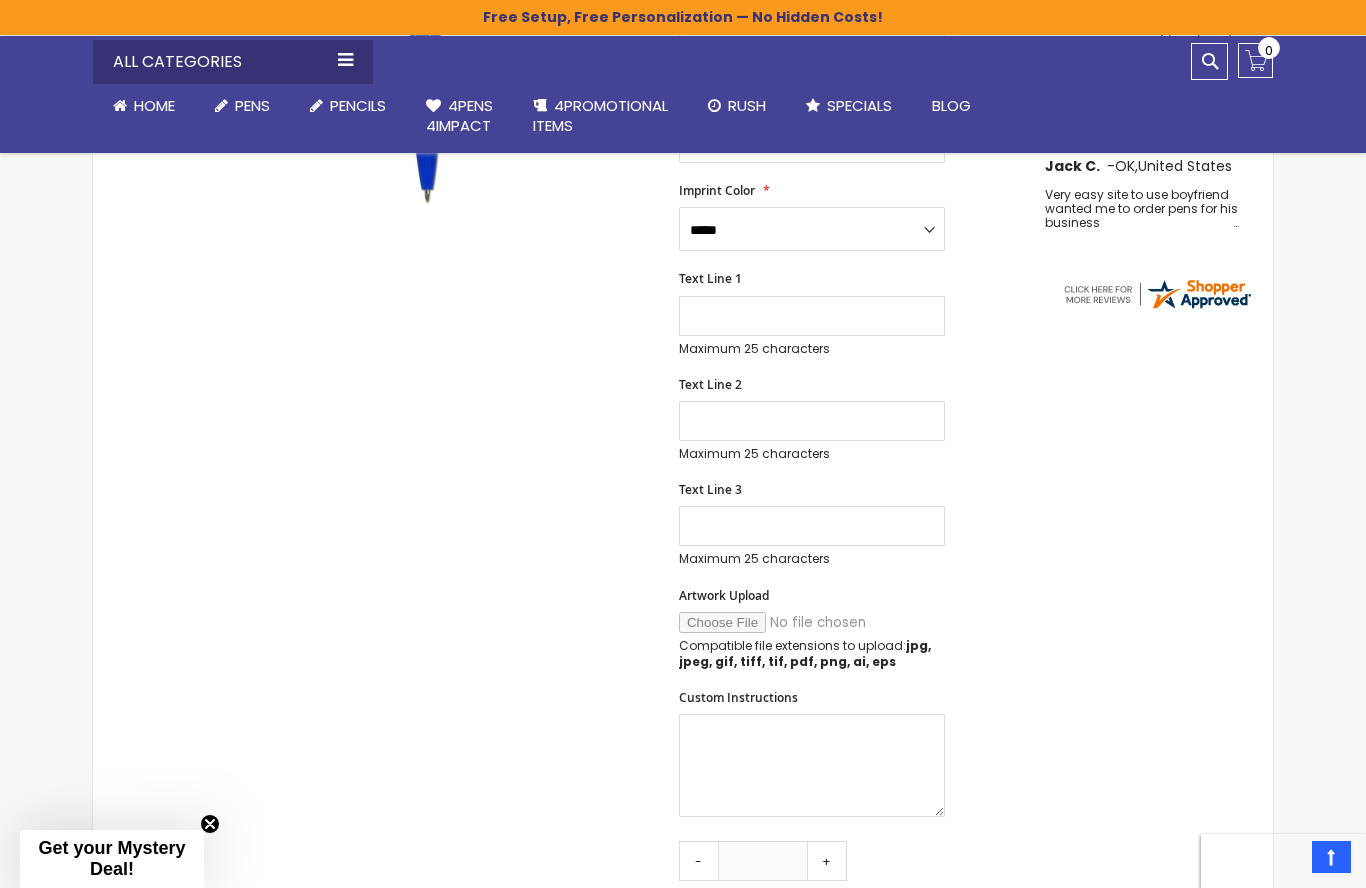 type on "**********" 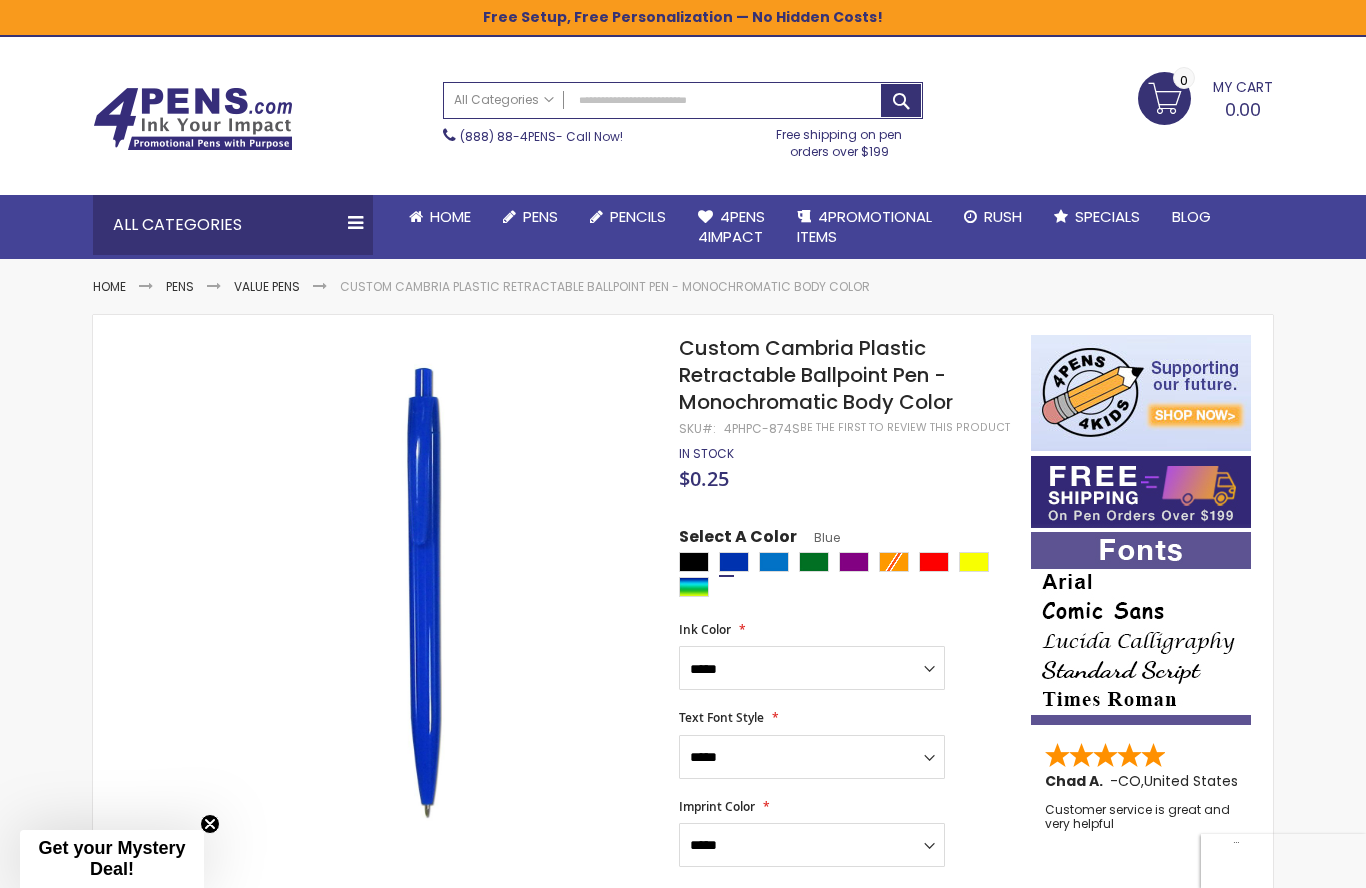 scroll, scrollTop: 17, scrollLeft: 0, axis: vertical 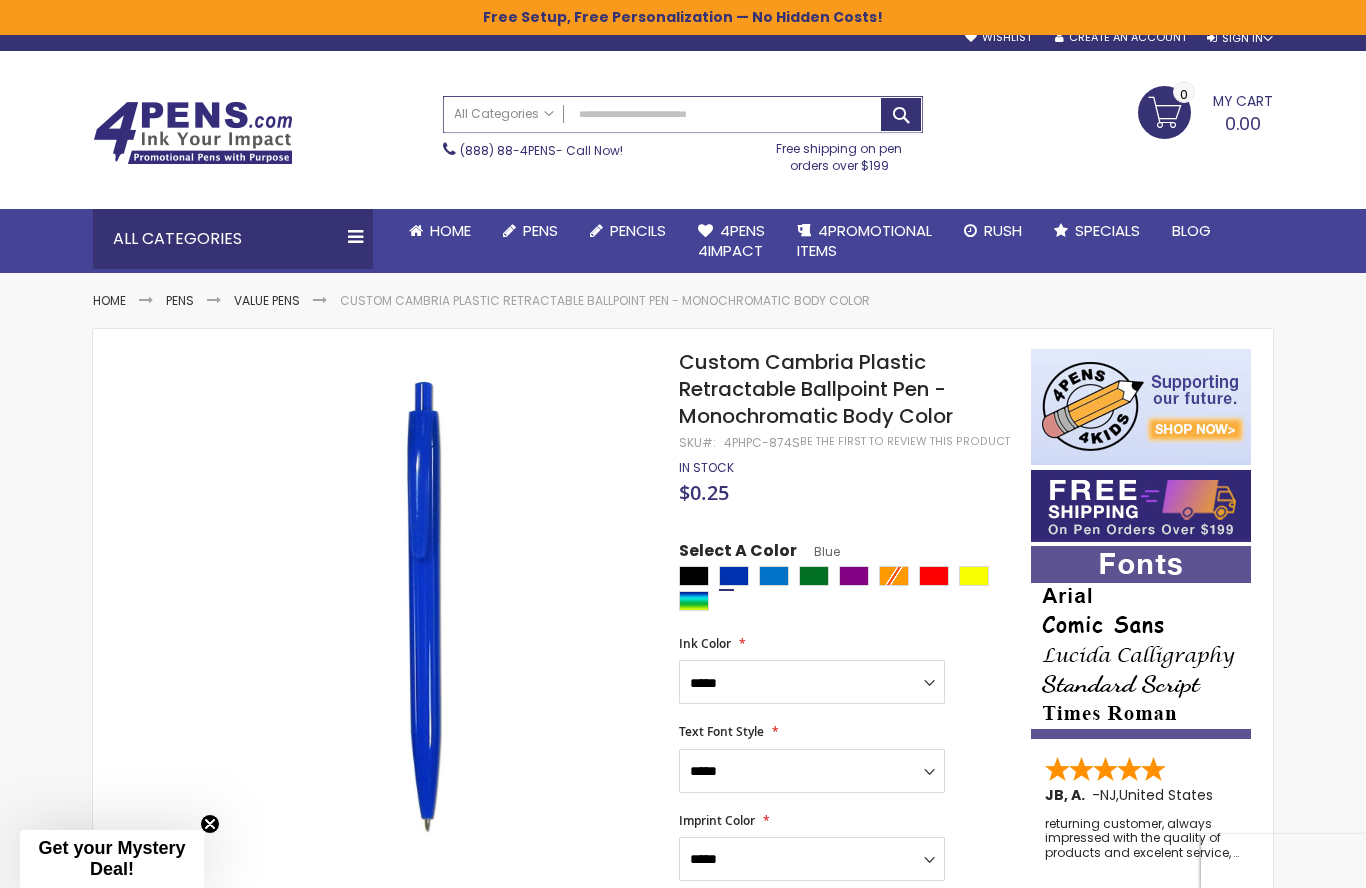 click on "Search" at bounding box center (683, 114) 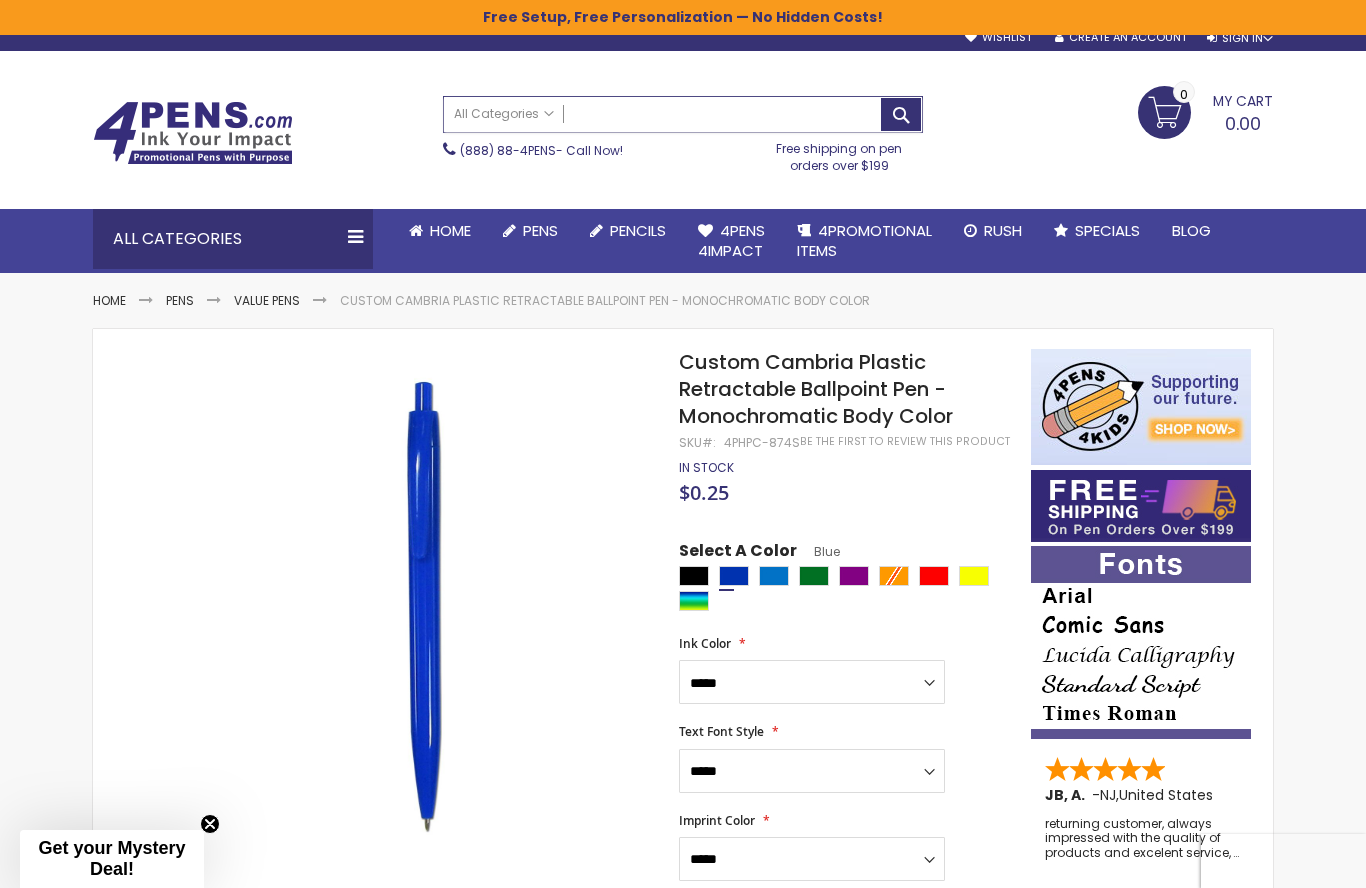 scroll, scrollTop: 16, scrollLeft: 0, axis: vertical 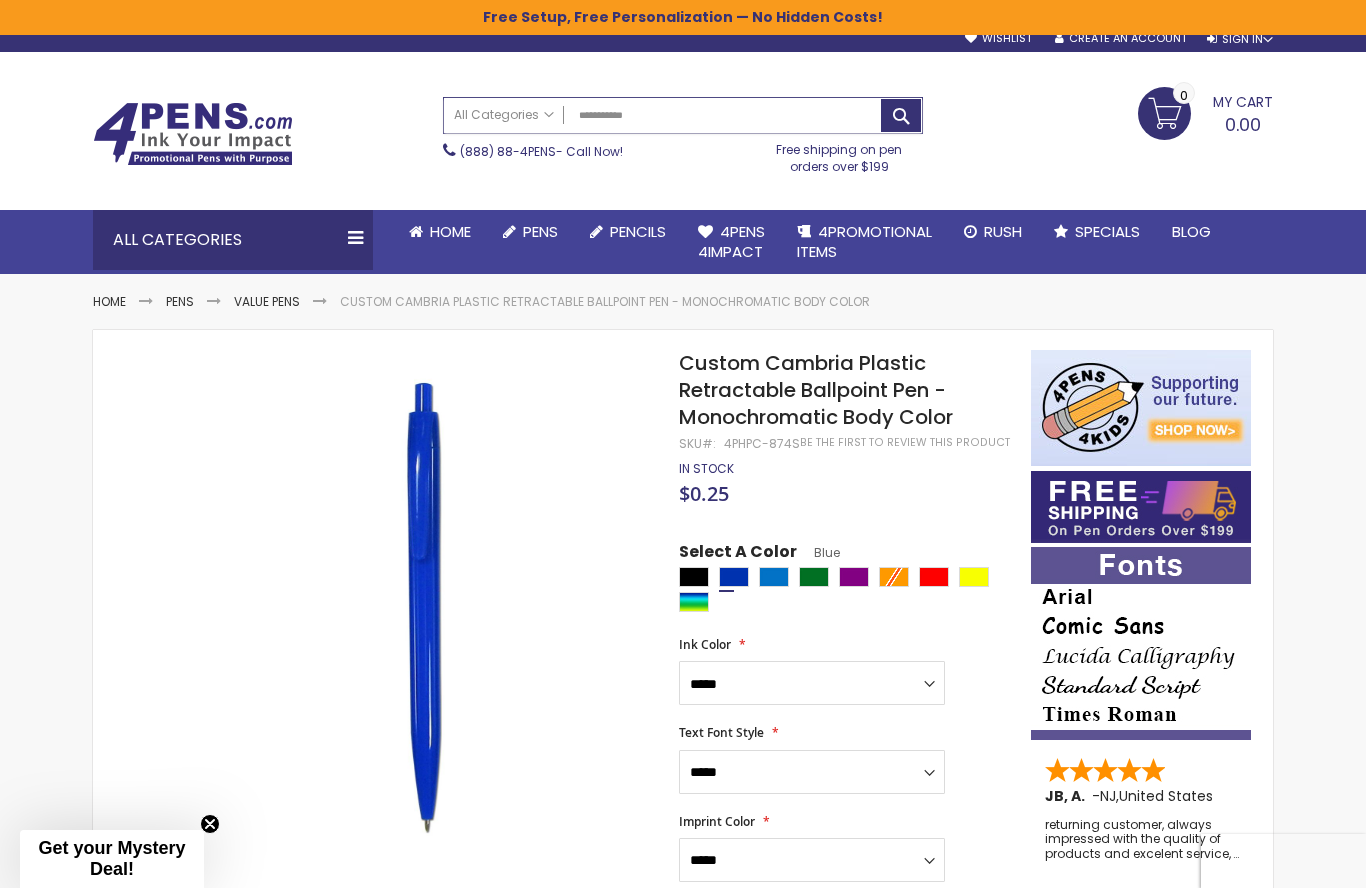type on "**********" 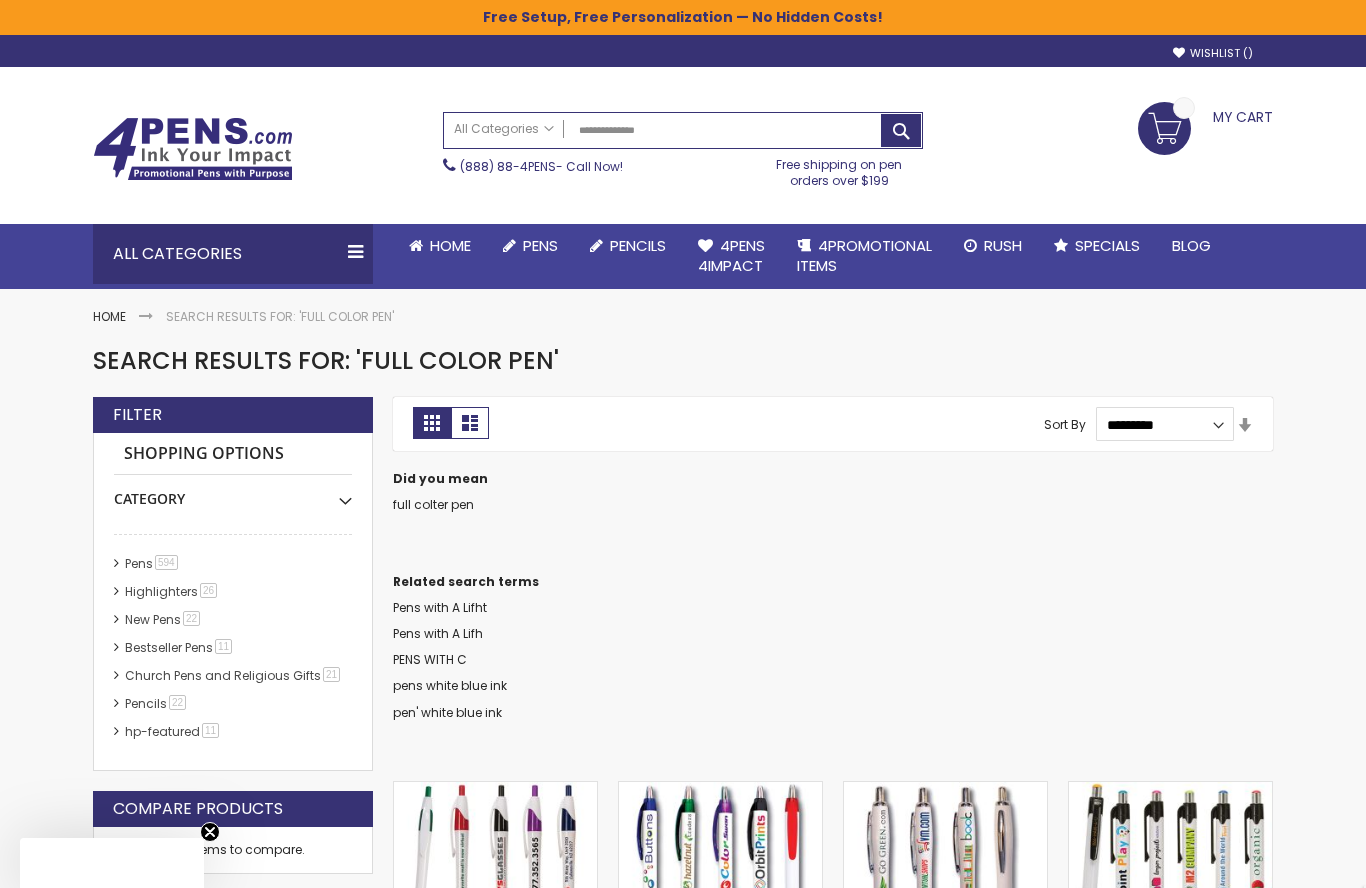 scroll, scrollTop: 0, scrollLeft: 0, axis: both 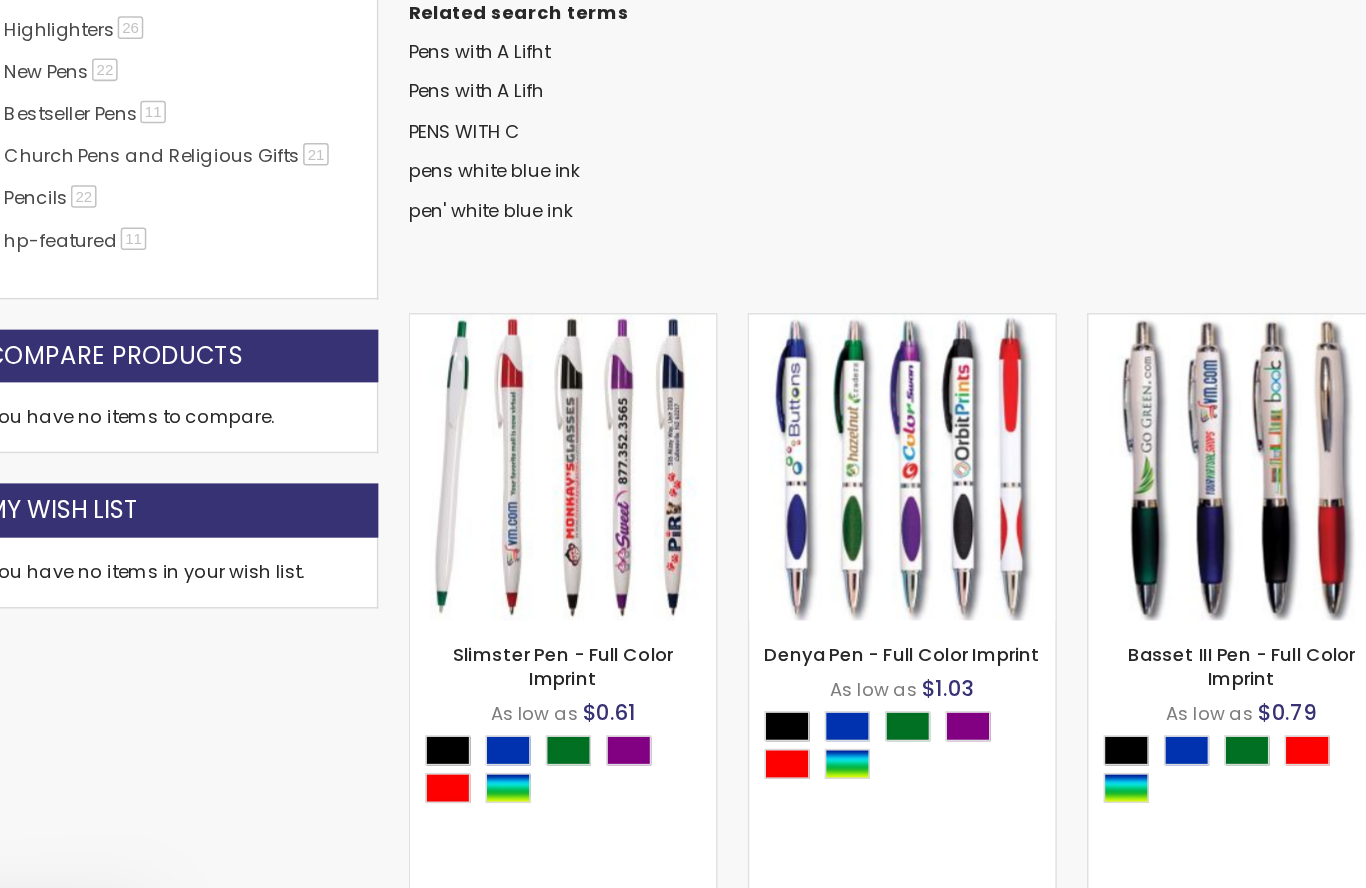 click on "-
***
+
Add to Cart" at bounding box center (496, 593) 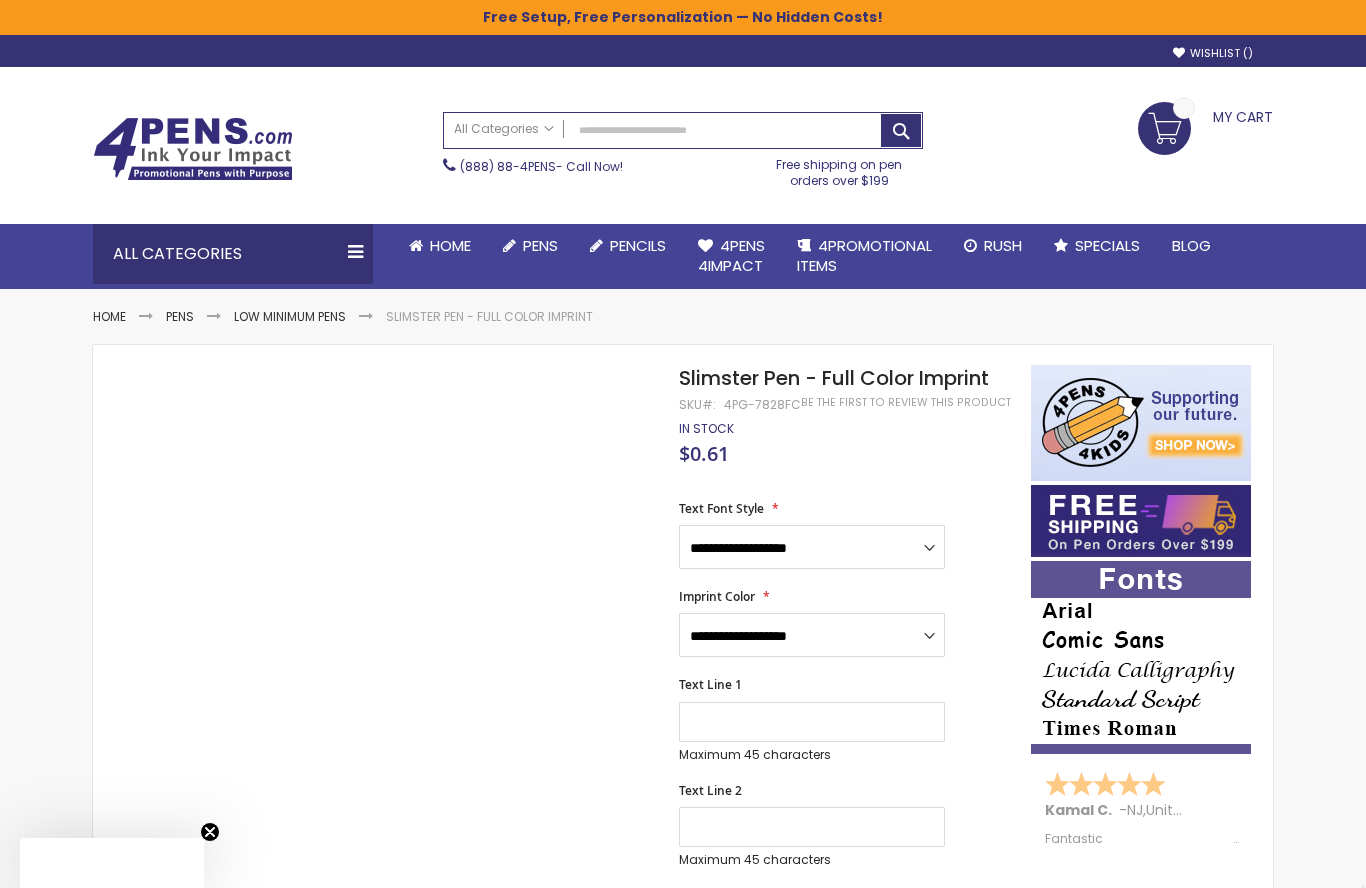 scroll, scrollTop: 0, scrollLeft: 0, axis: both 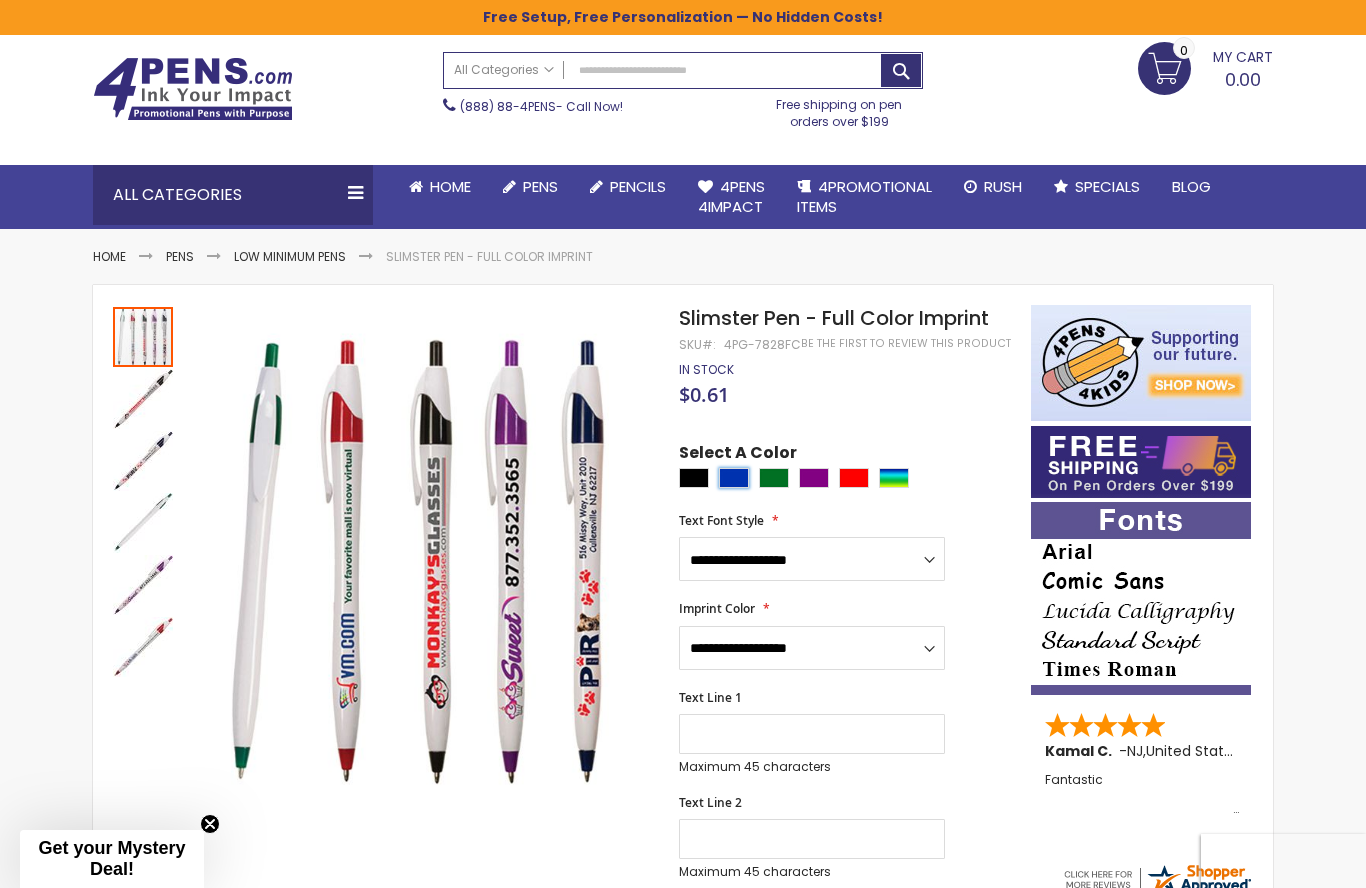 click at bounding box center [734, 478] 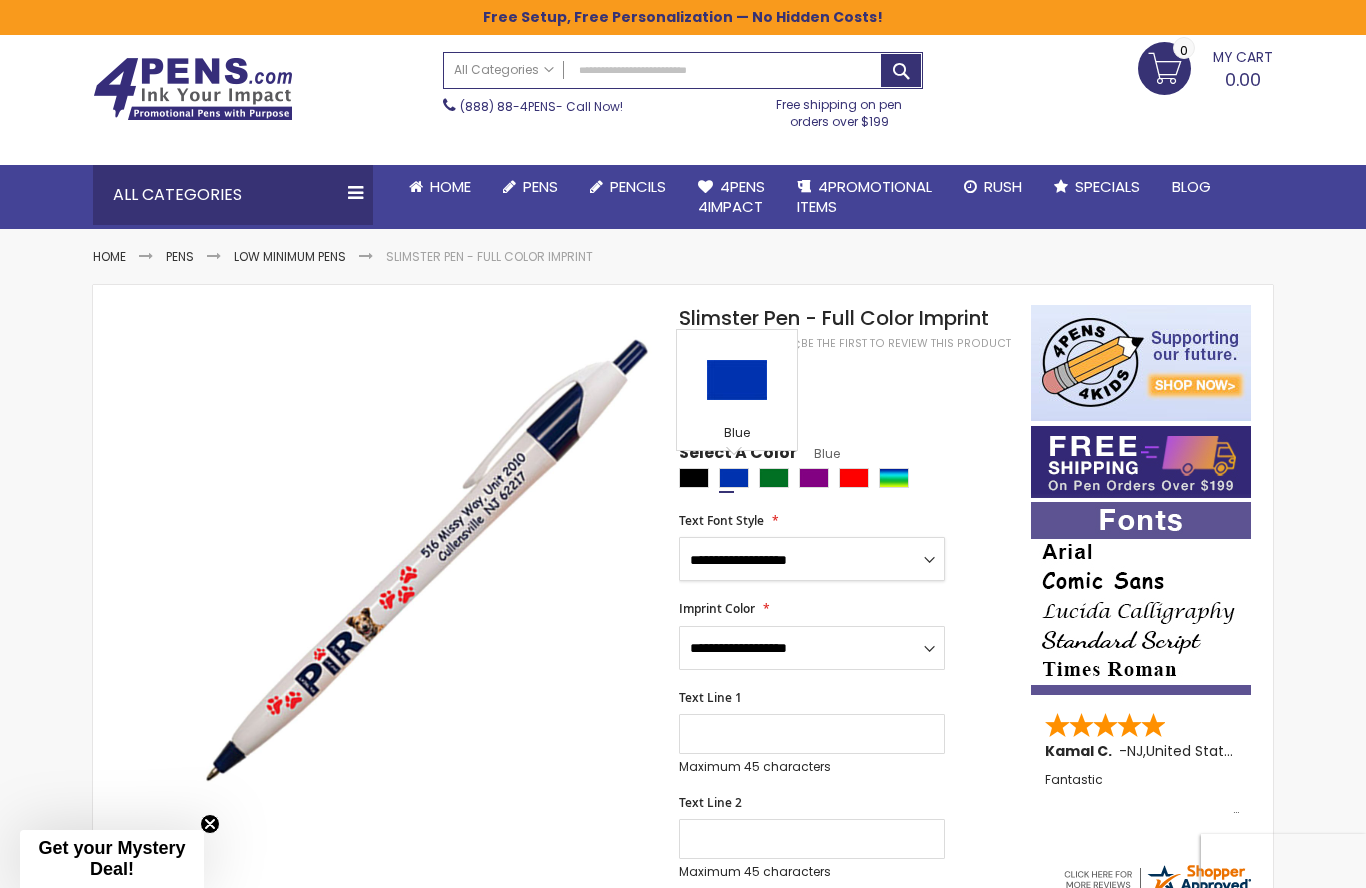 click on "**********" at bounding box center [812, 559] 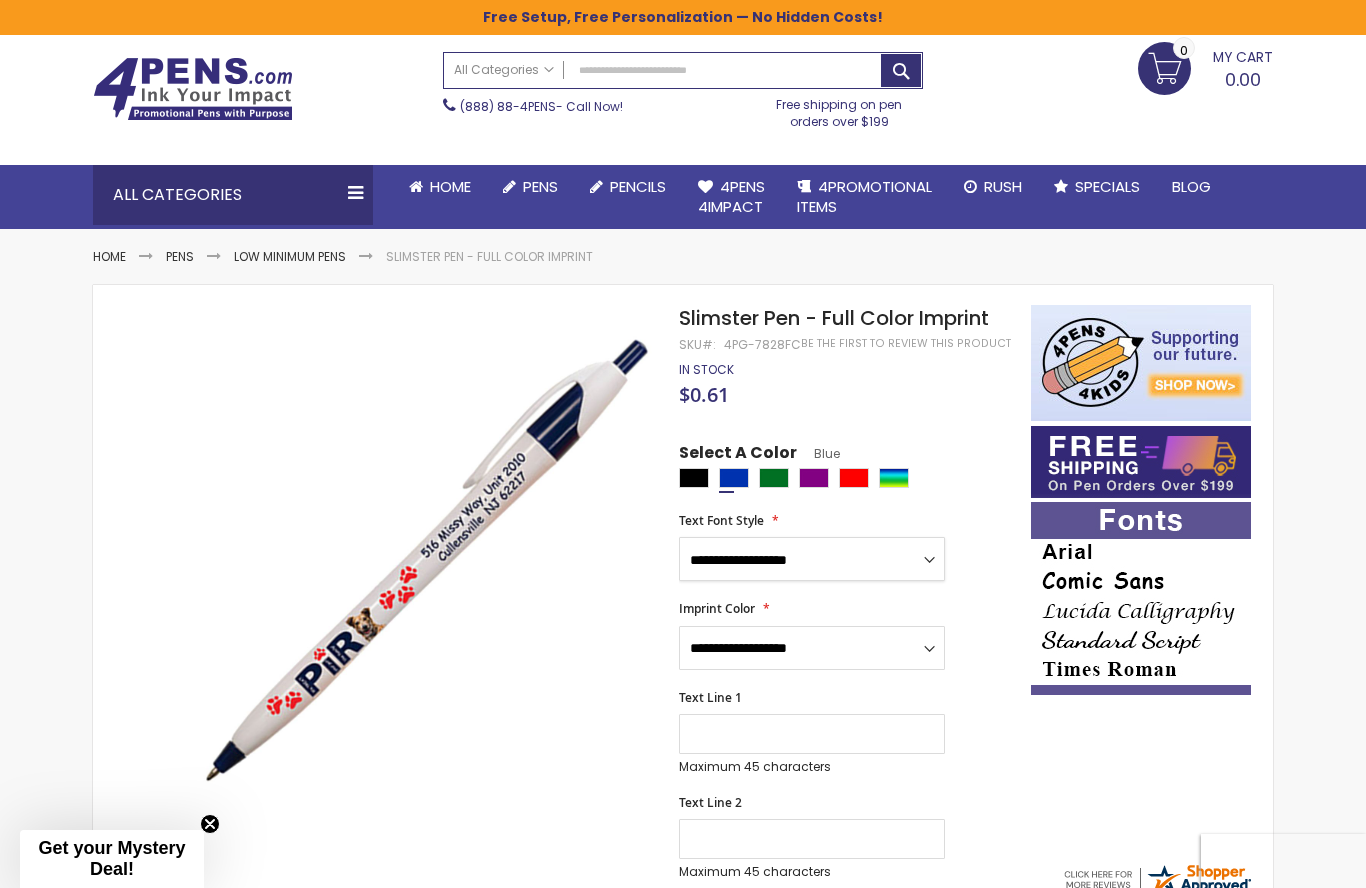 select on "****" 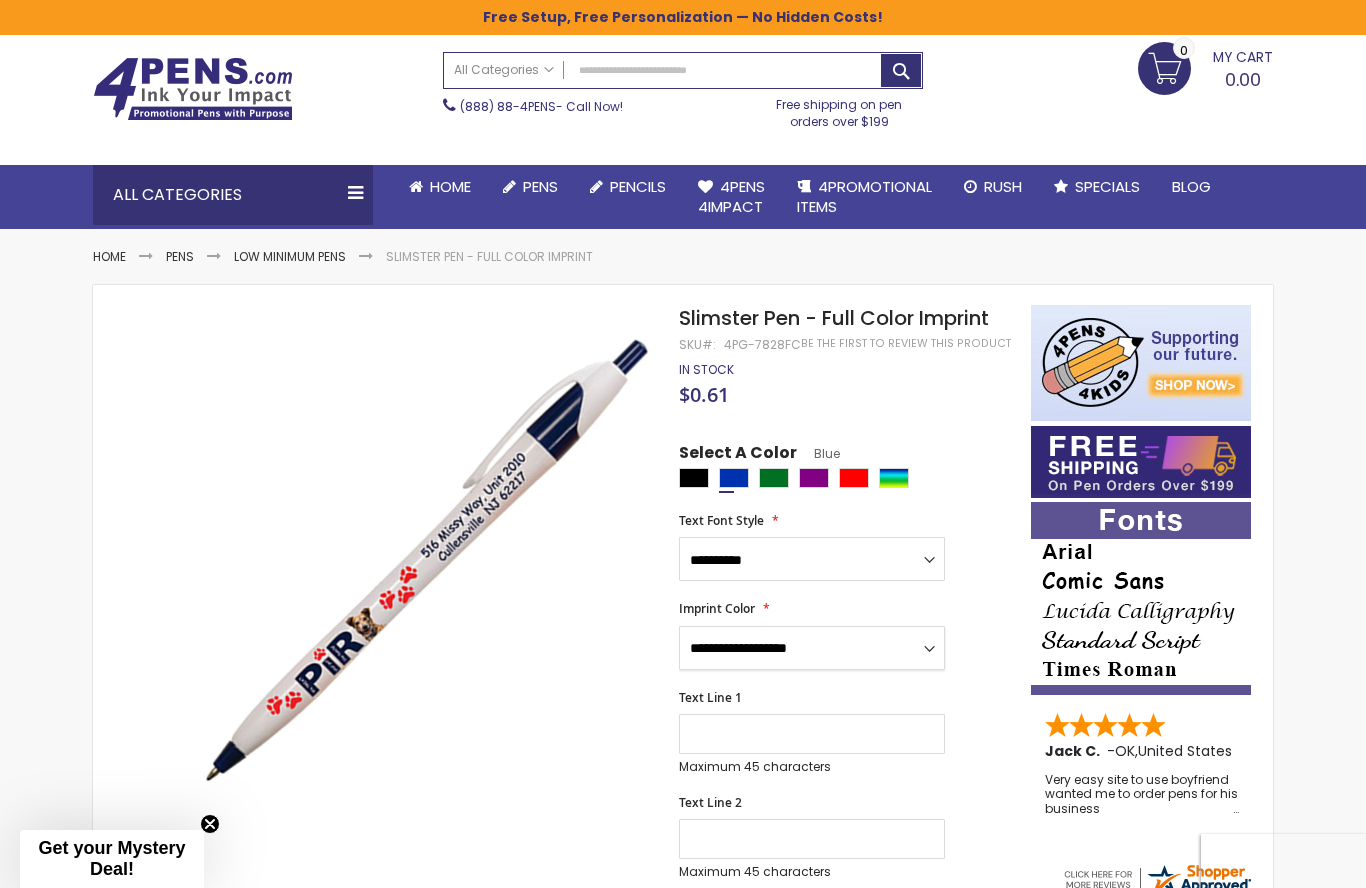 click on "**********" at bounding box center (812, 648) 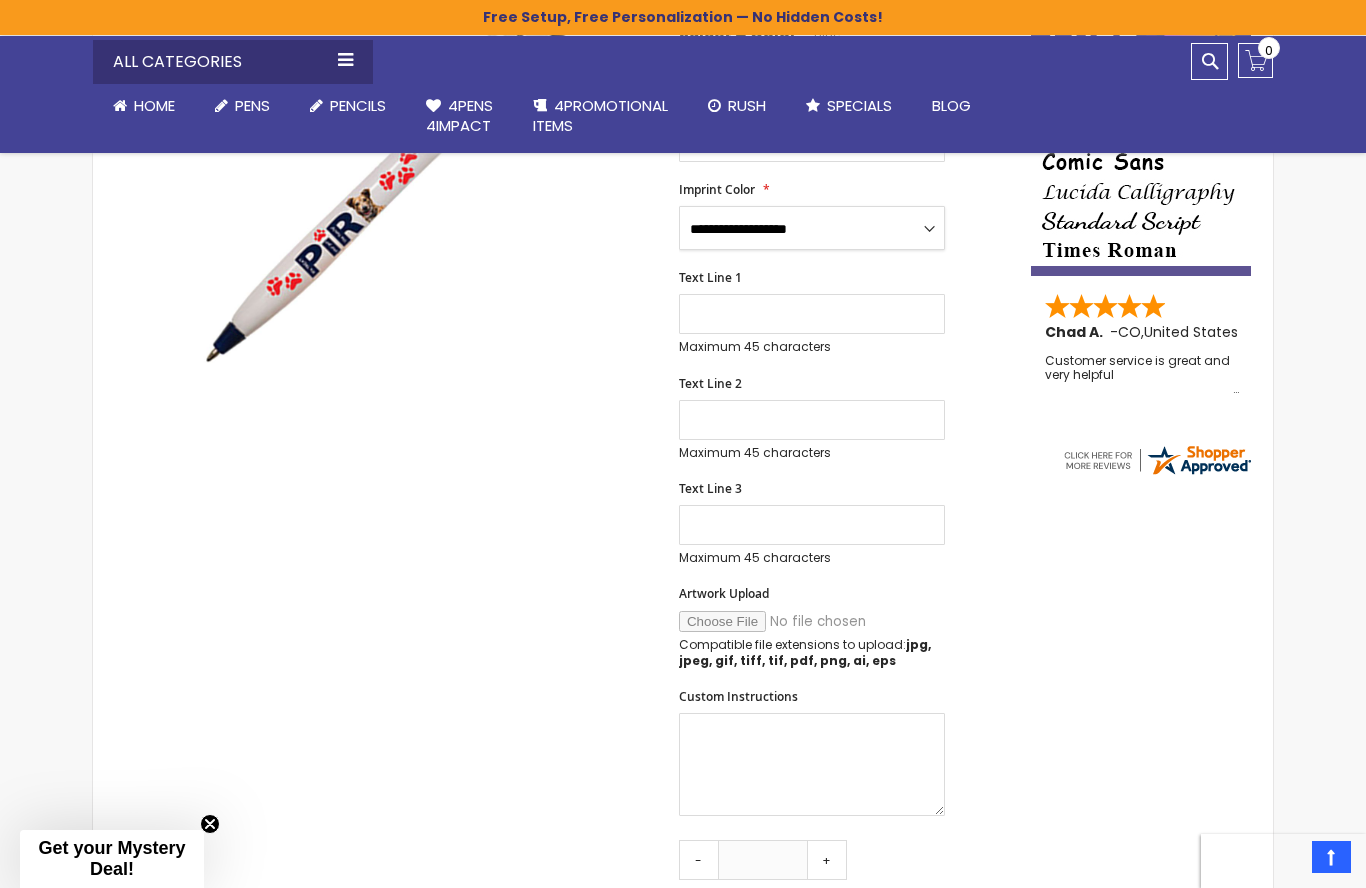 scroll, scrollTop: 477, scrollLeft: 0, axis: vertical 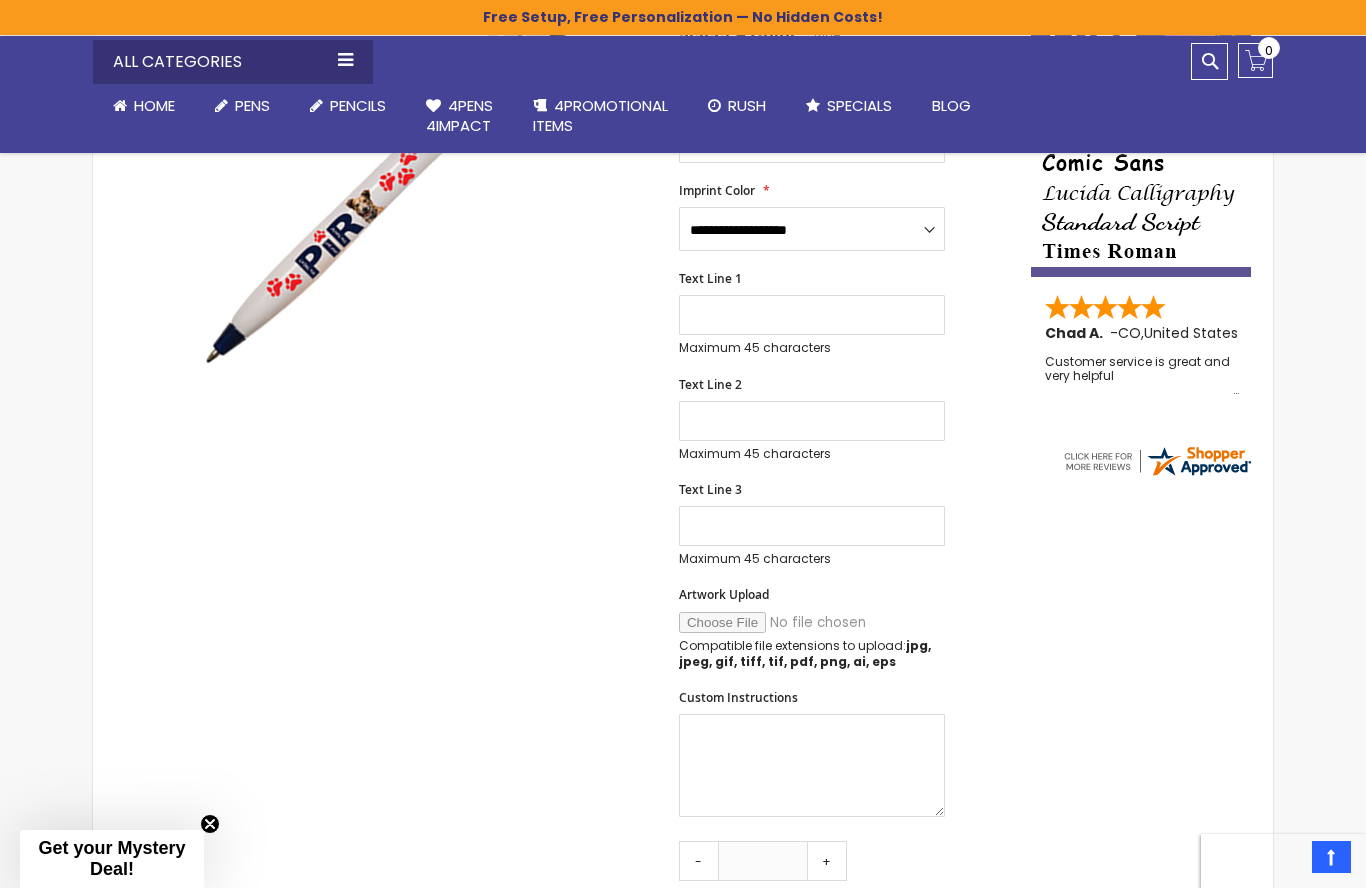 click on "Compatible file extensions to upload:
jpg, jpeg, gif, tiff, tif, pdf, png, ai, eps" at bounding box center (812, 654) 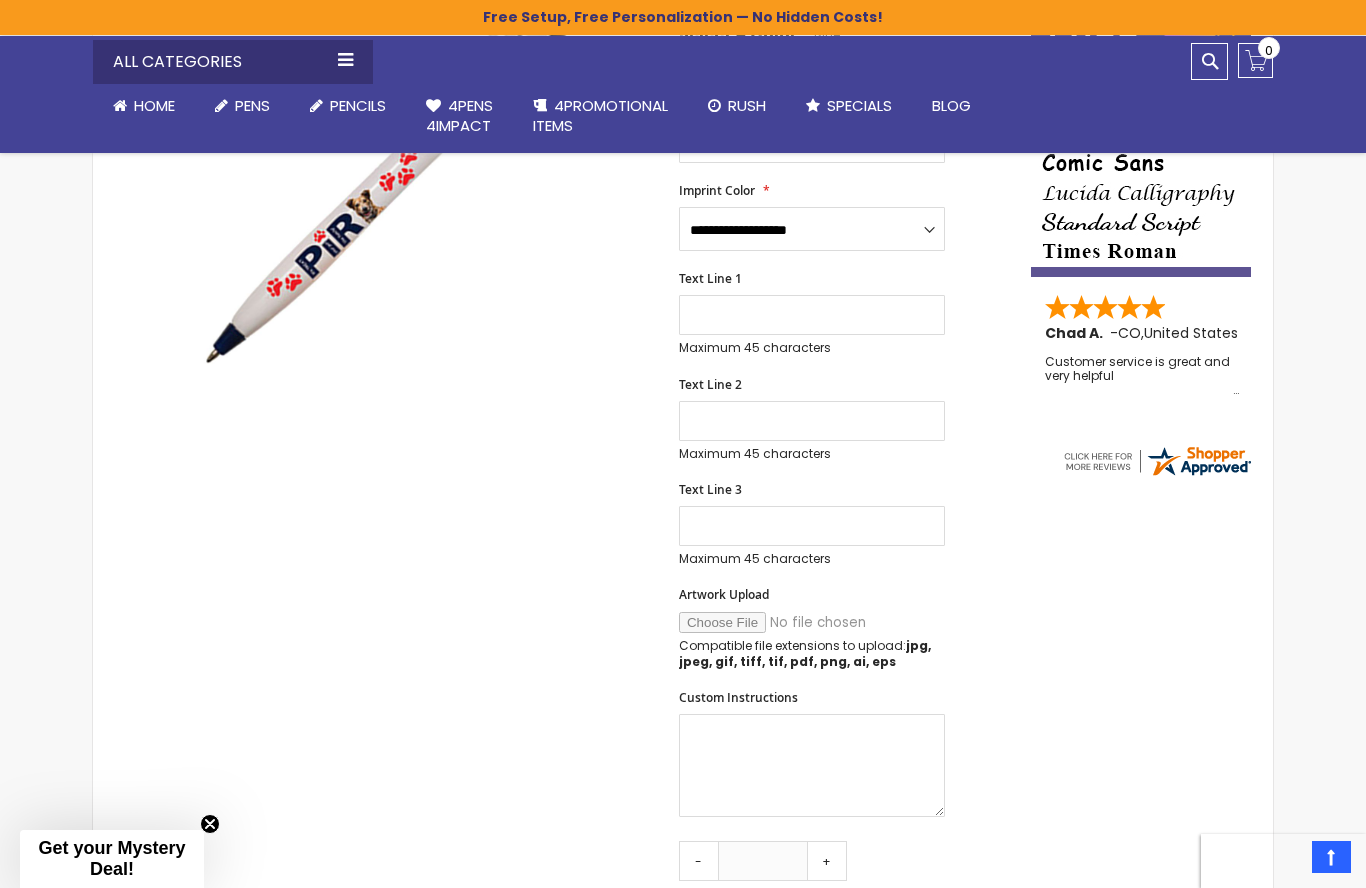 click on "Artwork Upload" at bounding box center [815, 622] 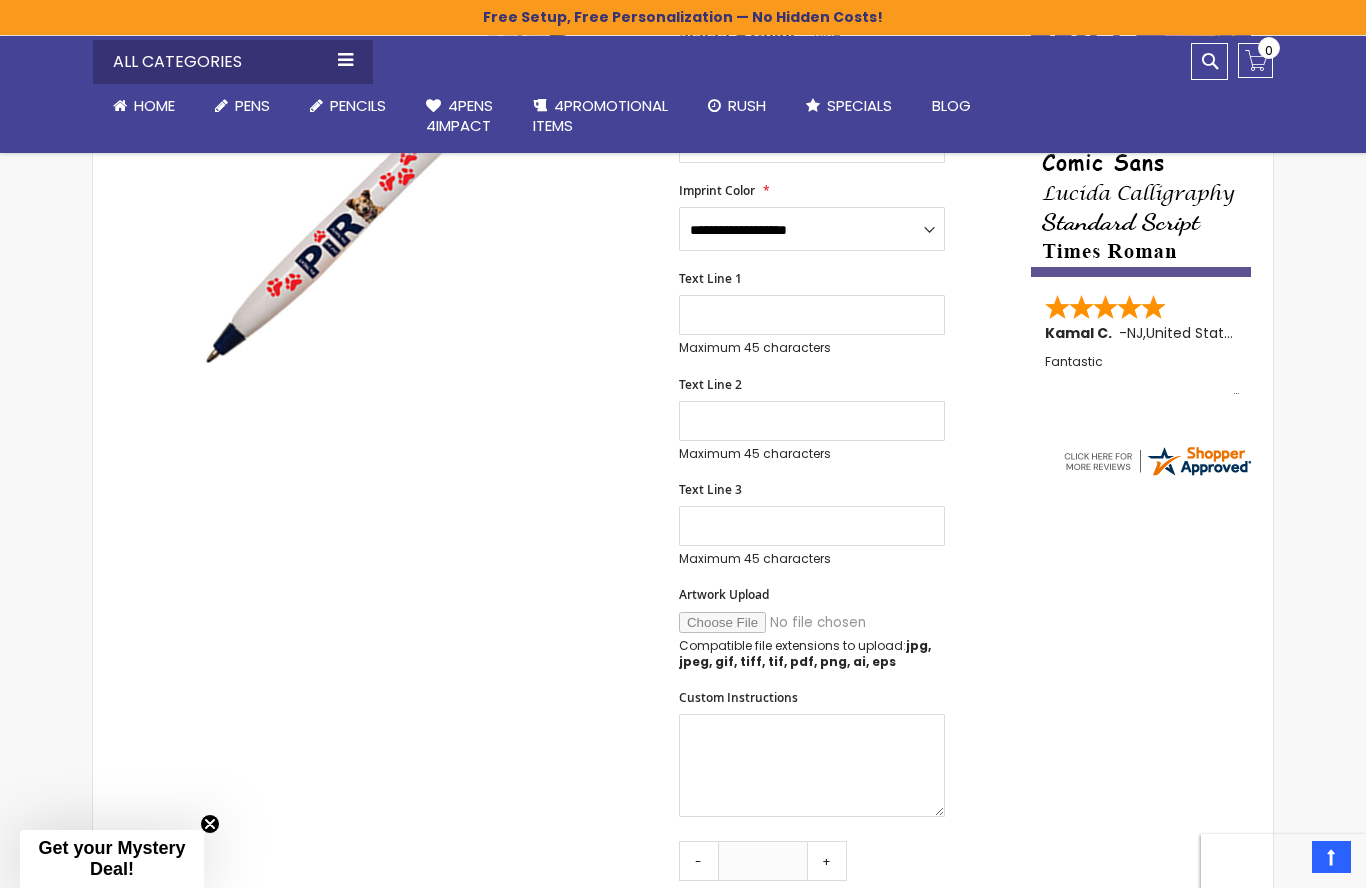 type on "**********" 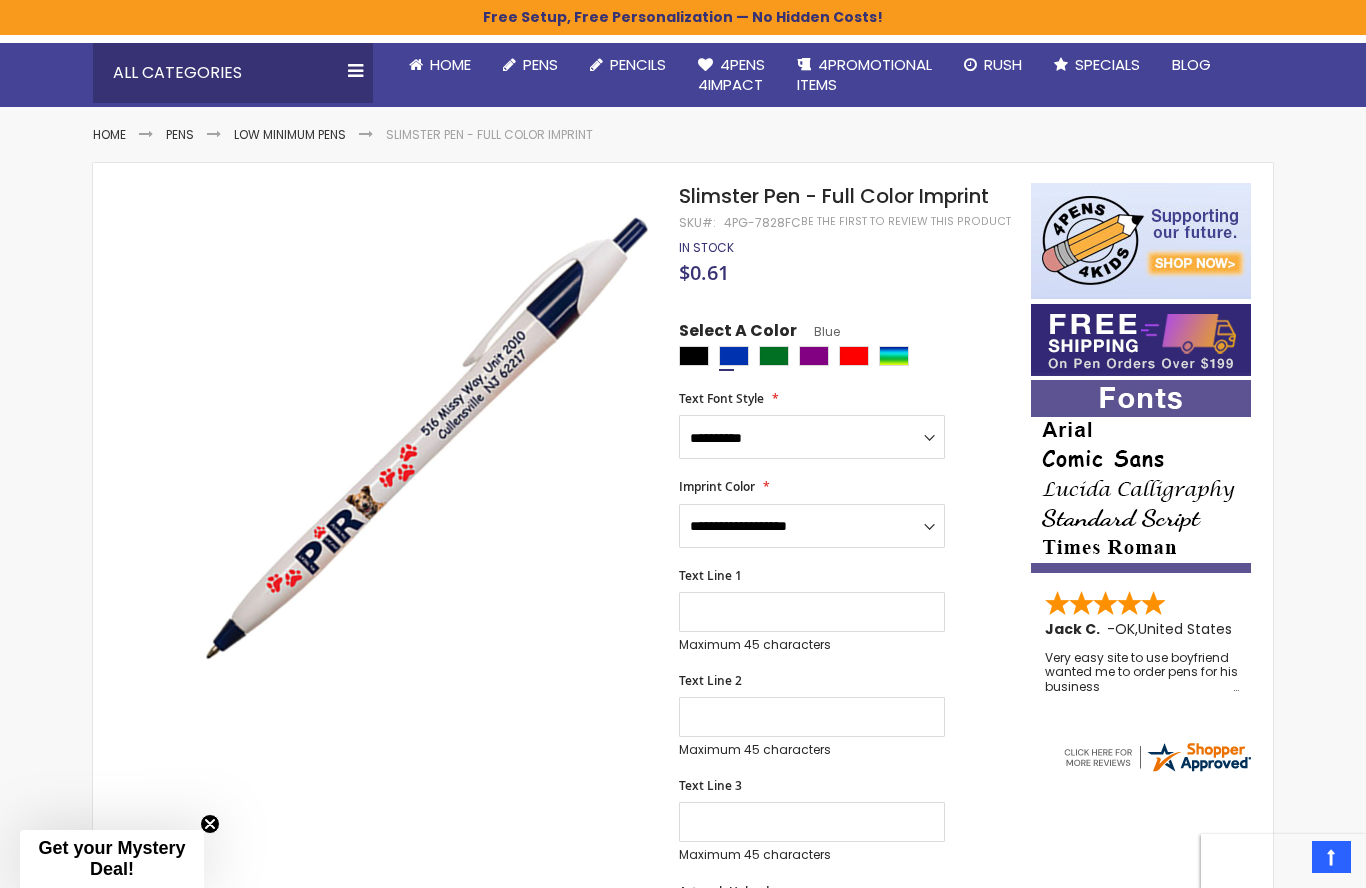 scroll, scrollTop: 185, scrollLeft: 0, axis: vertical 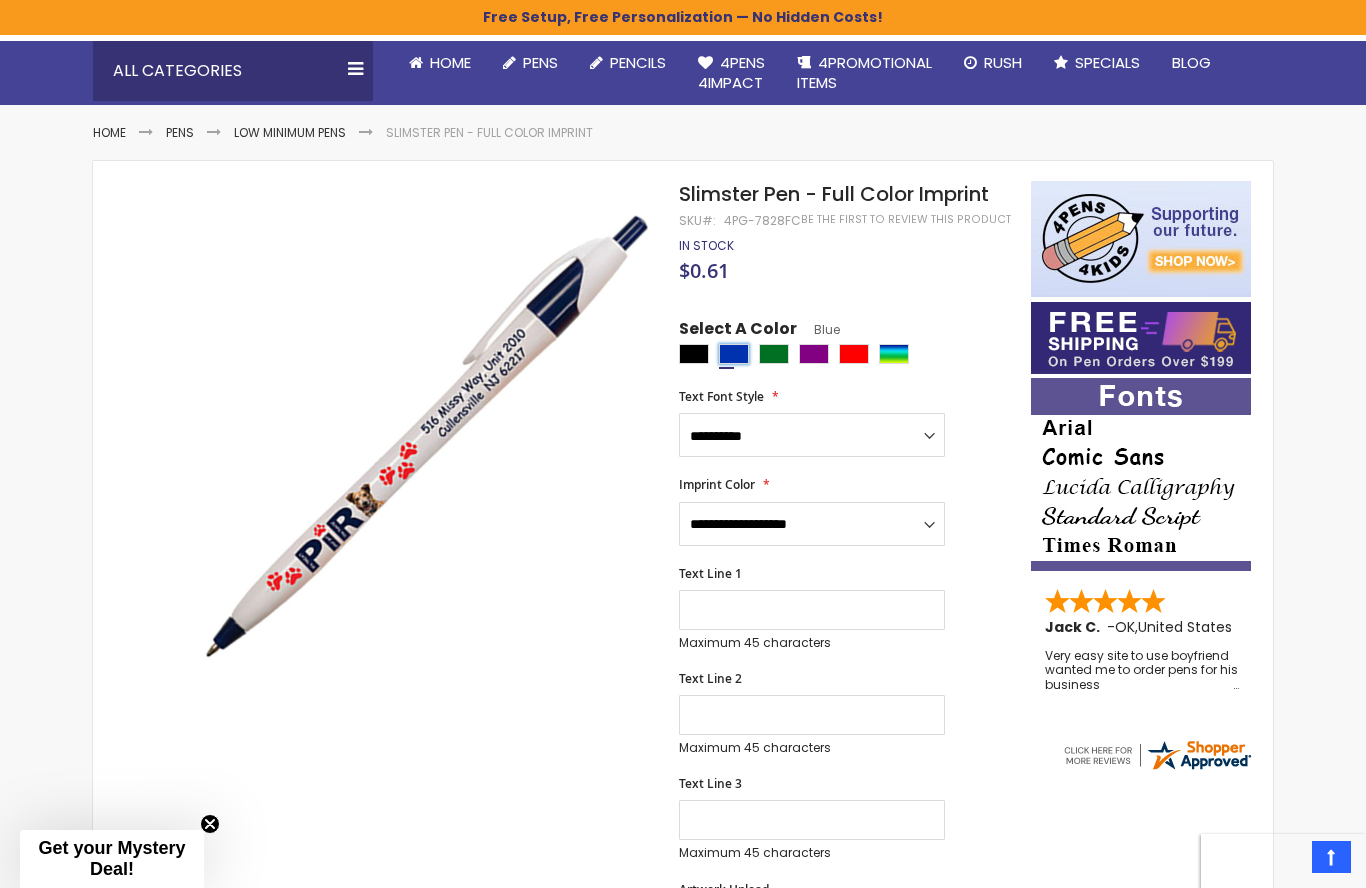 click at bounding box center (734, 354) 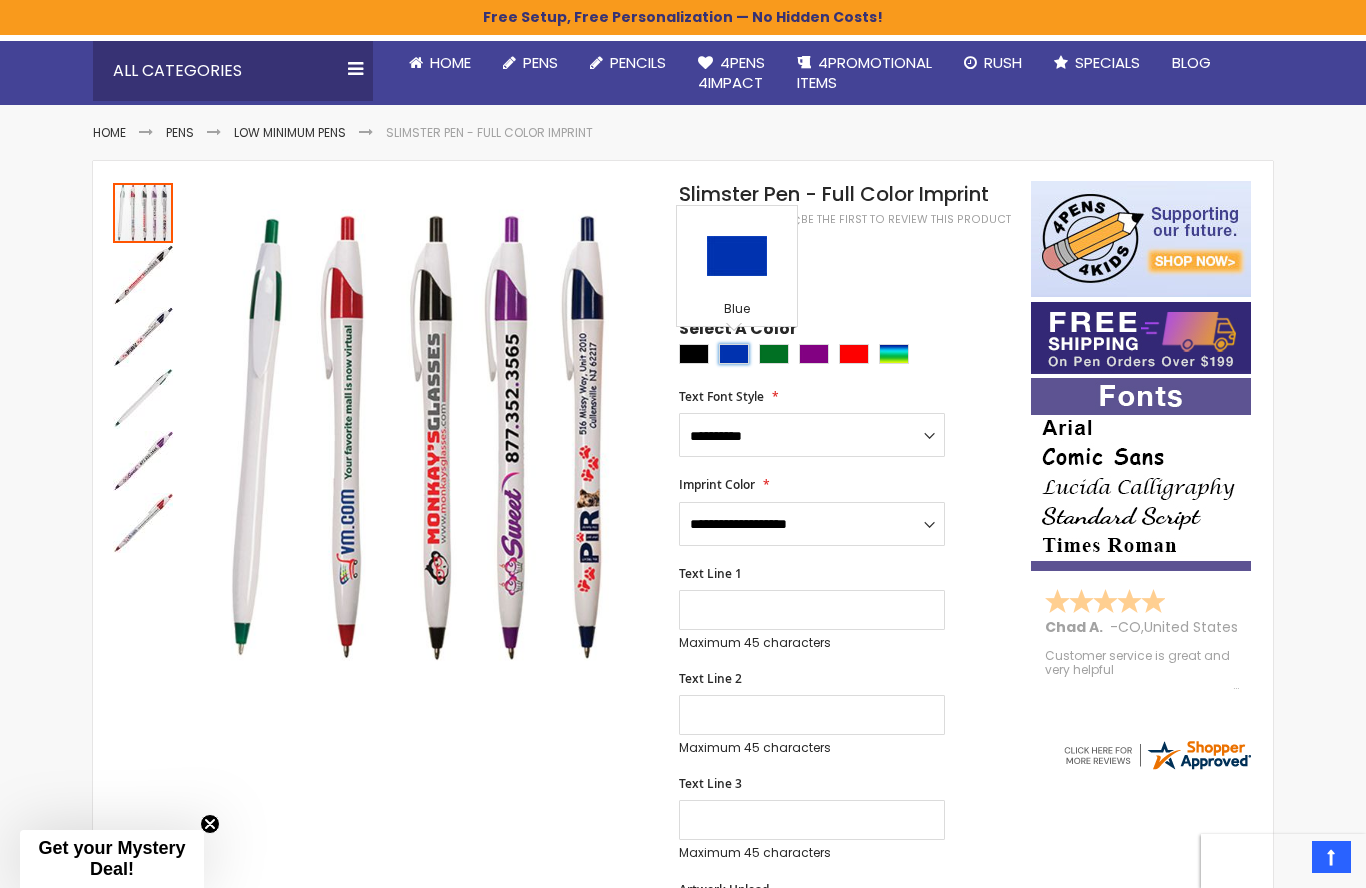 click at bounding box center (734, 354) 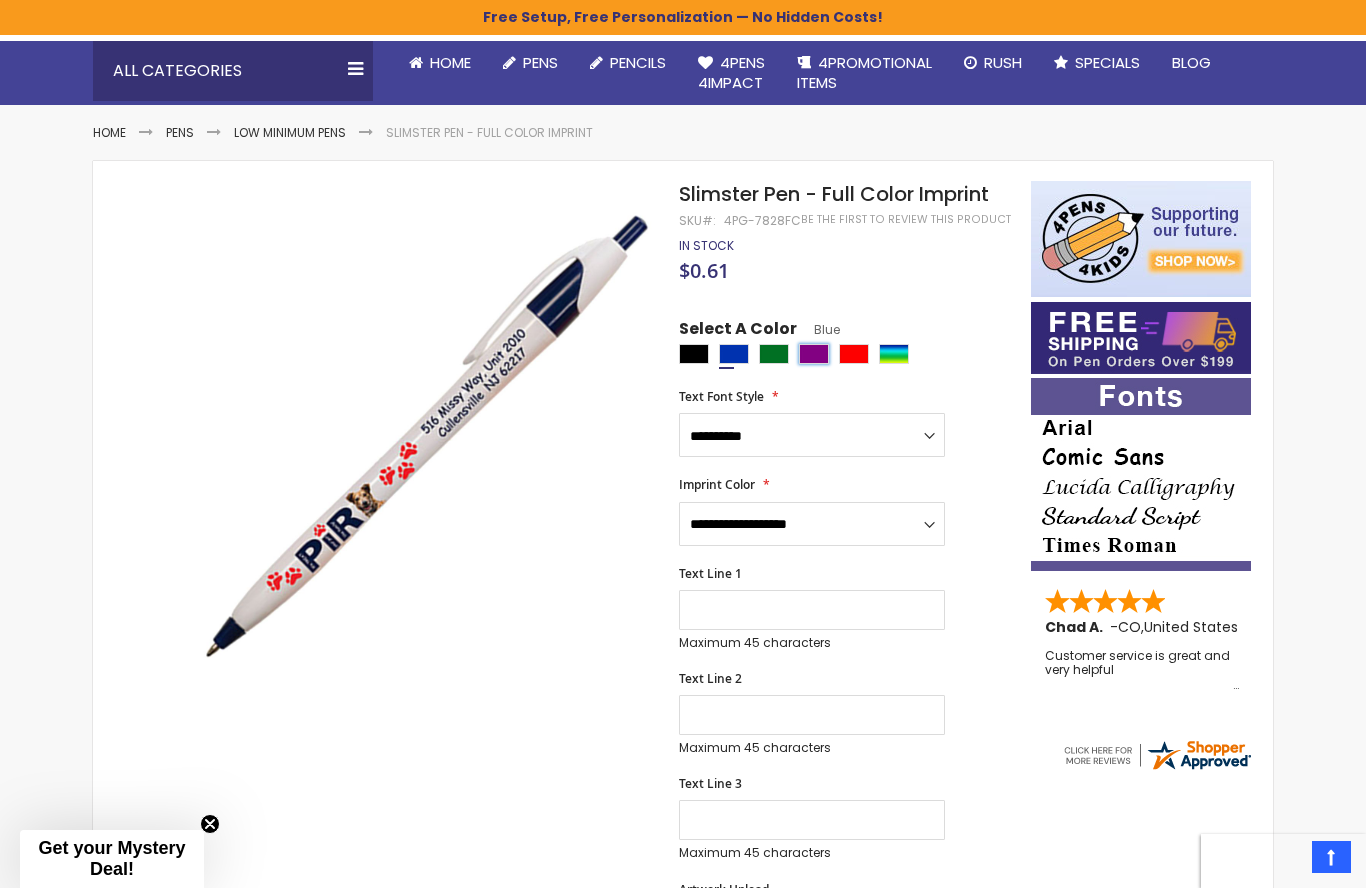 click at bounding box center [814, 354] 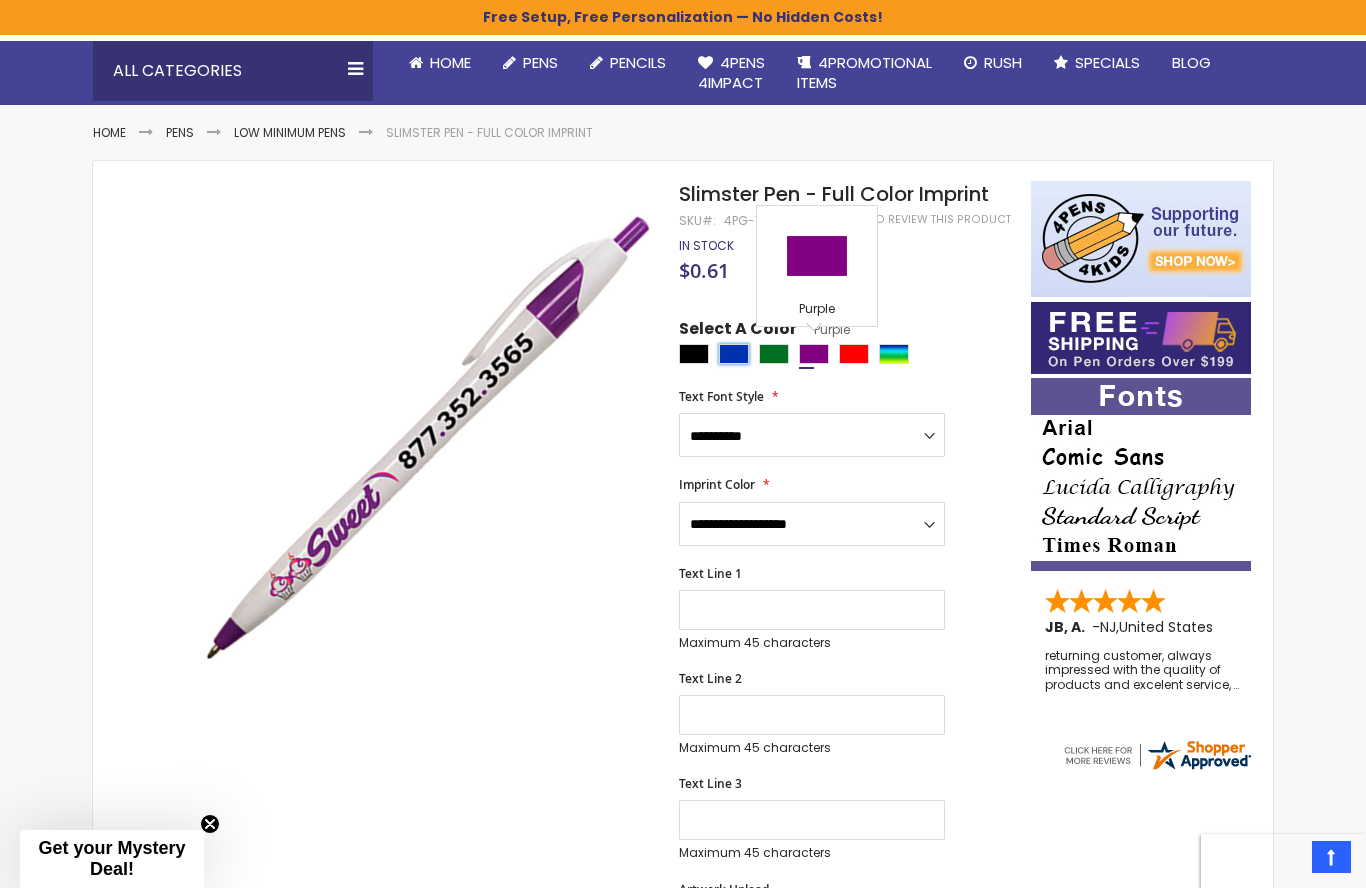 click at bounding box center [734, 354] 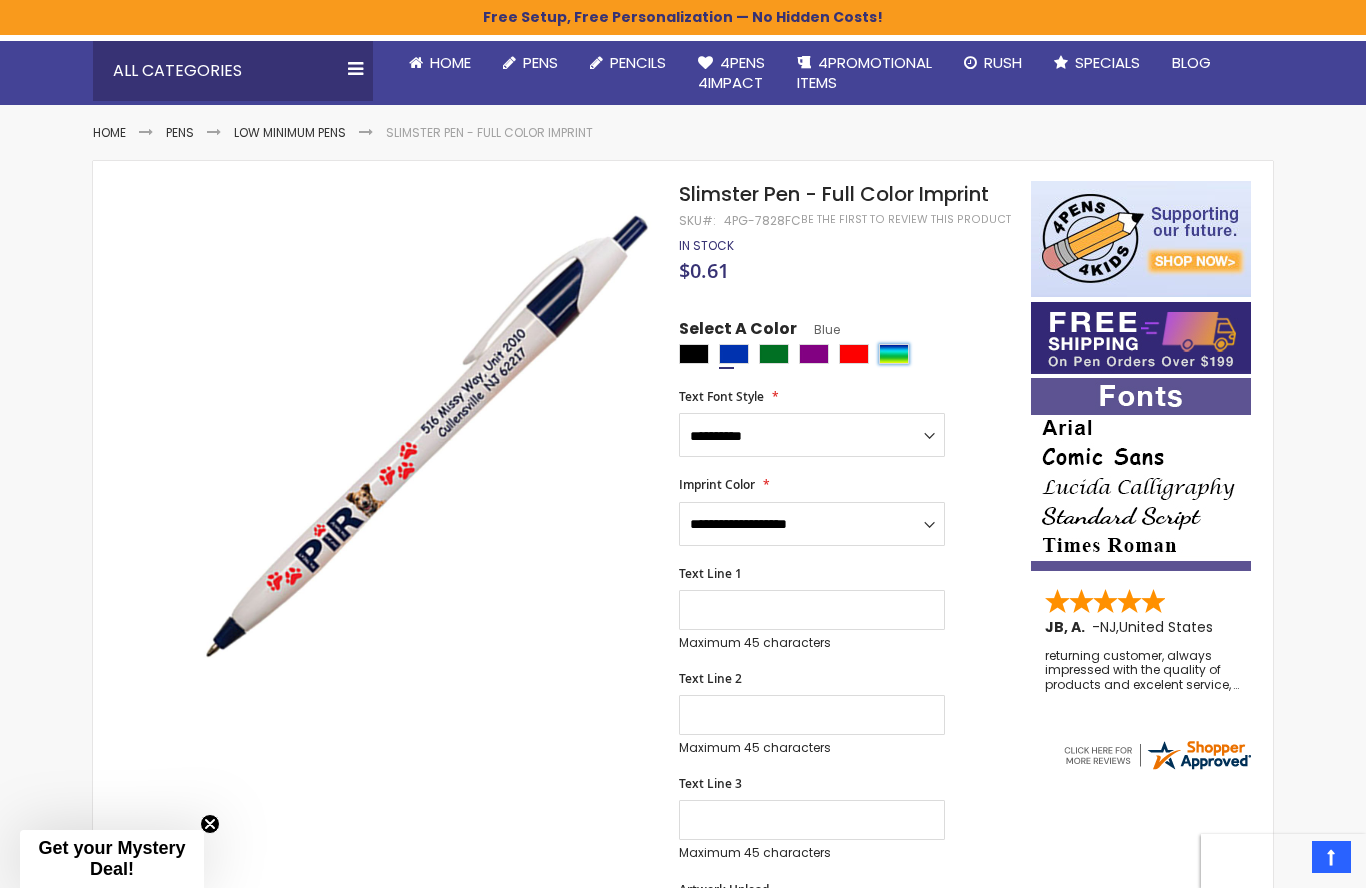 click at bounding box center (894, 354) 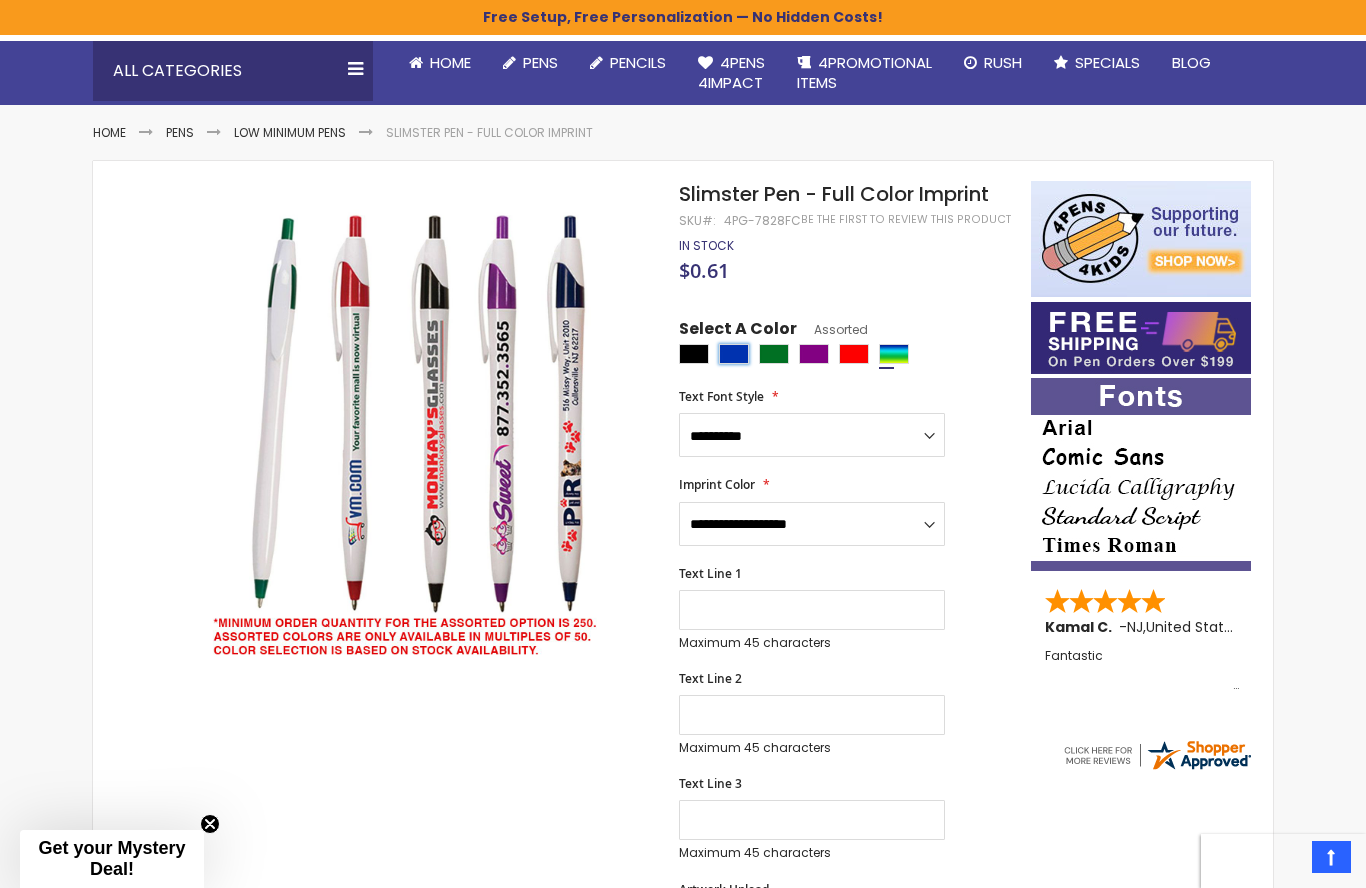click at bounding box center [734, 354] 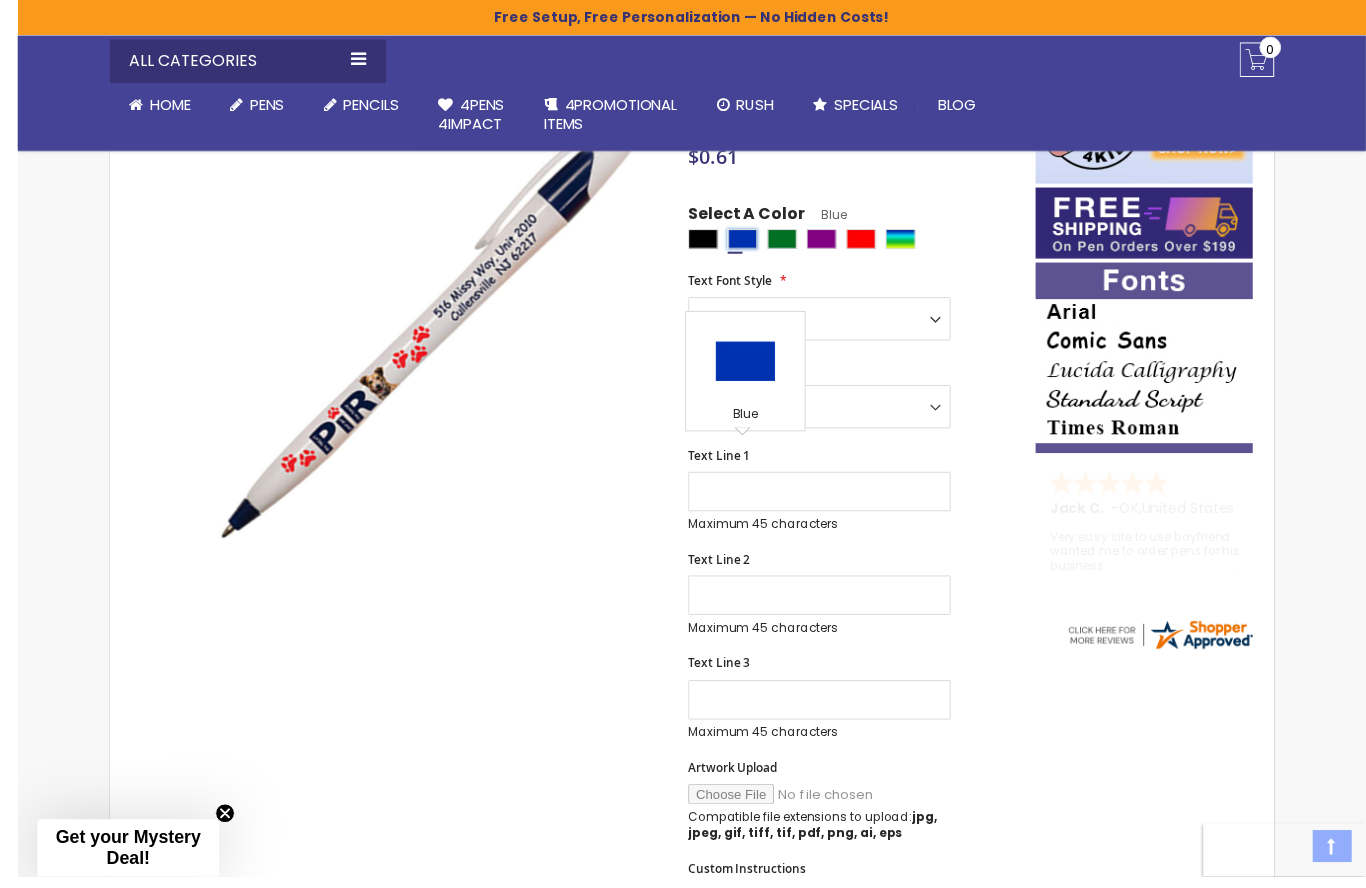 scroll, scrollTop: 53, scrollLeft: 0, axis: vertical 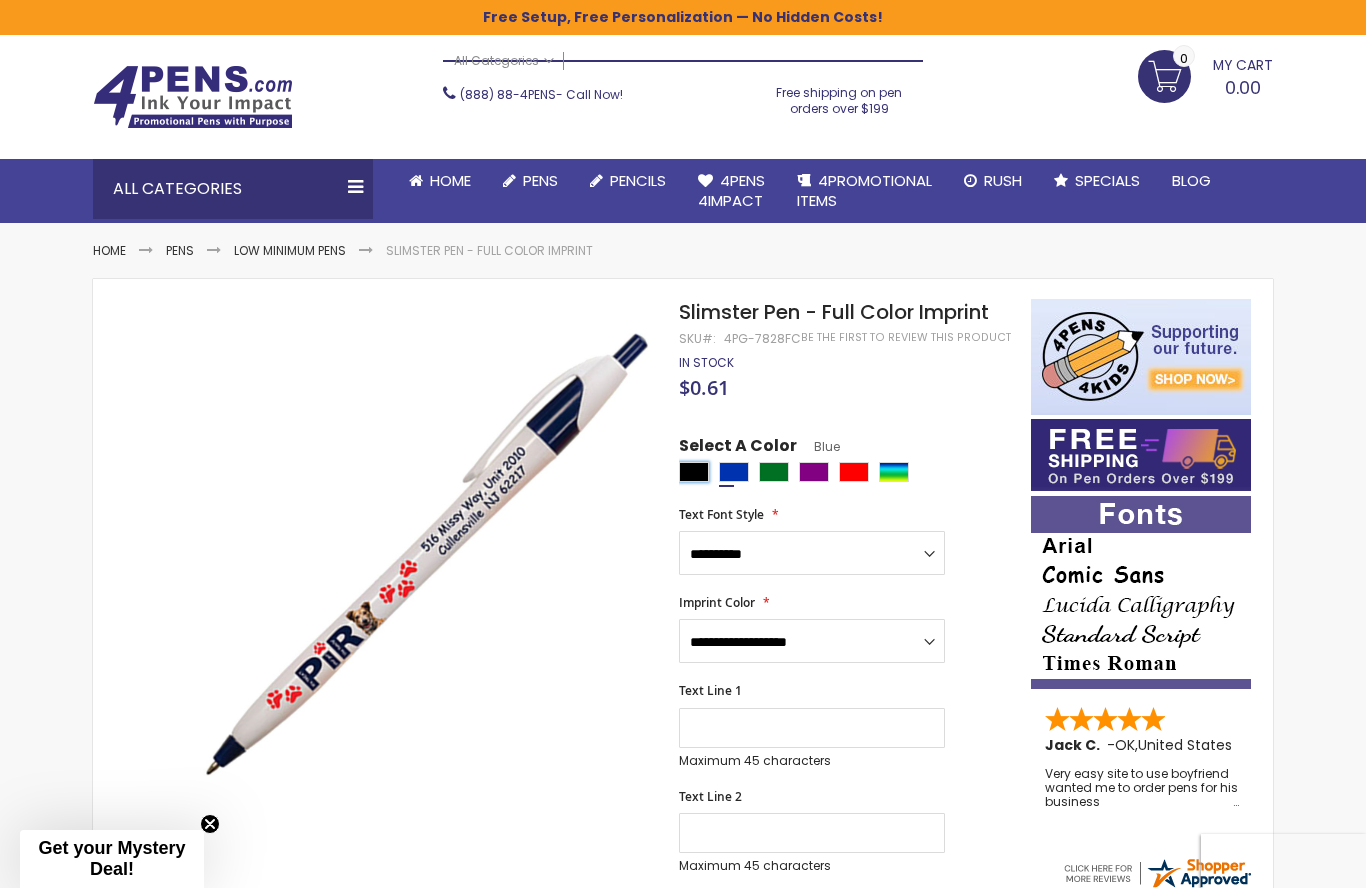 click at bounding box center [694, 472] 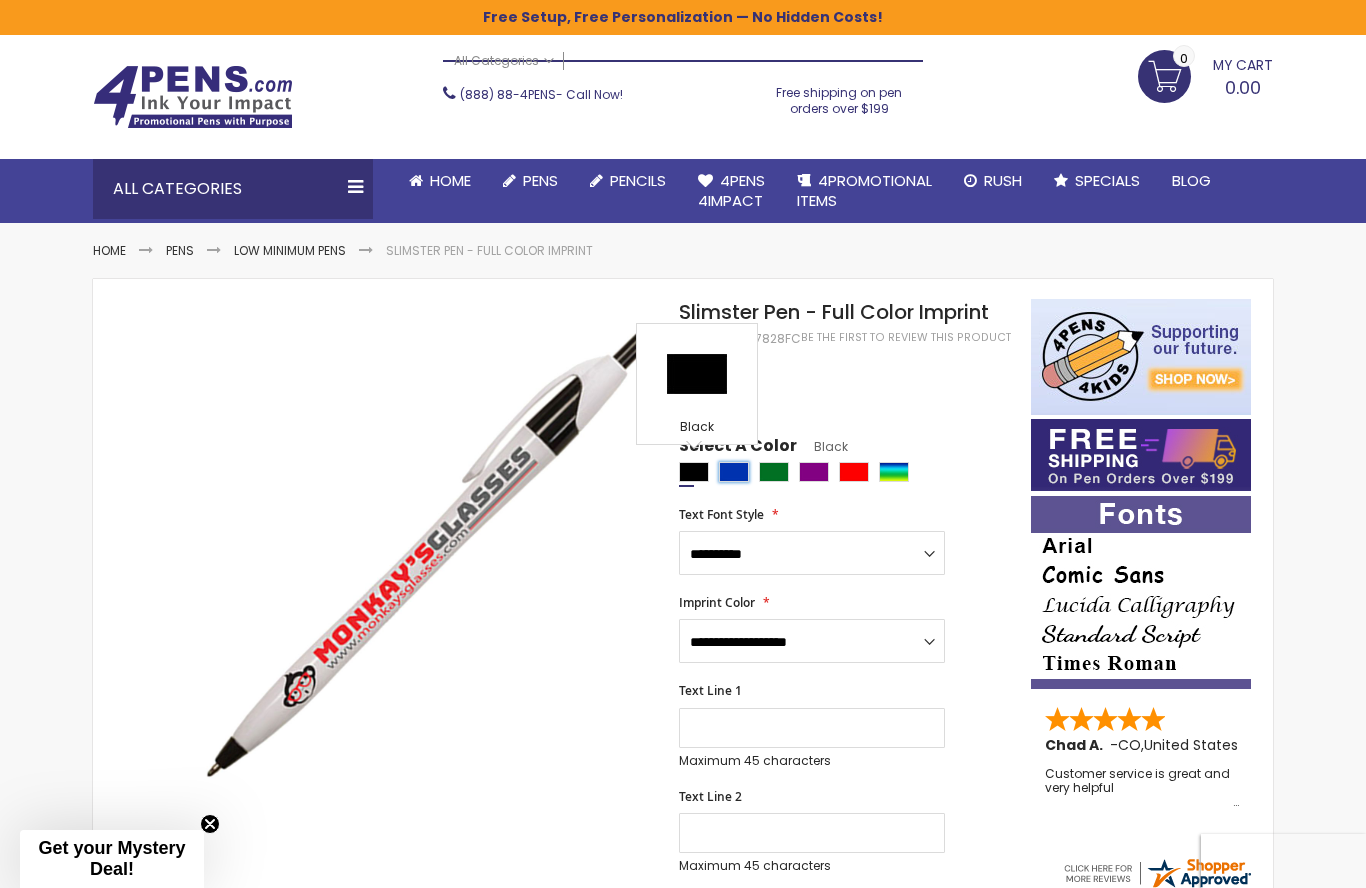 click at bounding box center [734, 472] 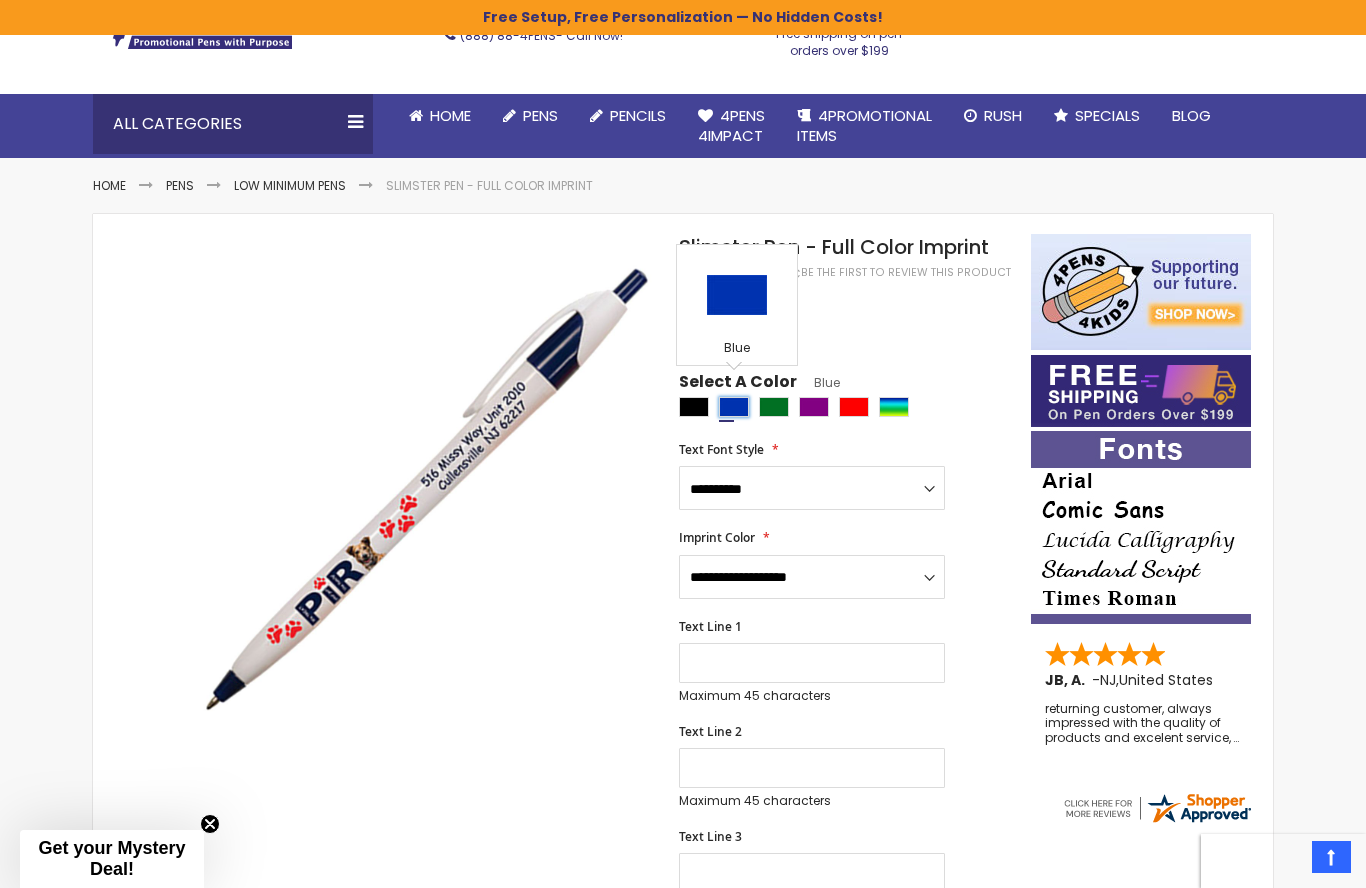 scroll, scrollTop: 0, scrollLeft: 0, axis: both 